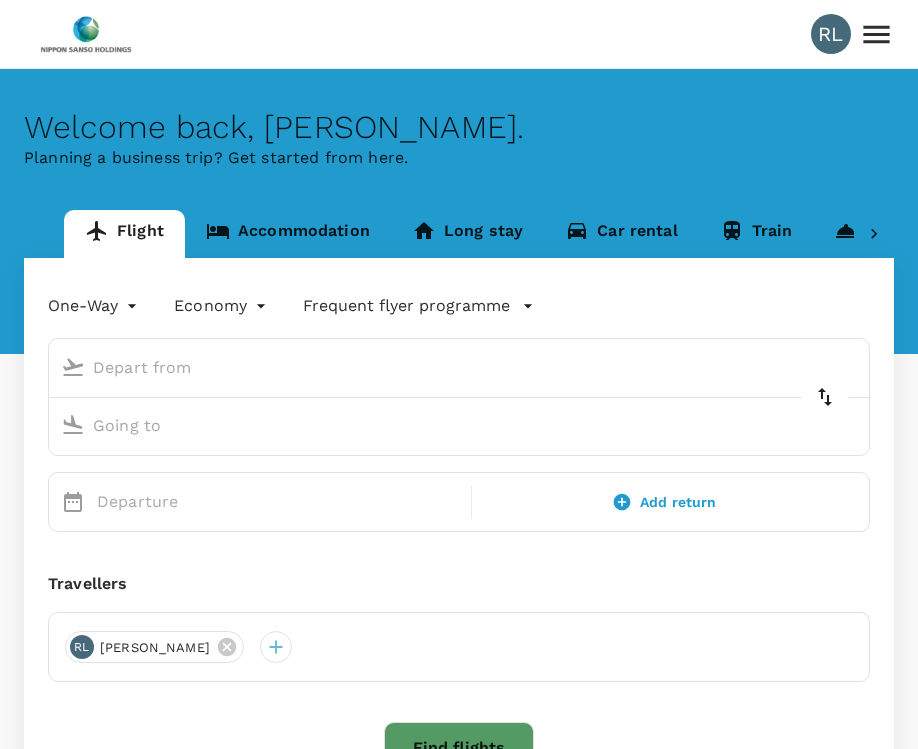 scroll, scrollTop: 0, scrollLeft: 0, axis: both 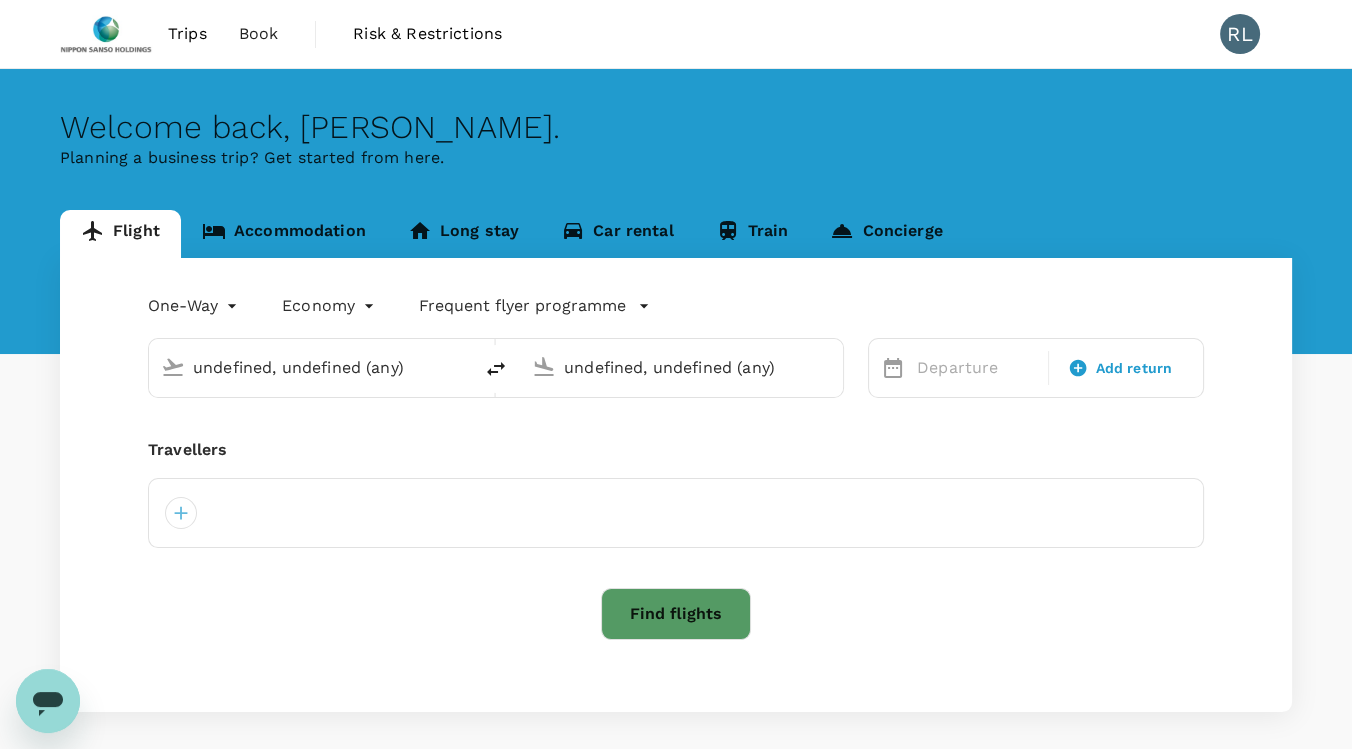 type 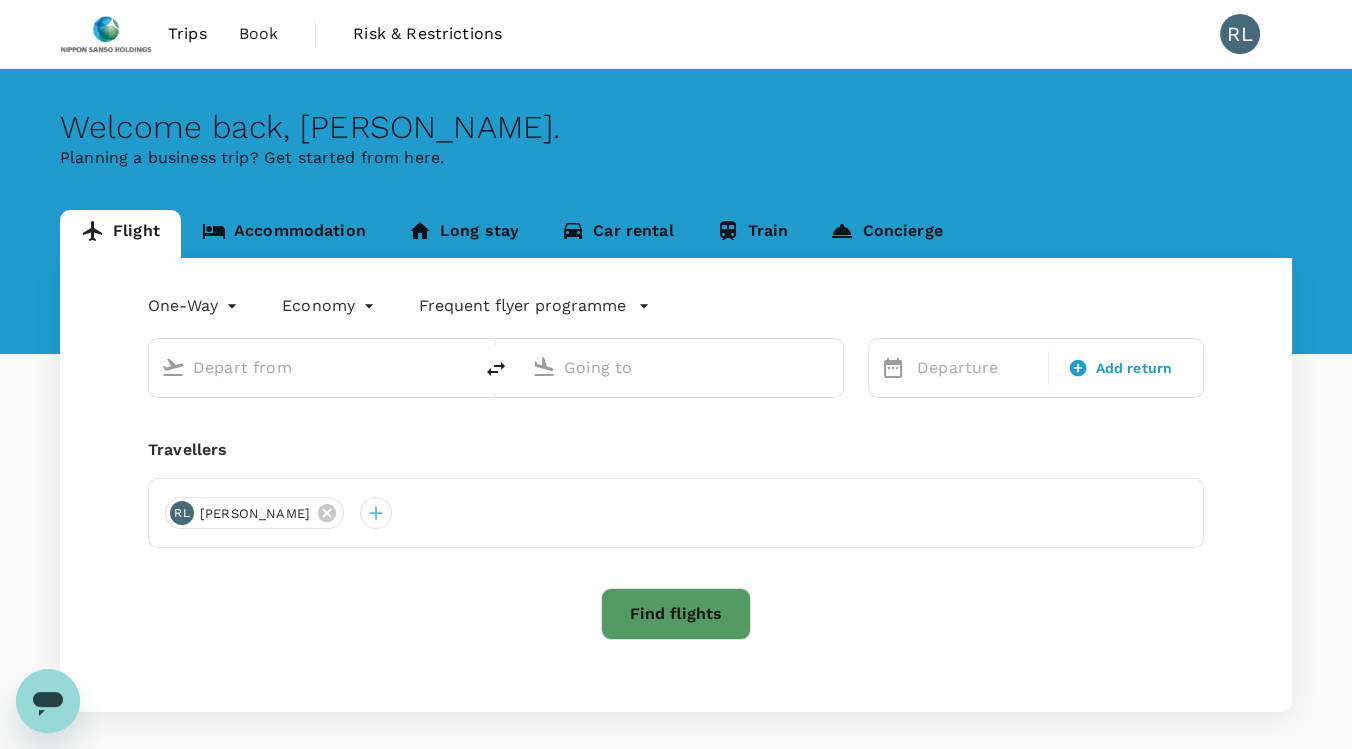 type on "Tan Son Nhat Intl (SGN)" 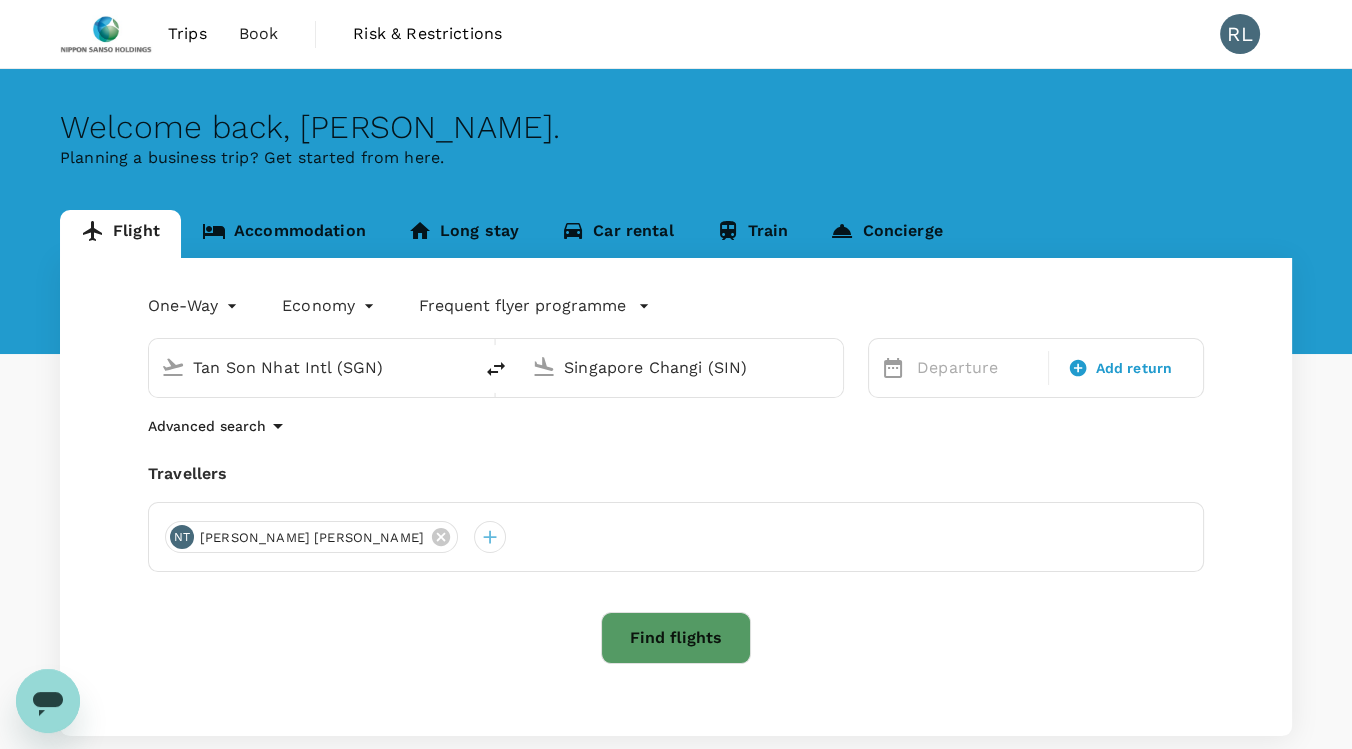 click on "Tan Son Nhat Intl (SGN)" at bounding box center [311, 367] 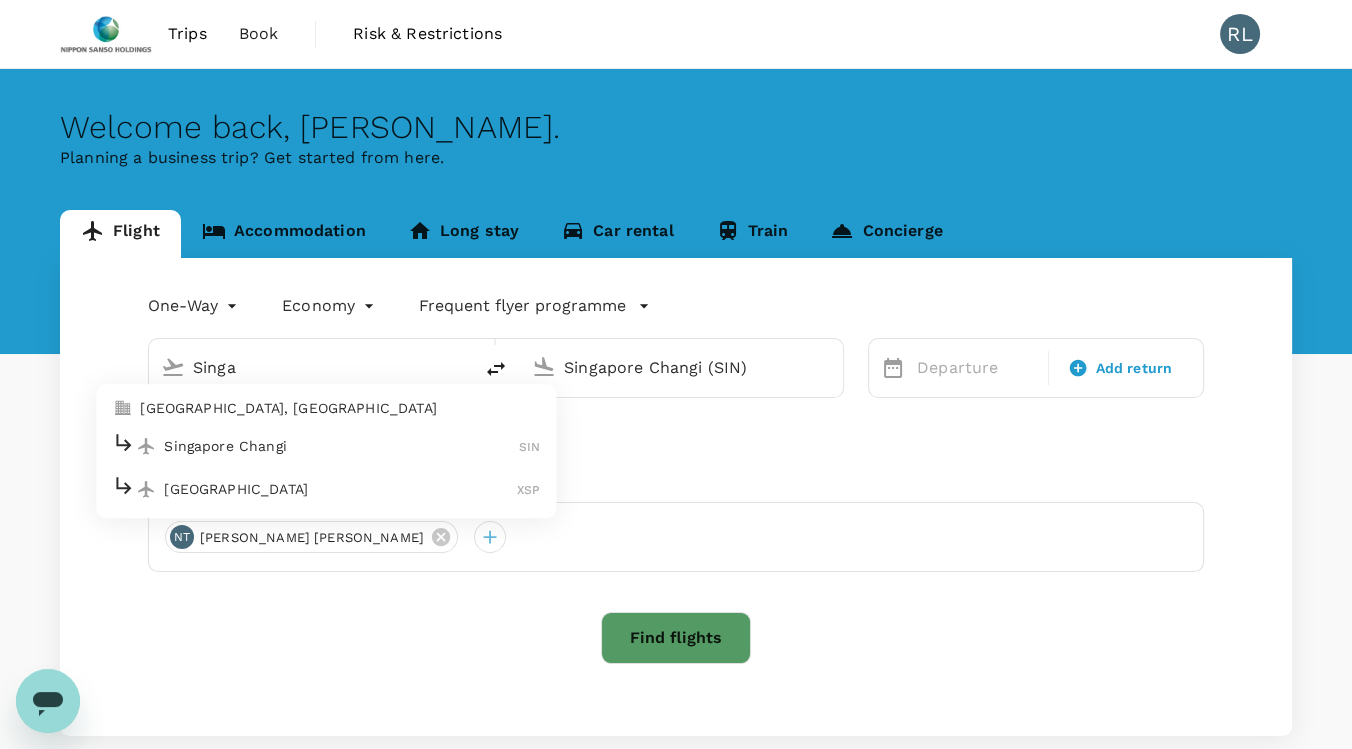 click on "Singapore Changi" at bounding box center (341, 446) 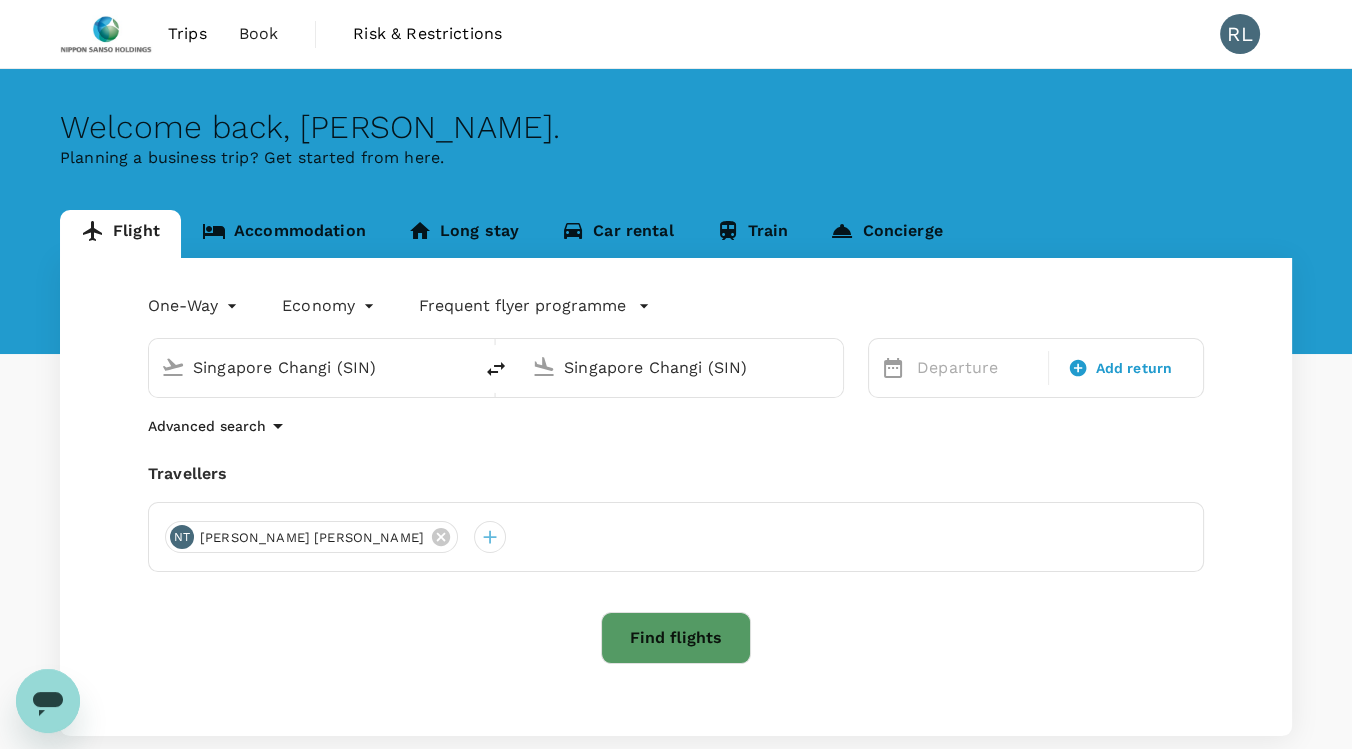 click on "Singapore Changi (SIN)" at bounding box center [682, 367] 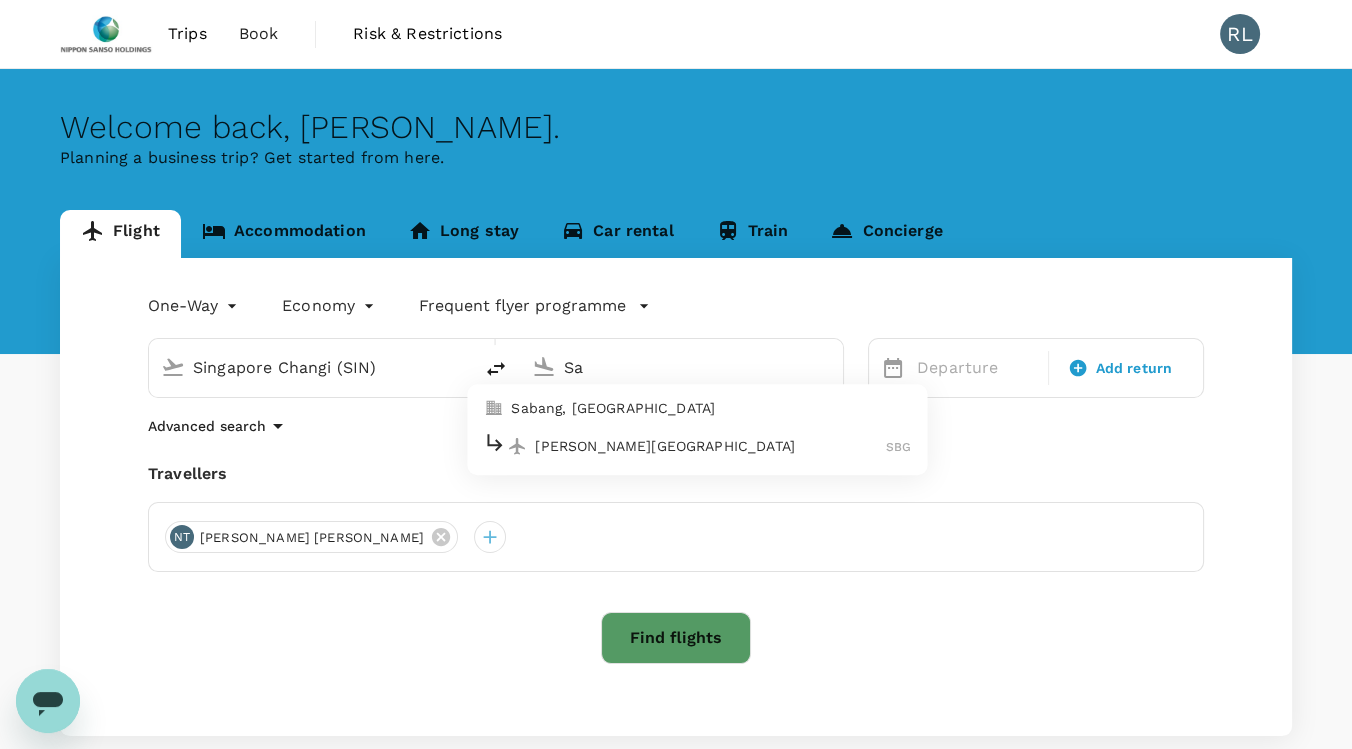 type on "S" 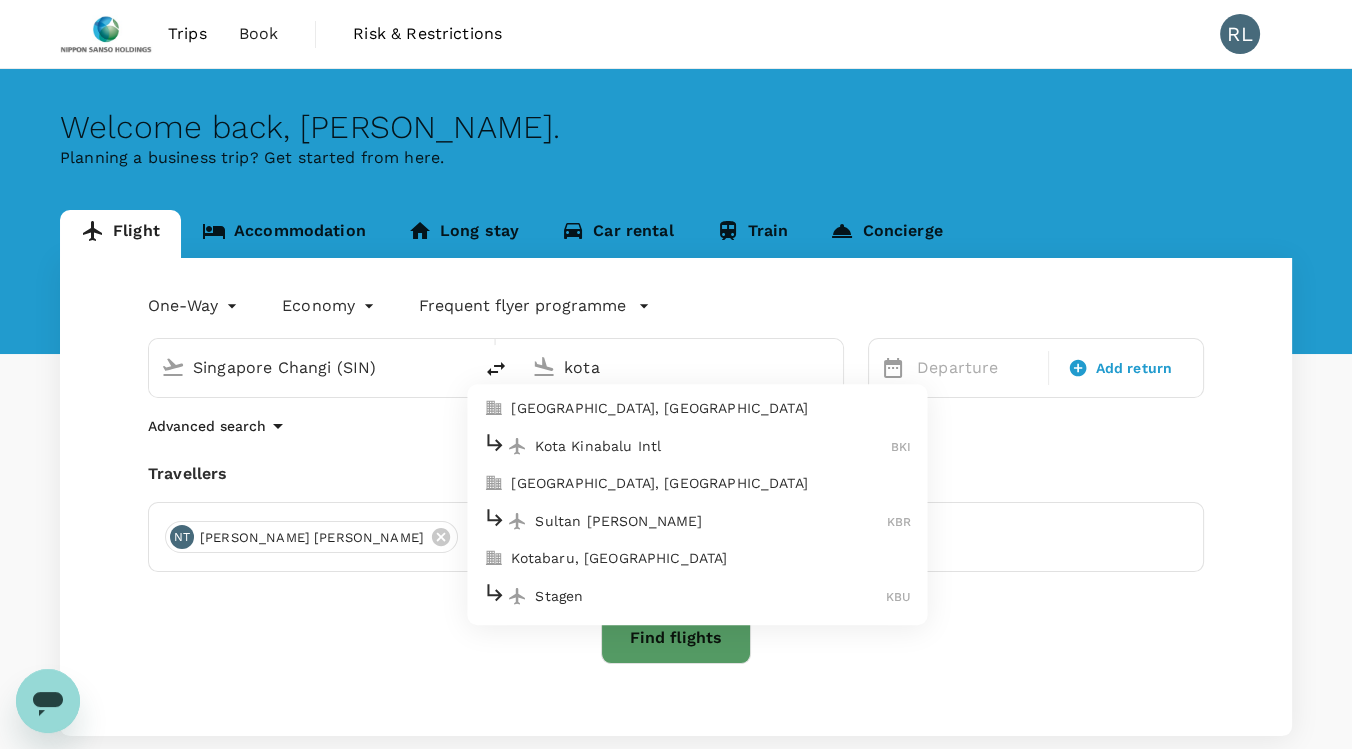click on "[GEOGRAPHIC_DATA], [GEOGRAPHIC_DATA]" at bounding box center (711, 409) 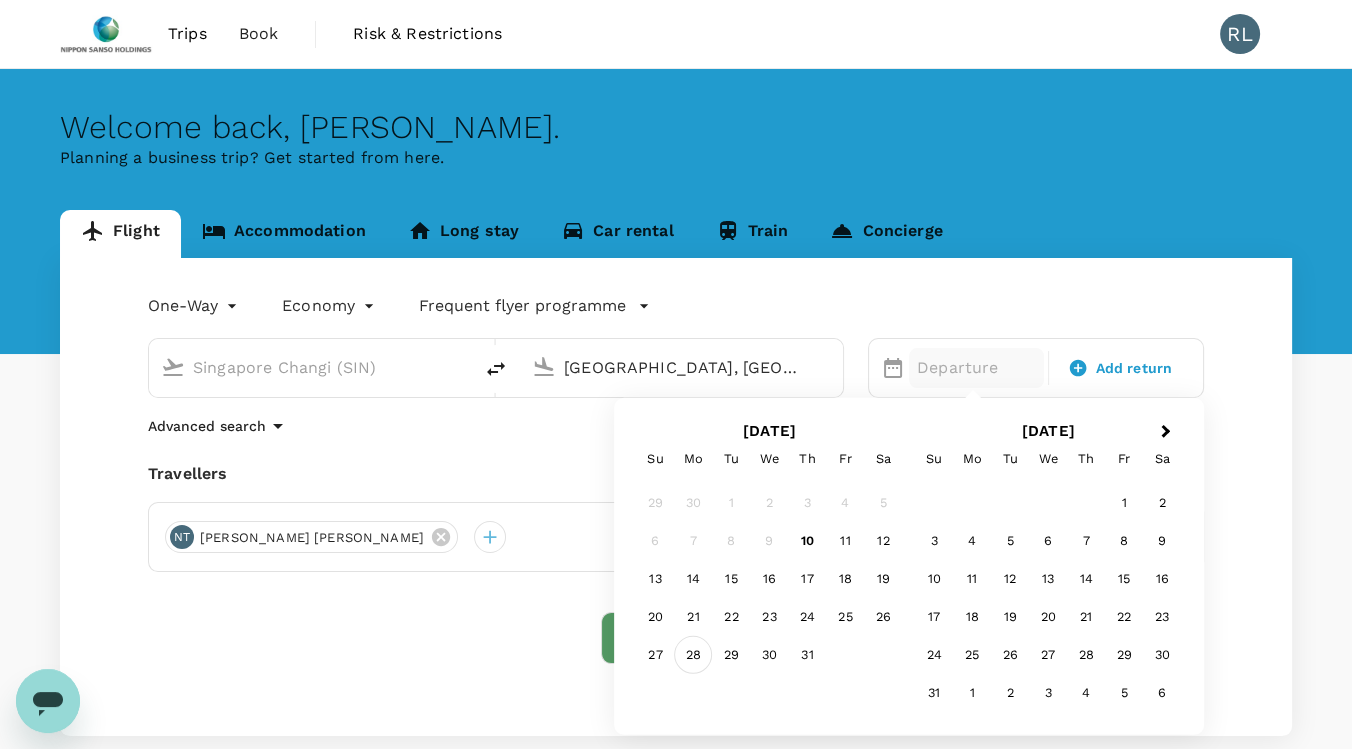 type on "[GEOGRAPHIC_DATA], [GEOGRAPHIC_DATA] (any)" 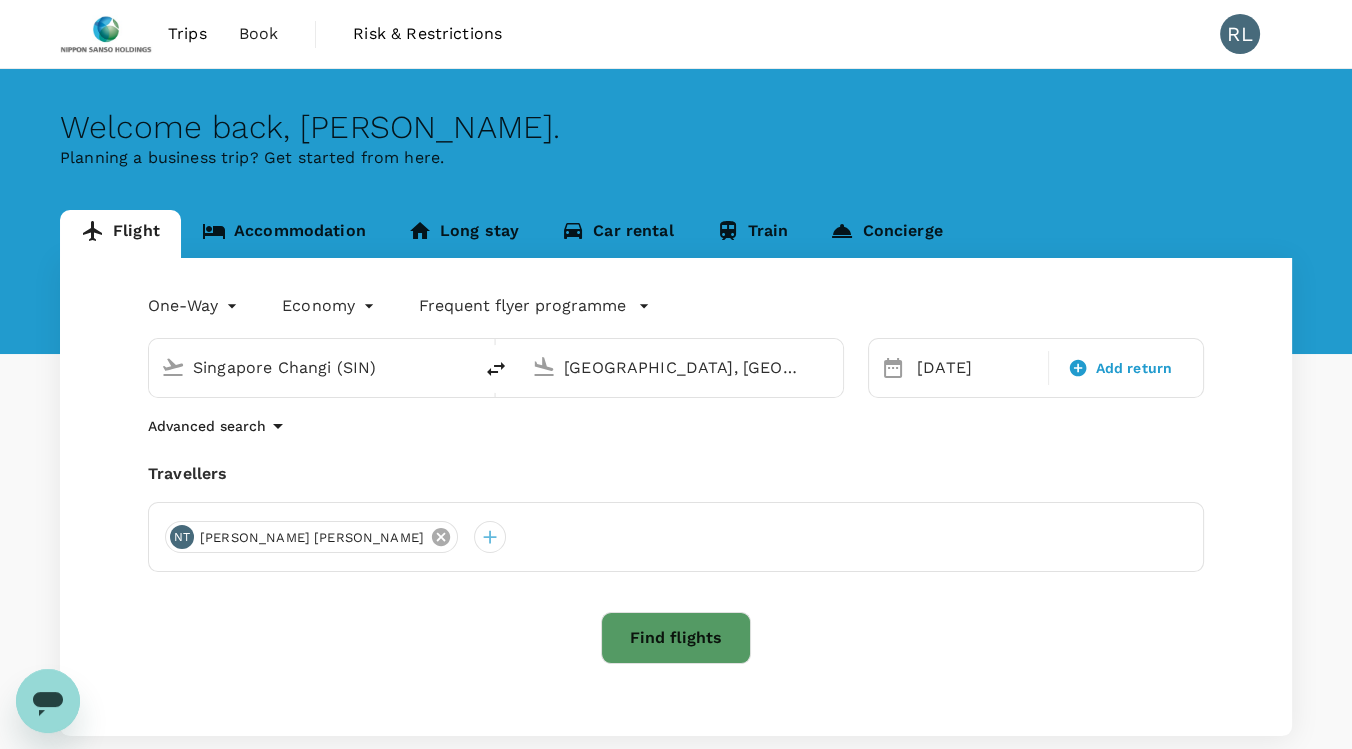 click 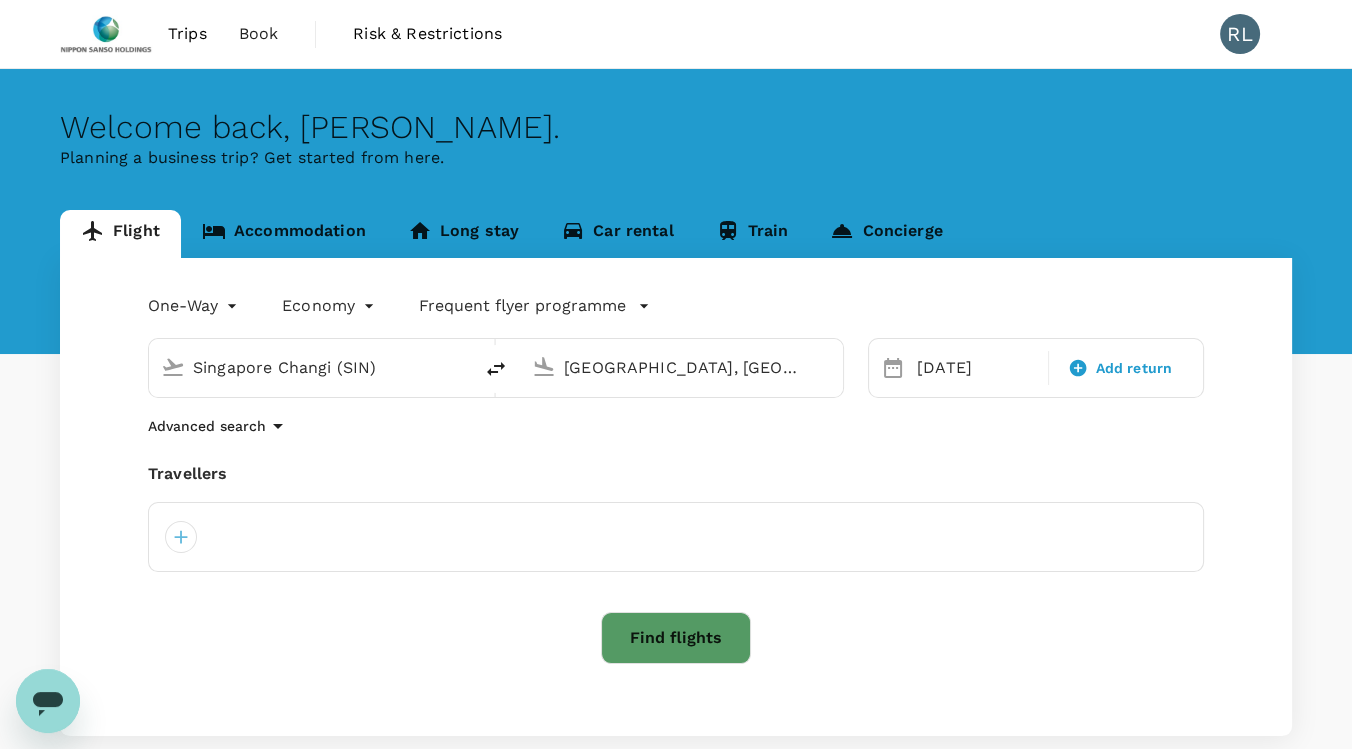 click on "Find flights" at bounding box center (676, 638) 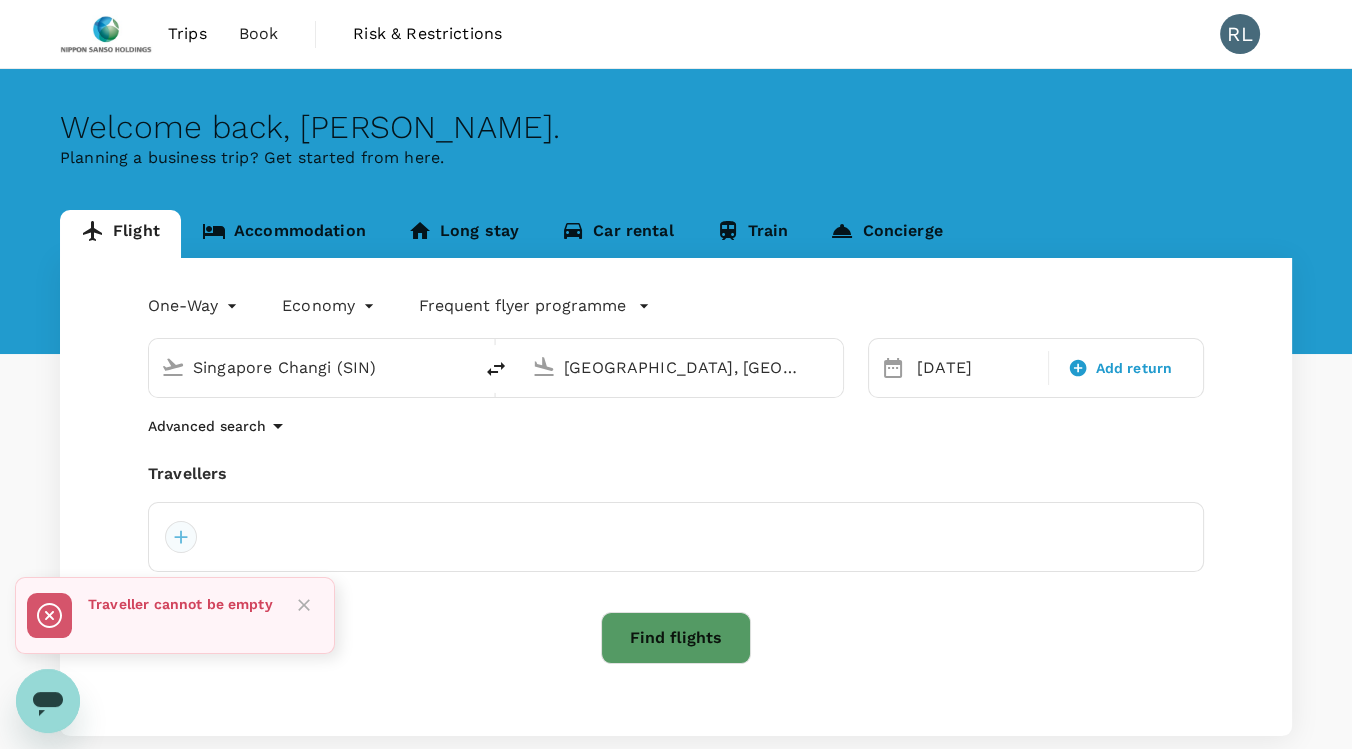 click at bounding box center (181, 537) 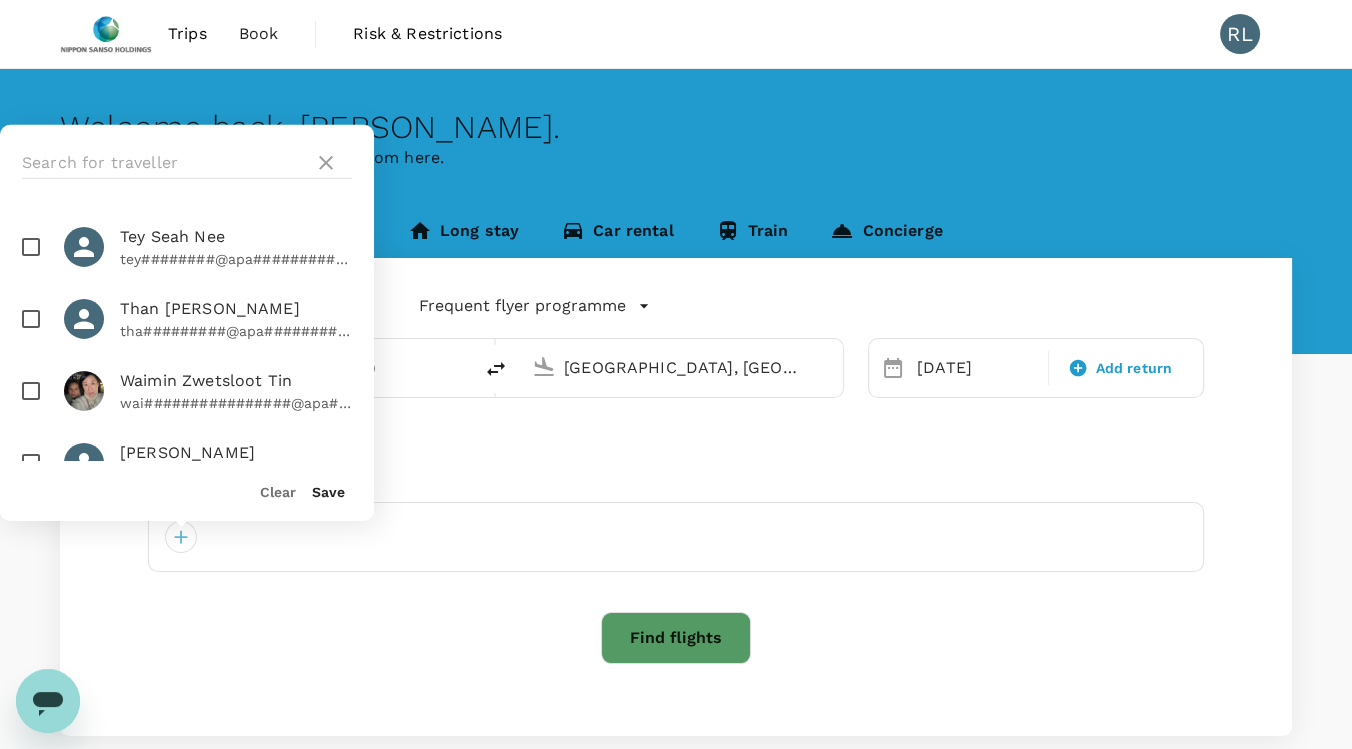 scroll, scrollTop: 2851, scrollLeft: 0, axis: vertical 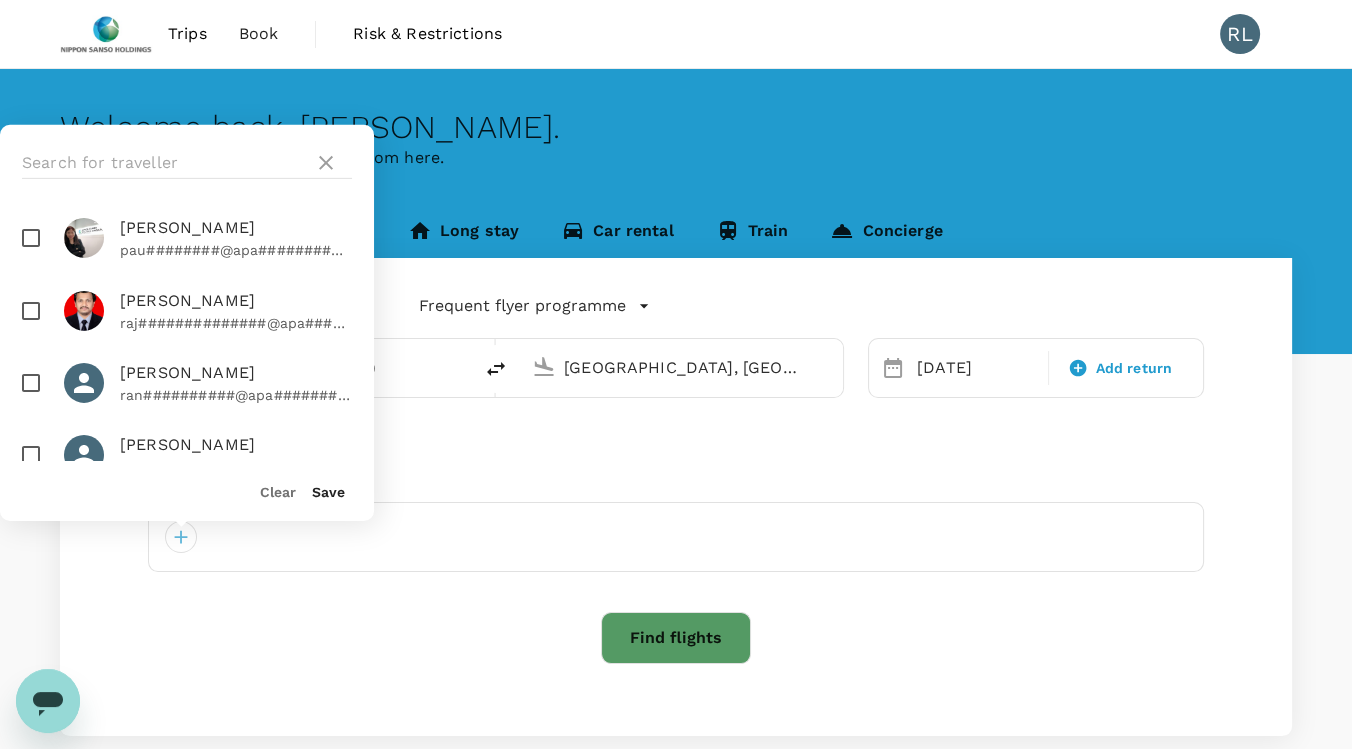click on "rut#####@apa#################" at bounding box center [236, 466] 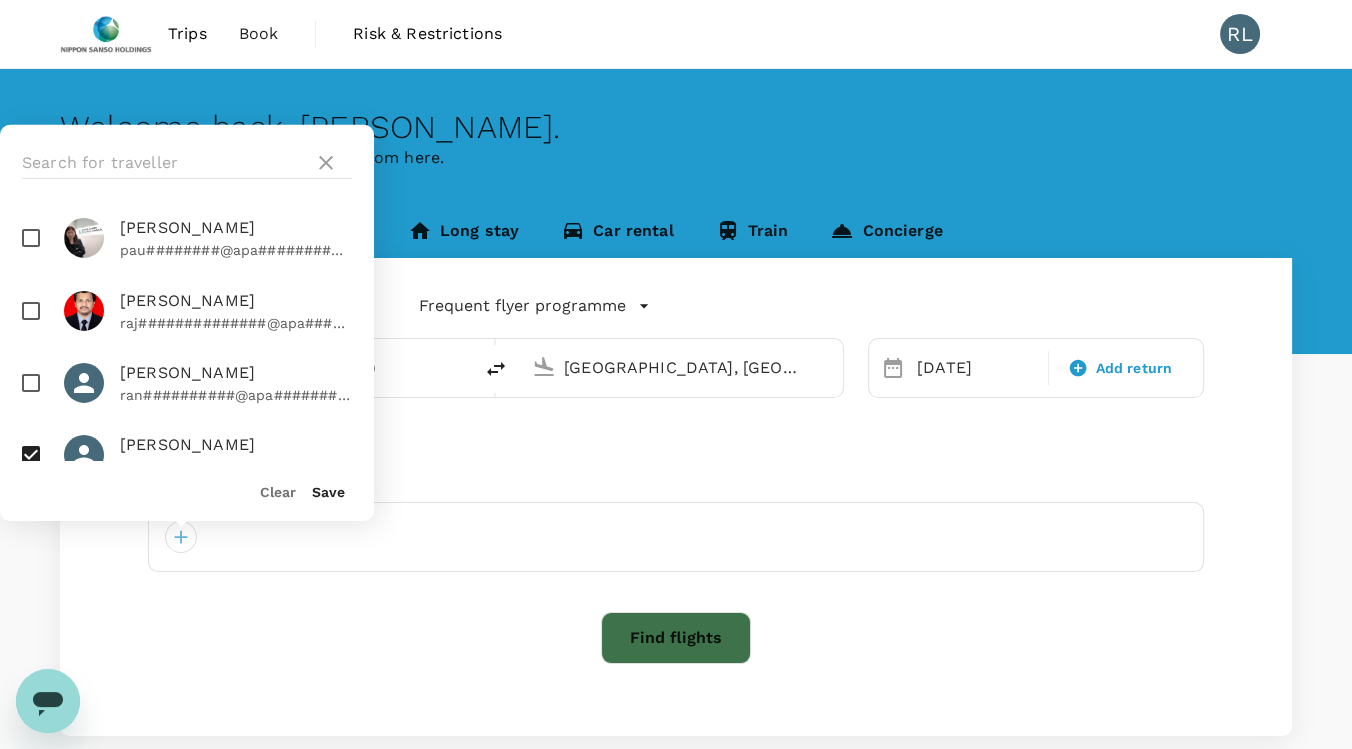click on "Find flights" at bounding box center (676, 638) 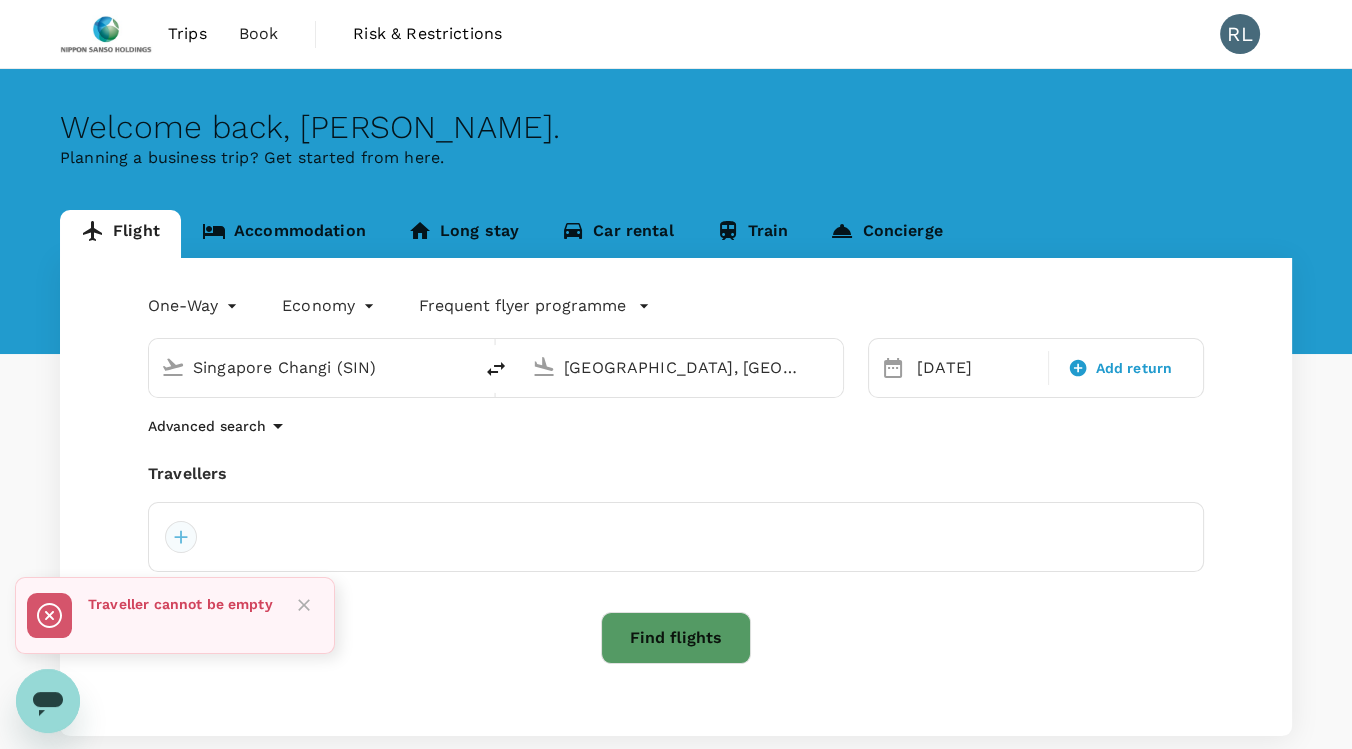 click at bounding box center [181, 537] 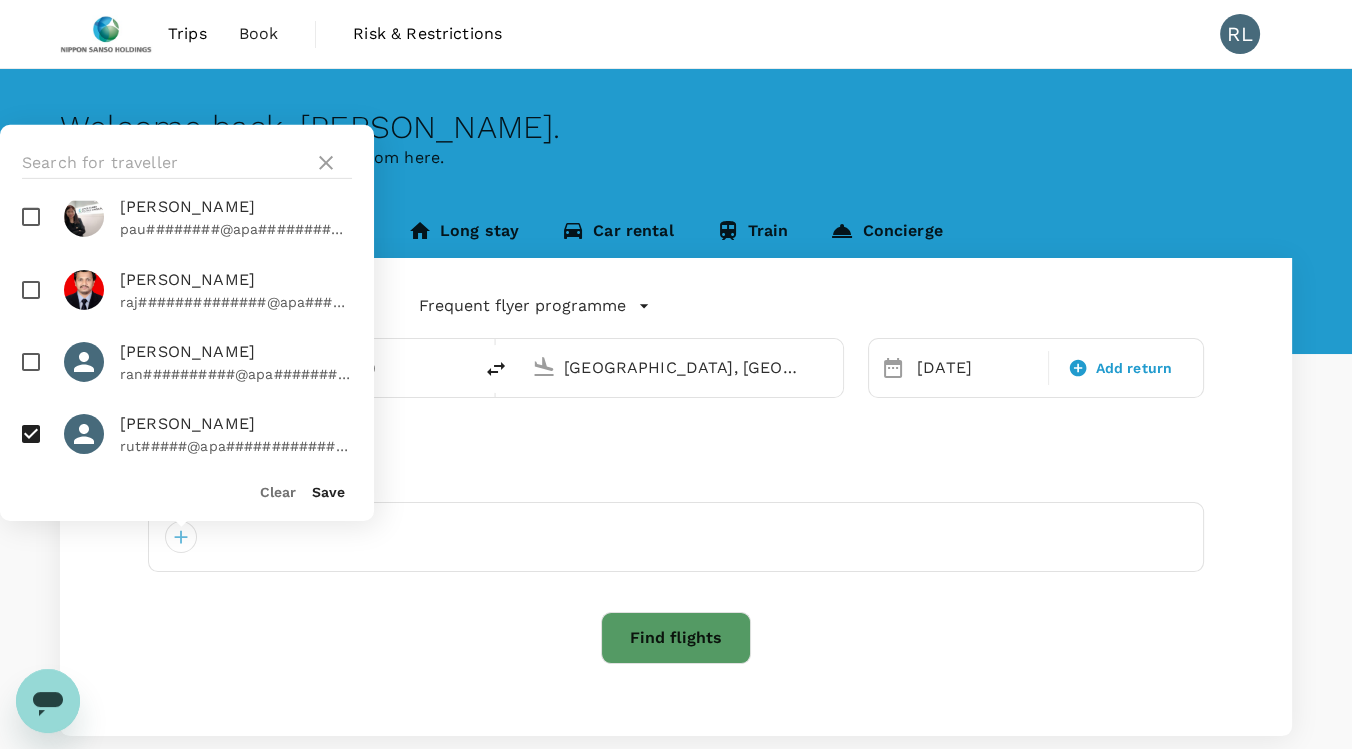 scroll, scrollTop: 2407, scrollLeft: 0, axis: vertical 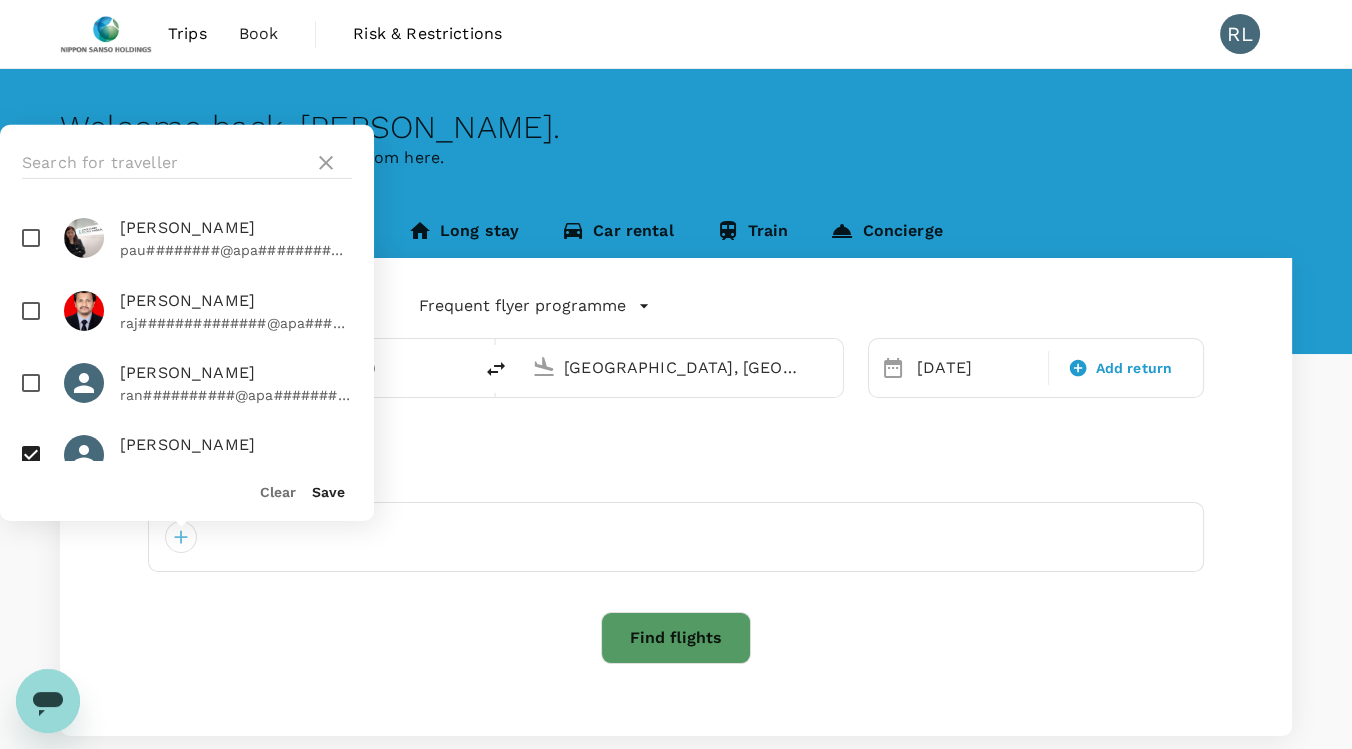 click on "[PERSON_NAME]" at bounding box center [236, 444] 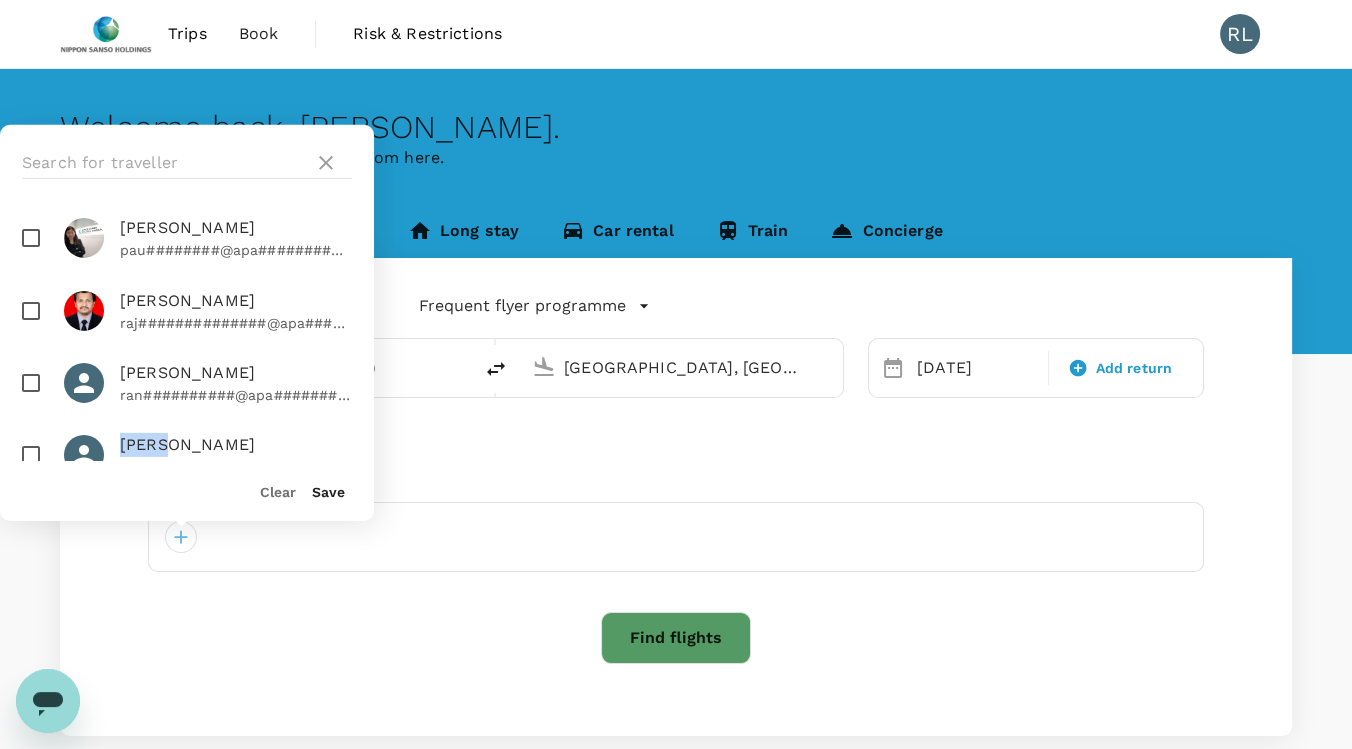 click on "[PERSON_NAME]" at bounding box center (236, 444) 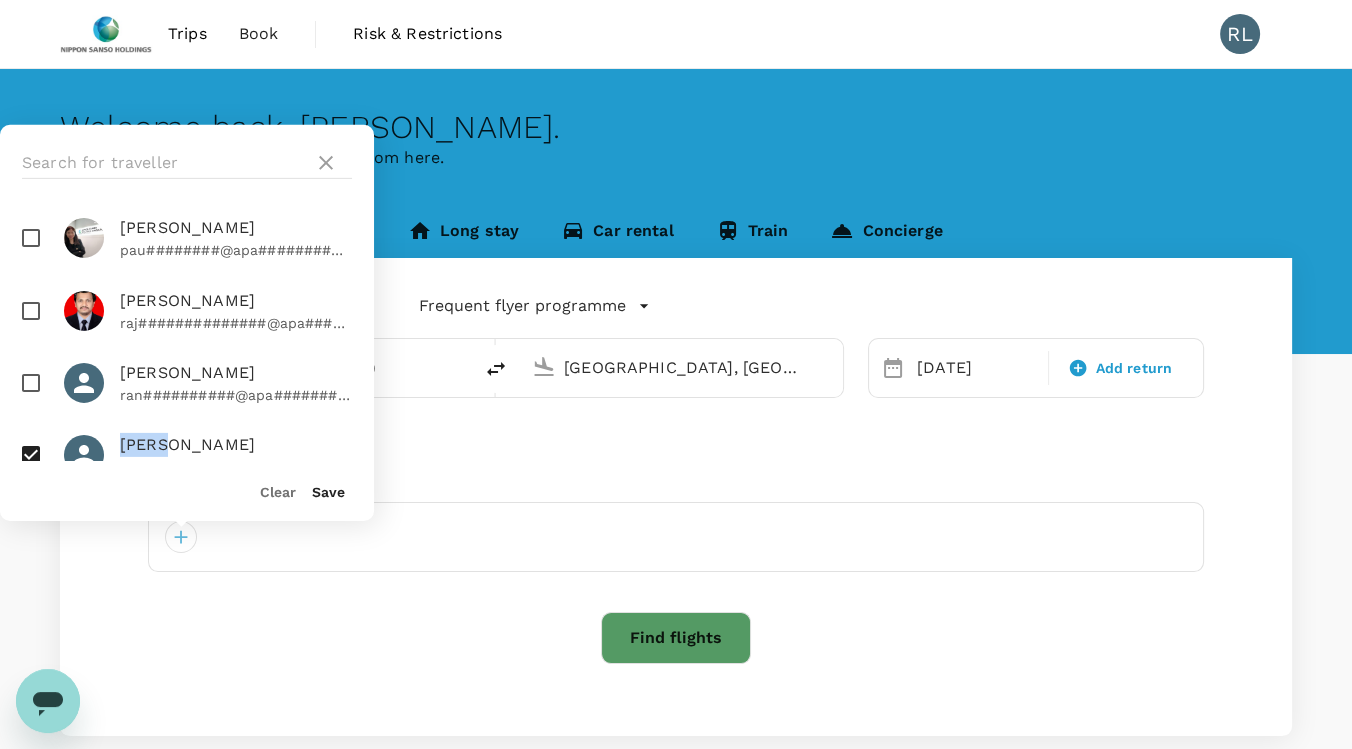 drag, startPoint x: 144, startPoint y: 285, endPoint x: 34, endPoint y: 283, distance: 110.01818 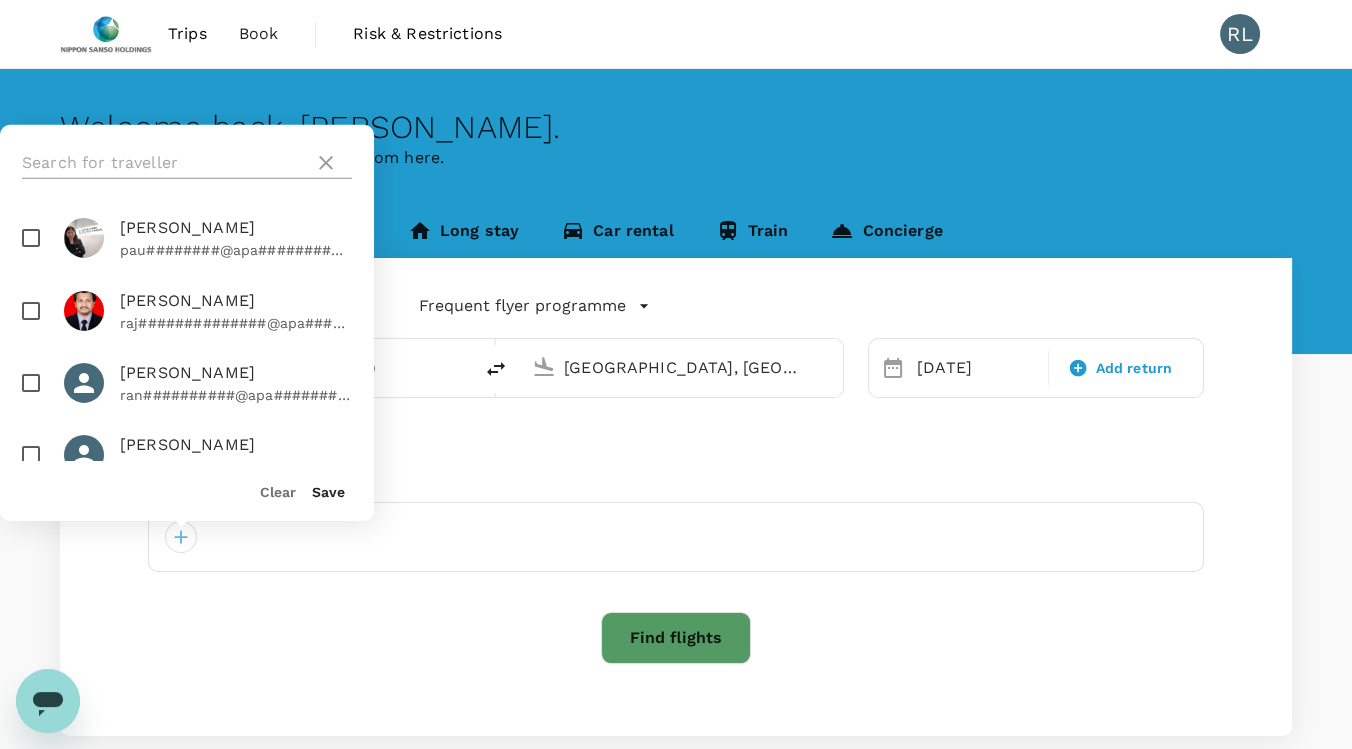 click at bounding box center [164, 163] 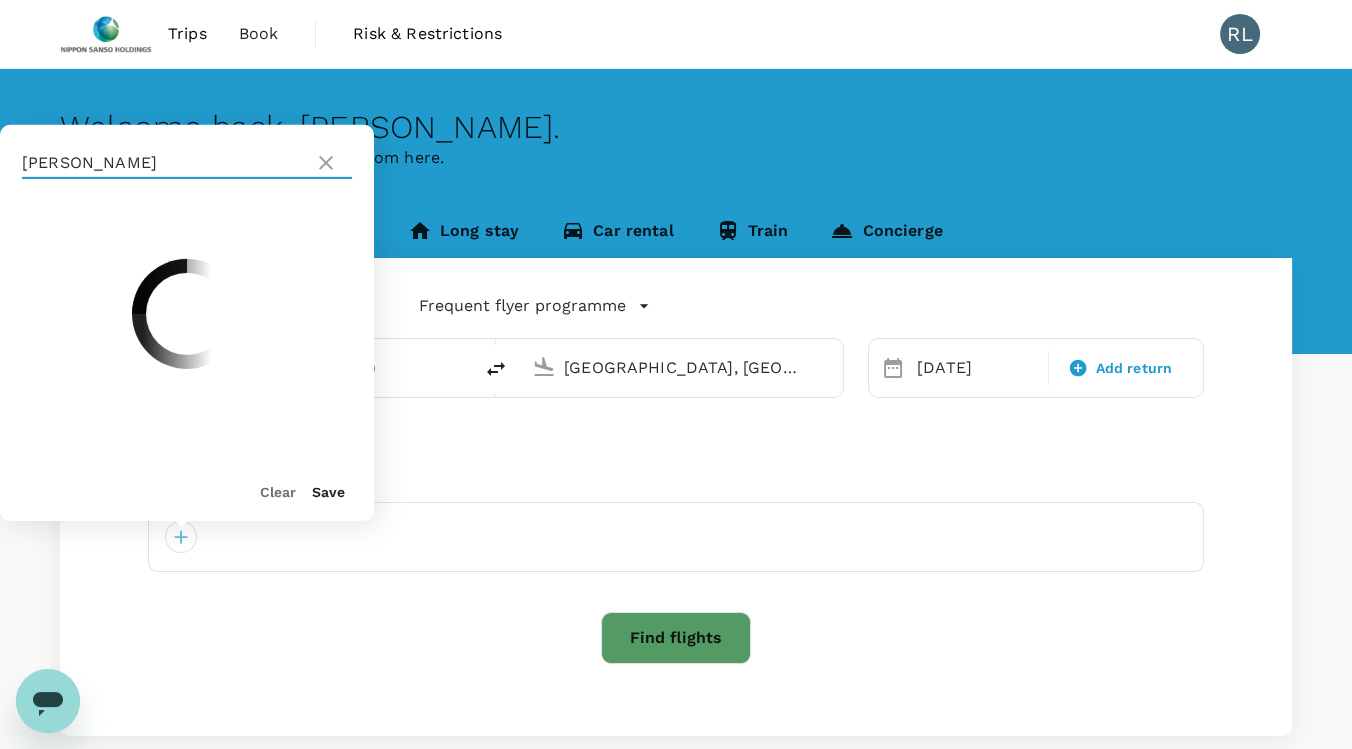 scroll, scrollTop: 0, scrollLeft: 0, axis: both 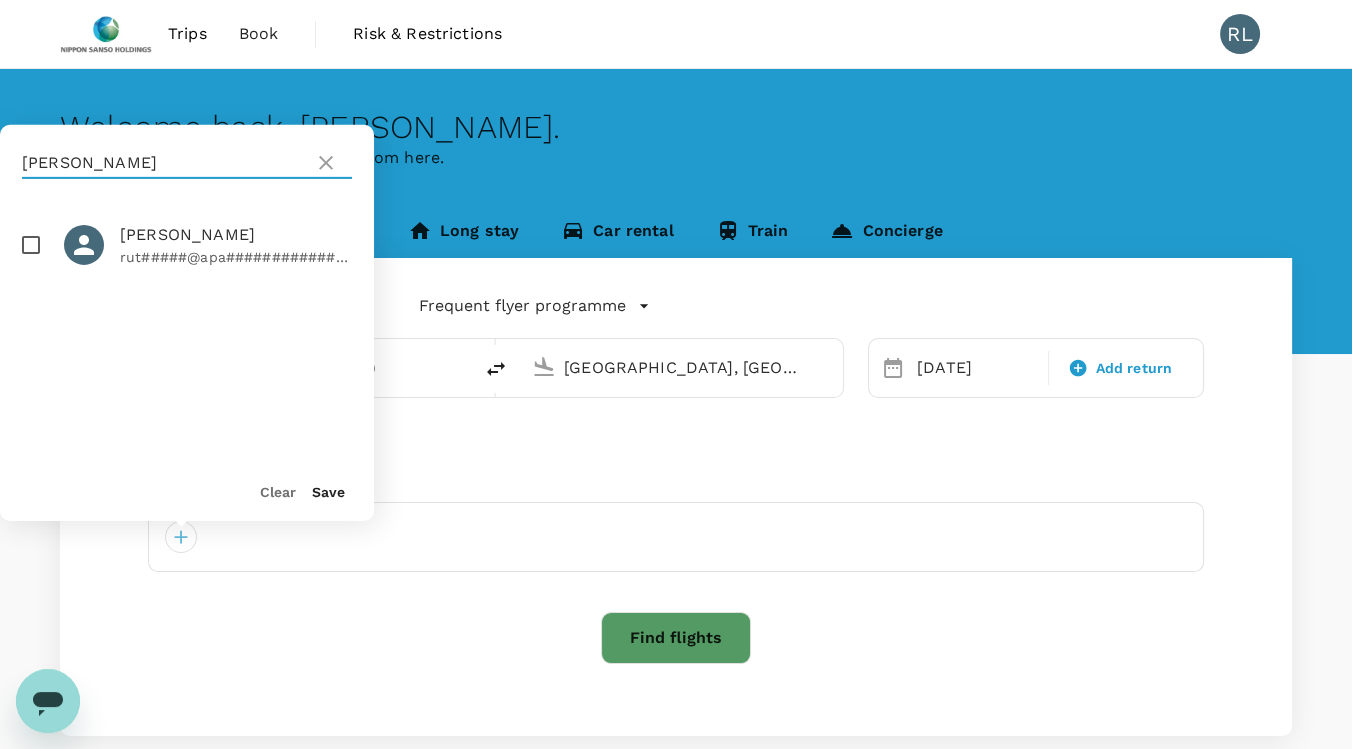 type on "[PERSON_NAME]" 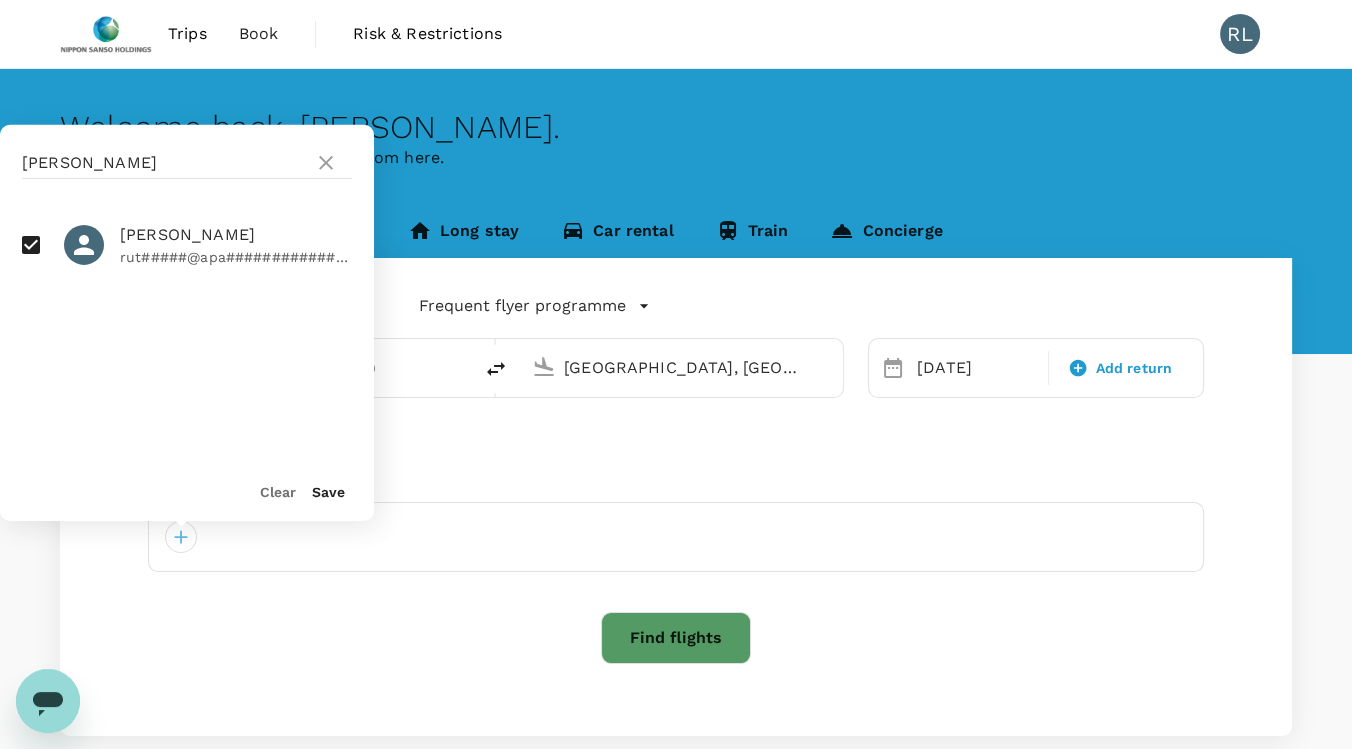 click on "Save" at bounding box center (328, 492) 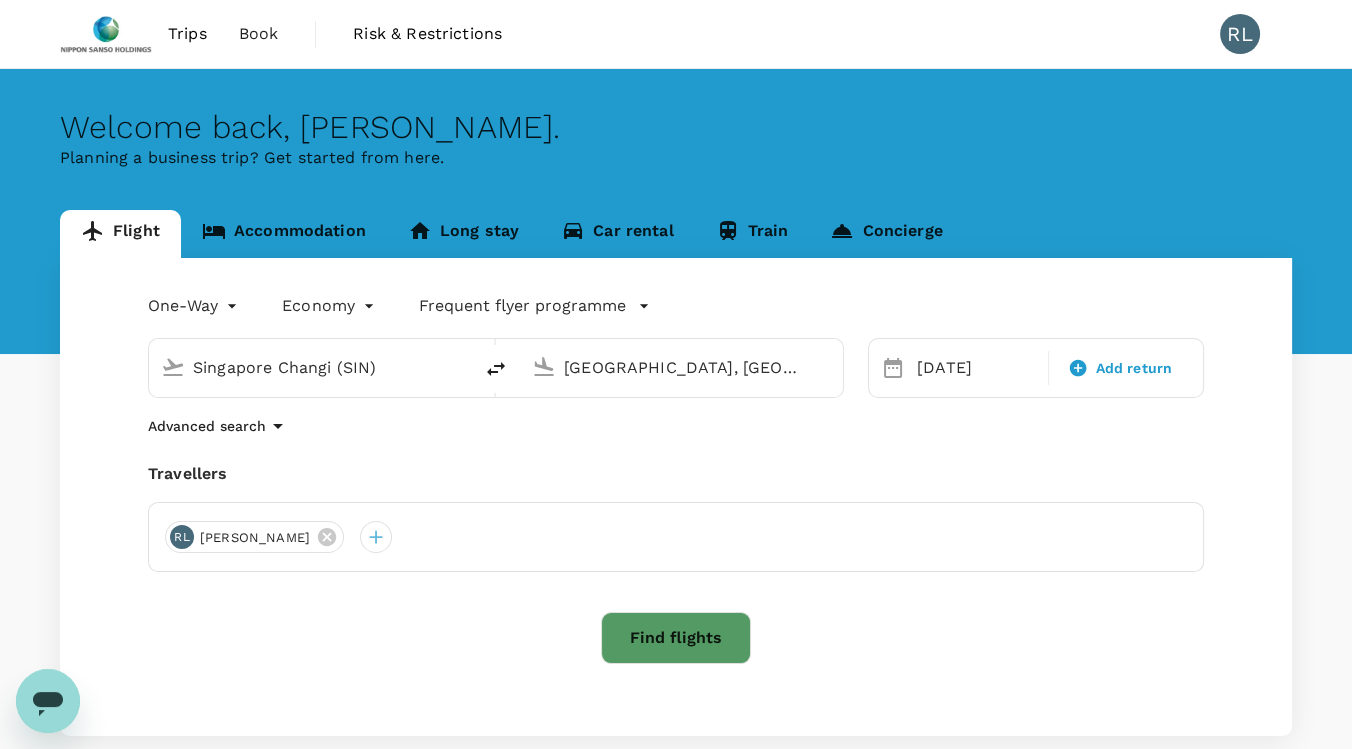 click on "Find flights" at bounding box center [676, 638] 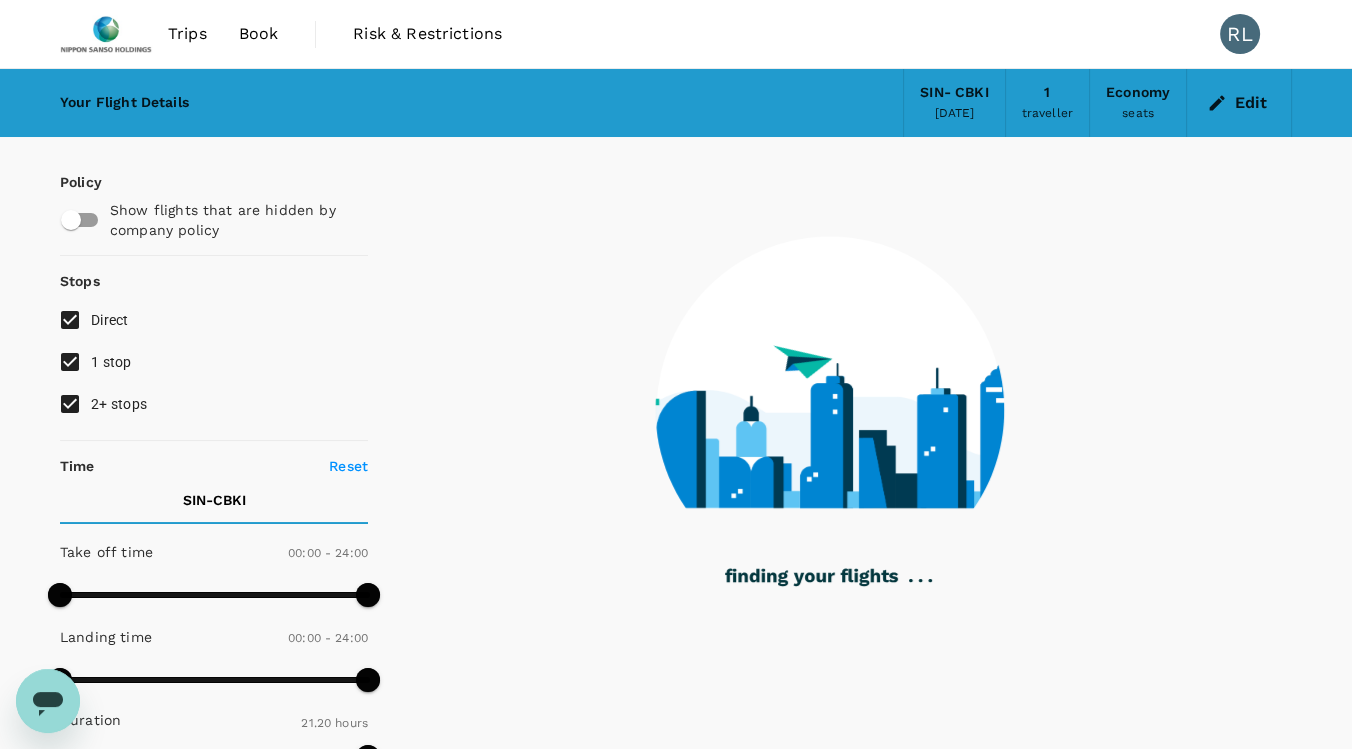 type on "1405" 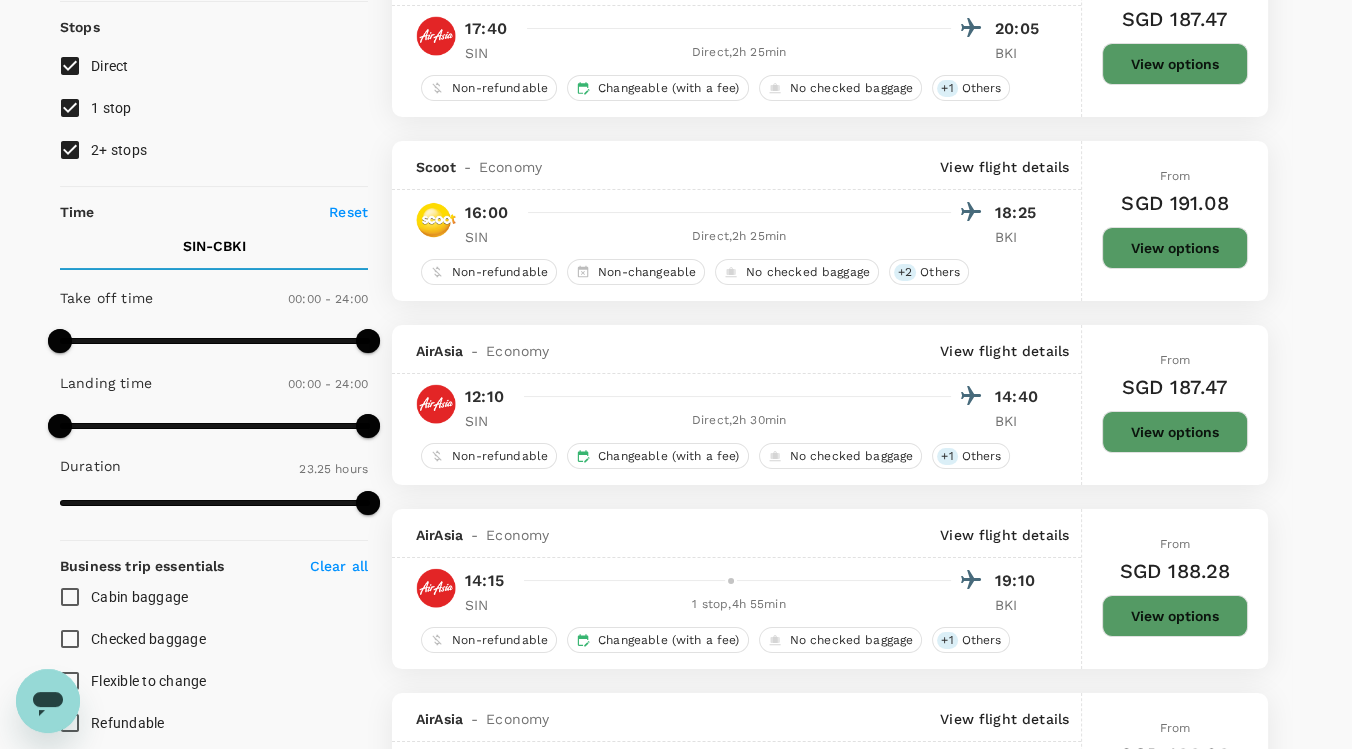 scroll, scrollTop: 222, scrollLeft: 0, axis: vertical 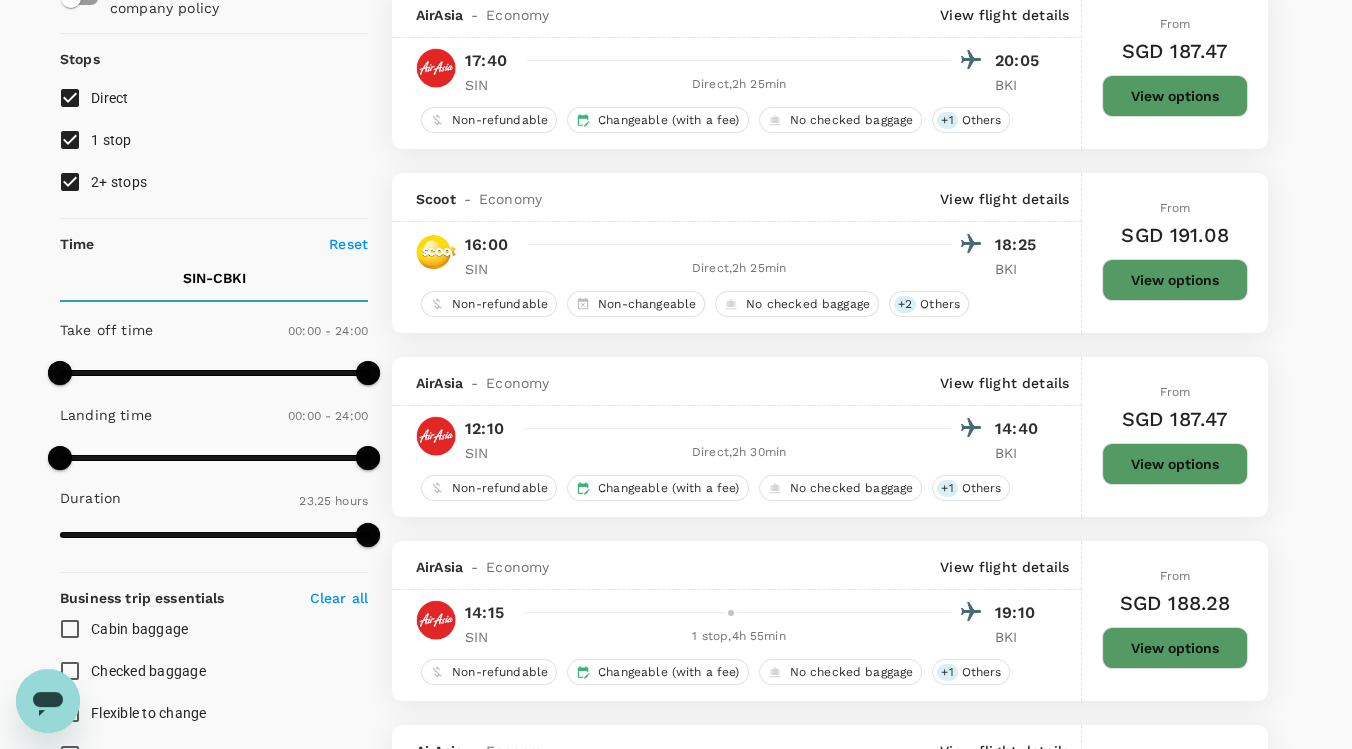 click on "2+ stops" at bounding box center [119, 182] 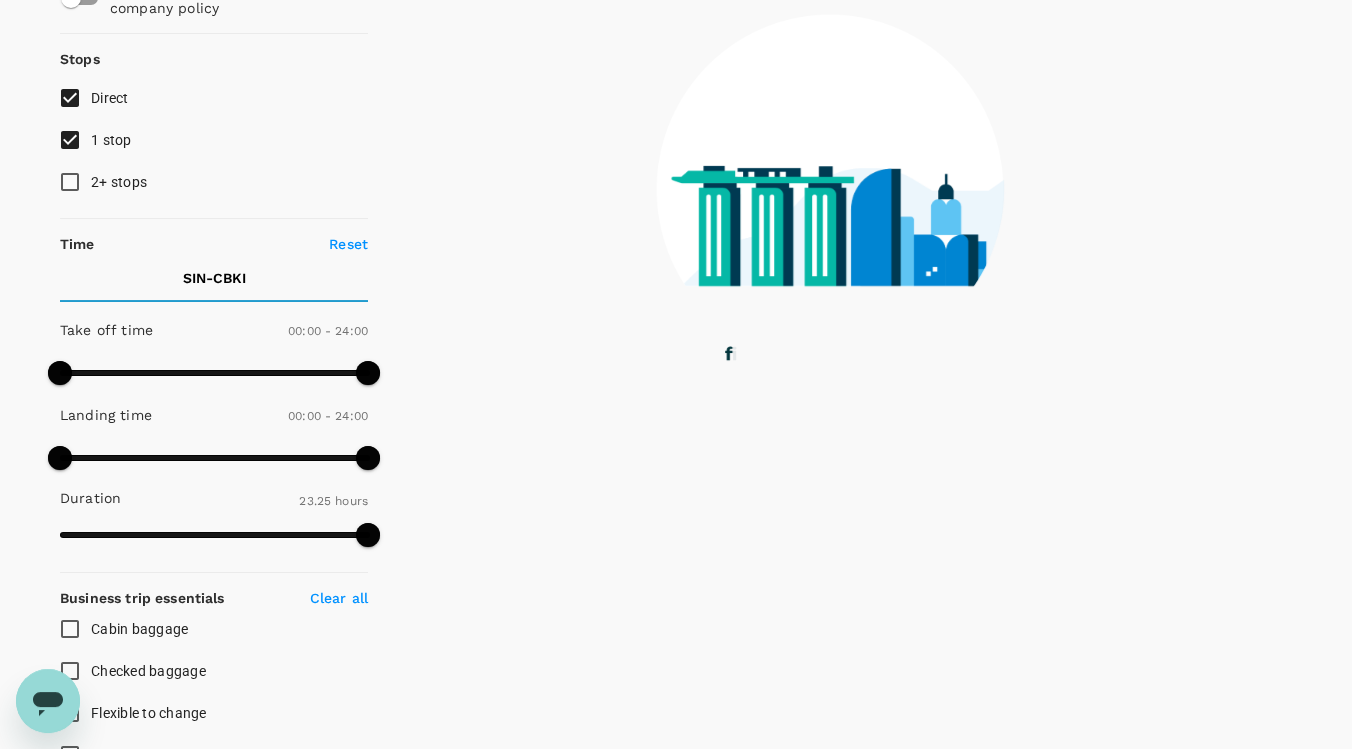 click on "1 stop" at bounding box center [111, 140] 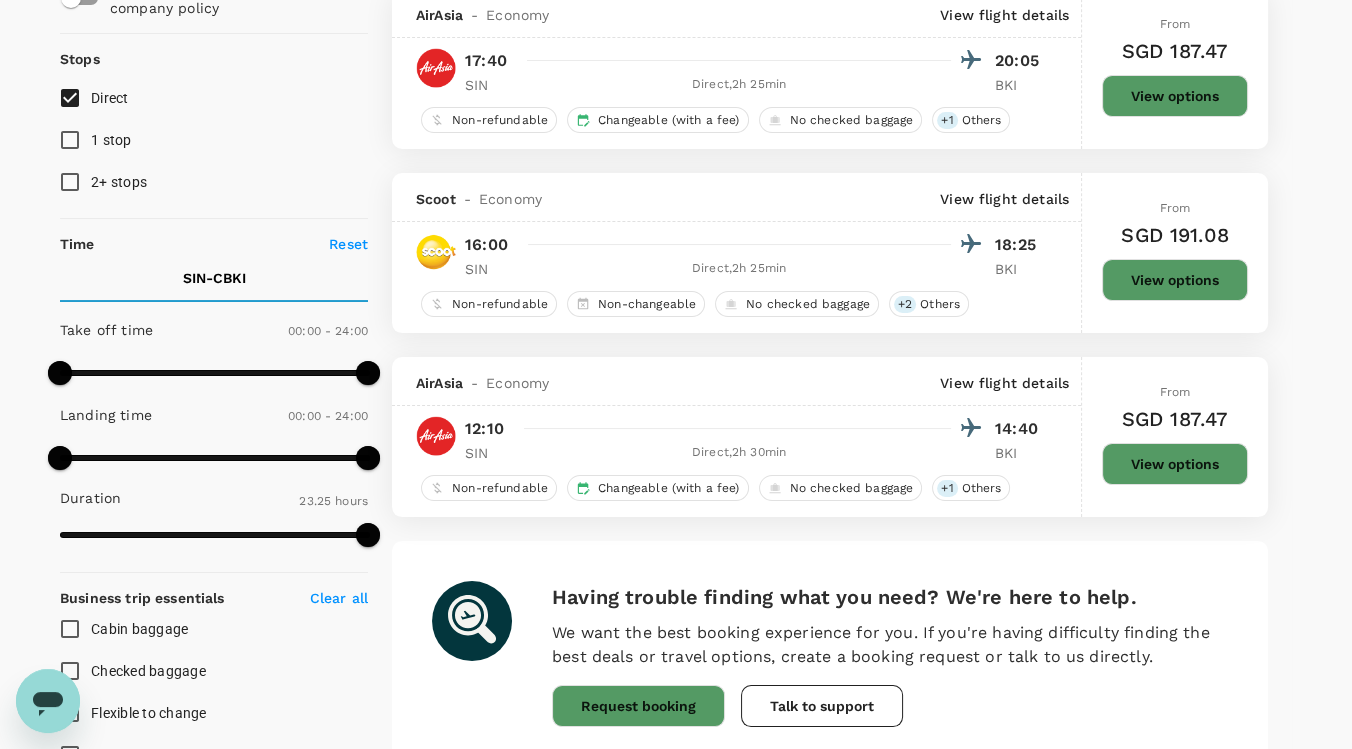 click on "Checked baggage" at bounding box center [148, 671] 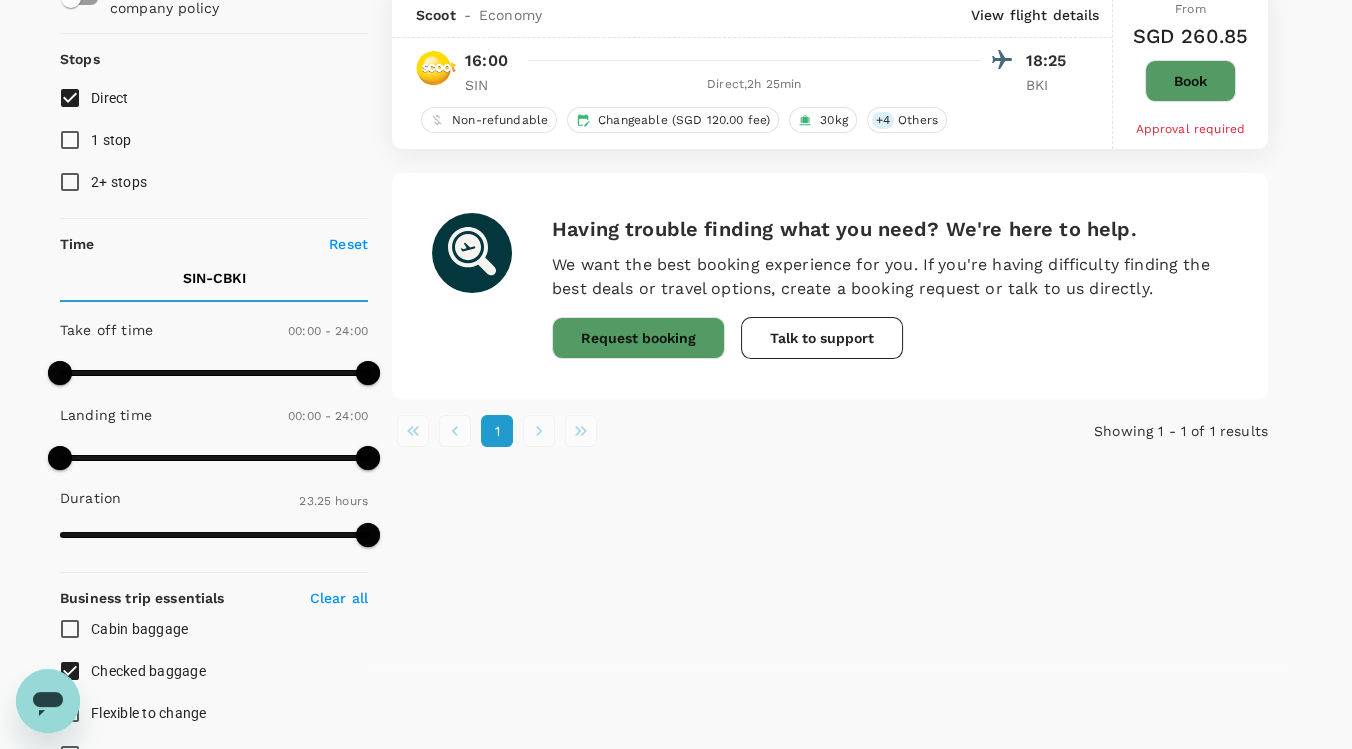 click on "Cabin baggage" at bounding box center [139, 629] 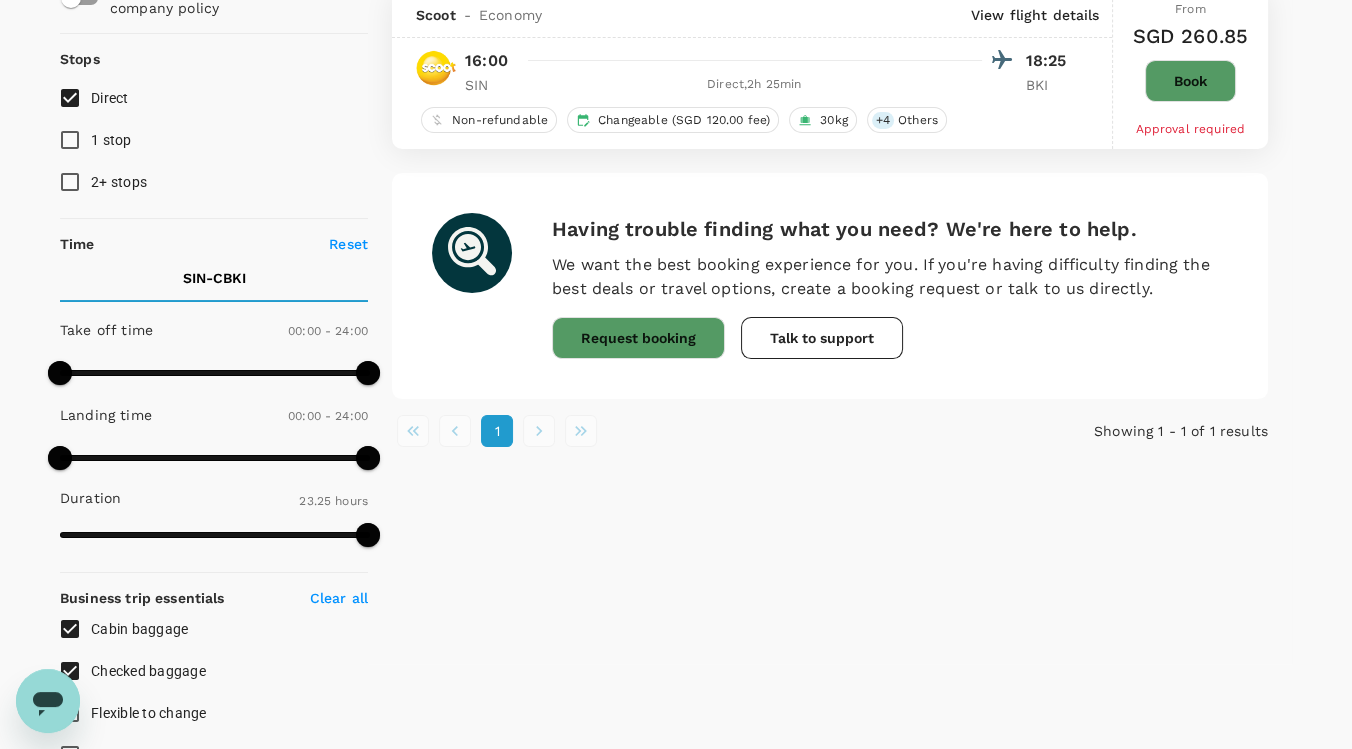 click on "Checked baggage" at bounding box center [148, 671] 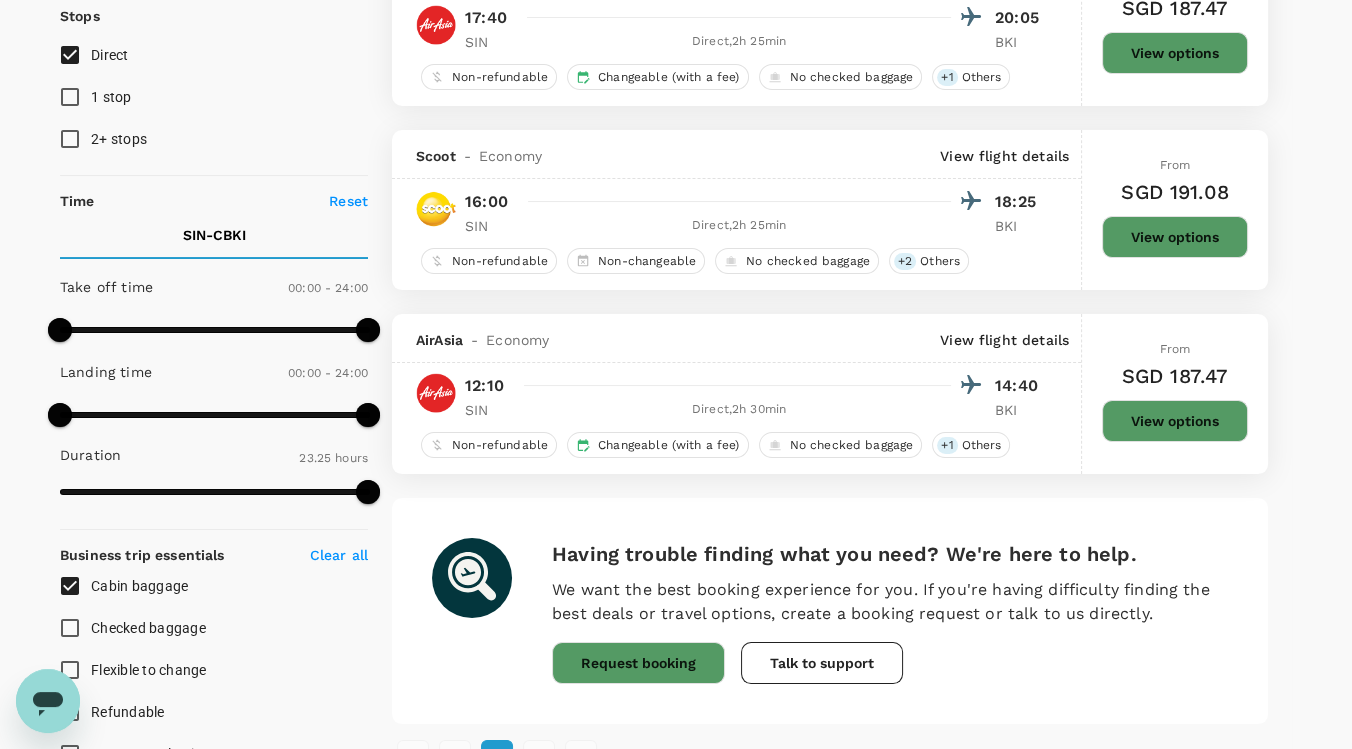 scroll, scrollTop: 222, scrollLeft: 0, axis: vertical 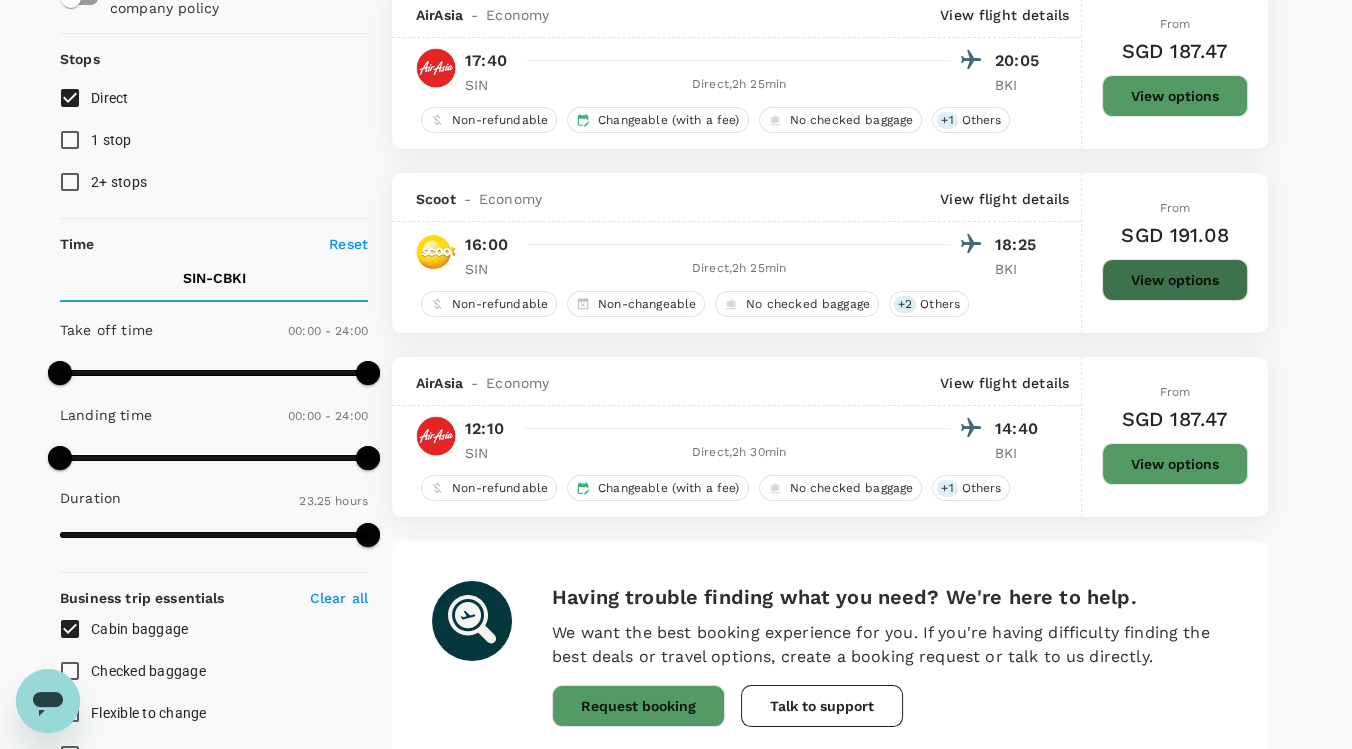 click on "View options" at bounding box center [1175, 280] 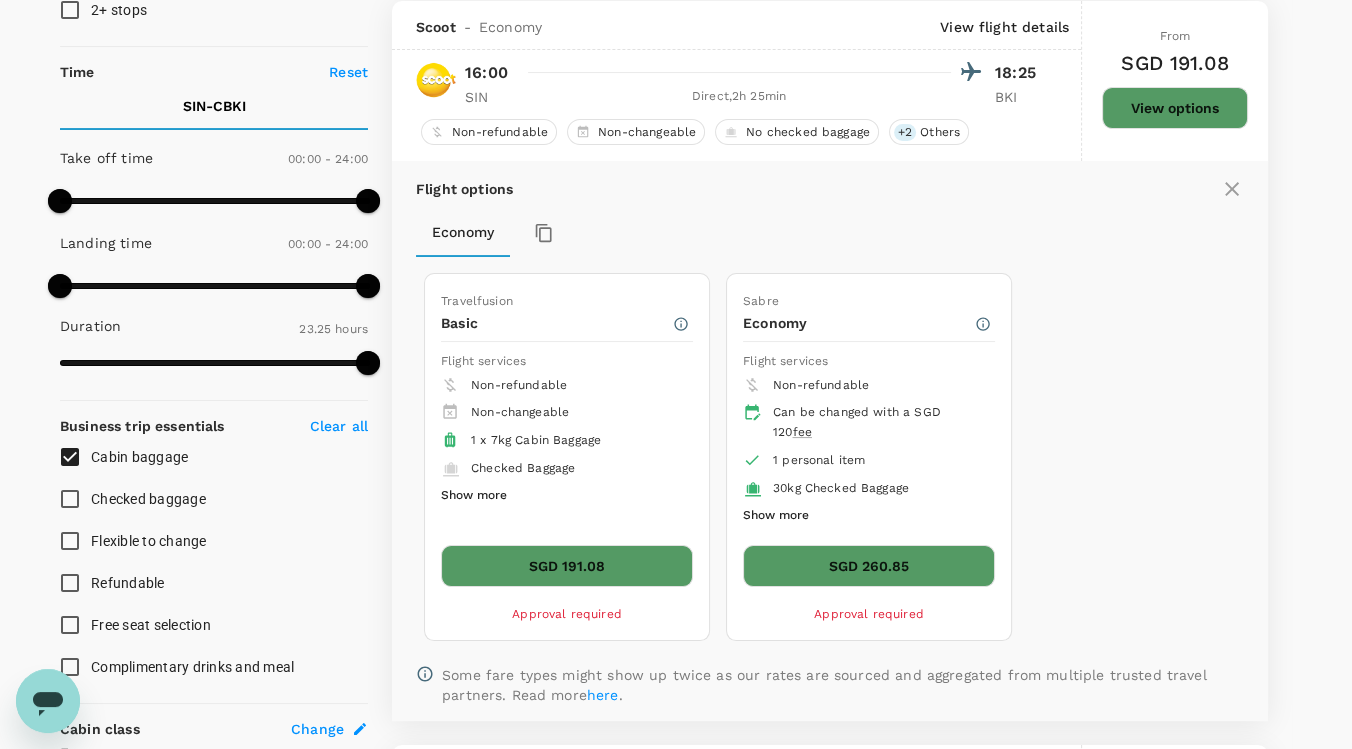 scroll, scrollTop: 0, scrollLeft: 0, axis: both 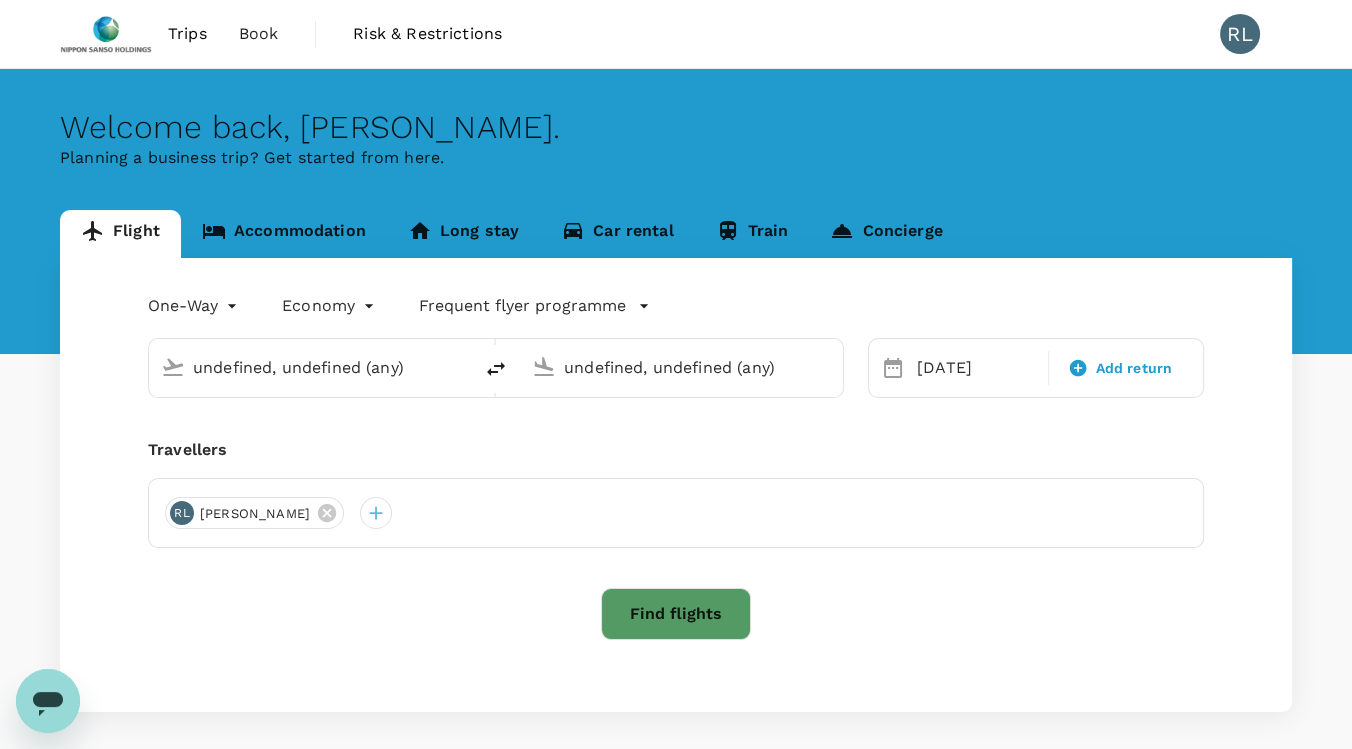 type on "Singapore Changi (SIN)" 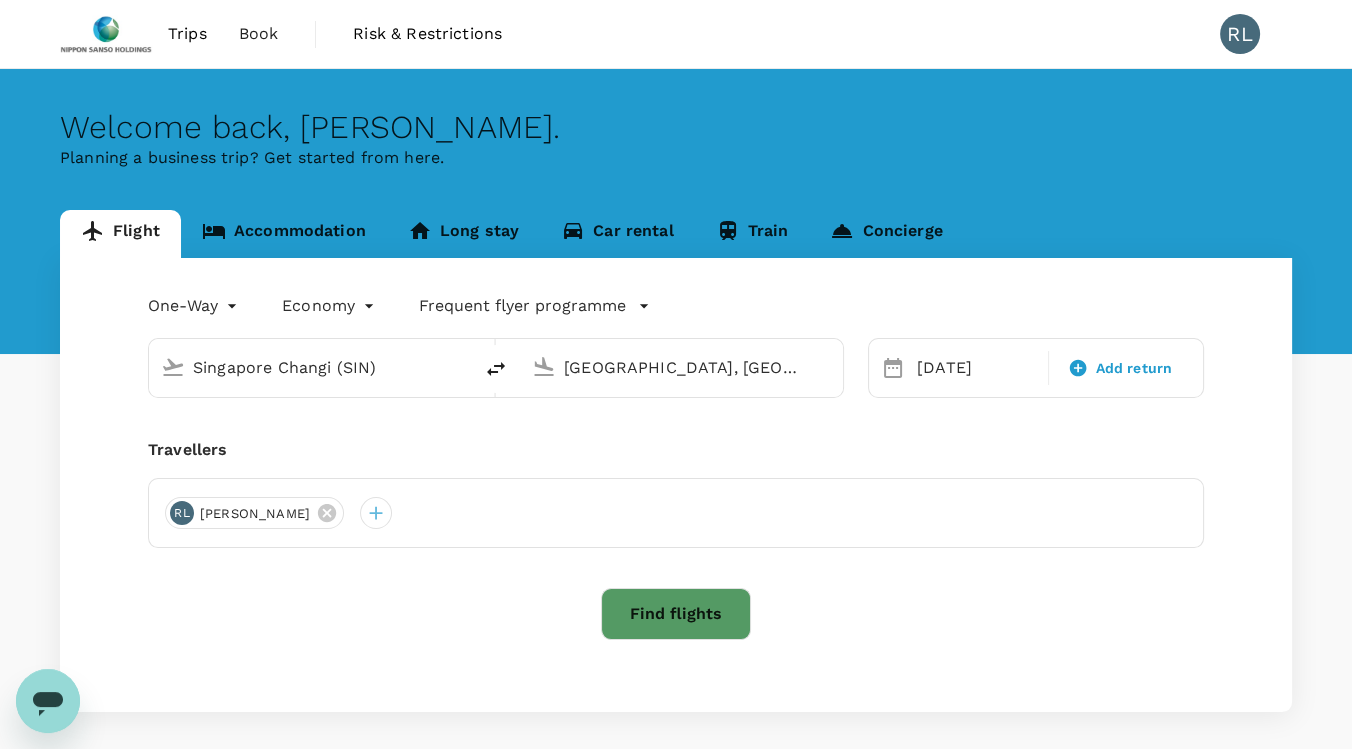 type 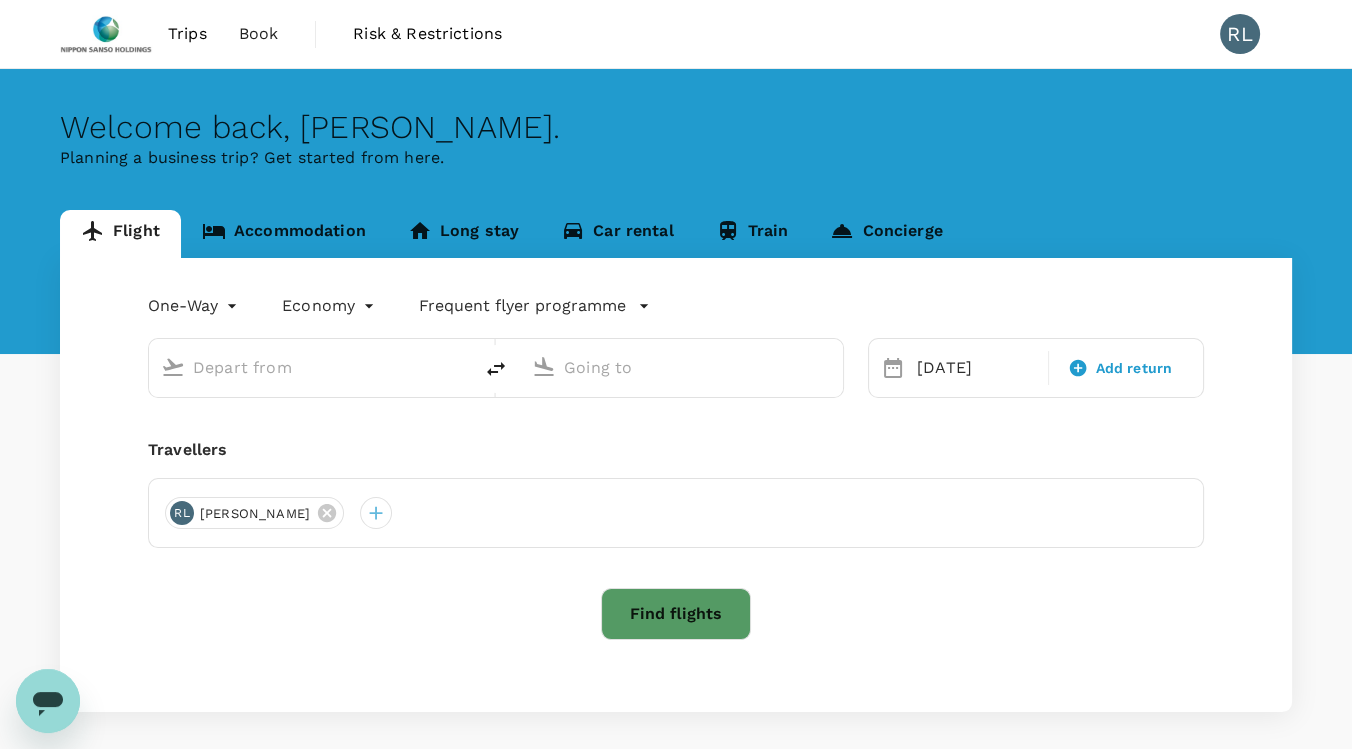 type on "Singapore Changi (SIN)" 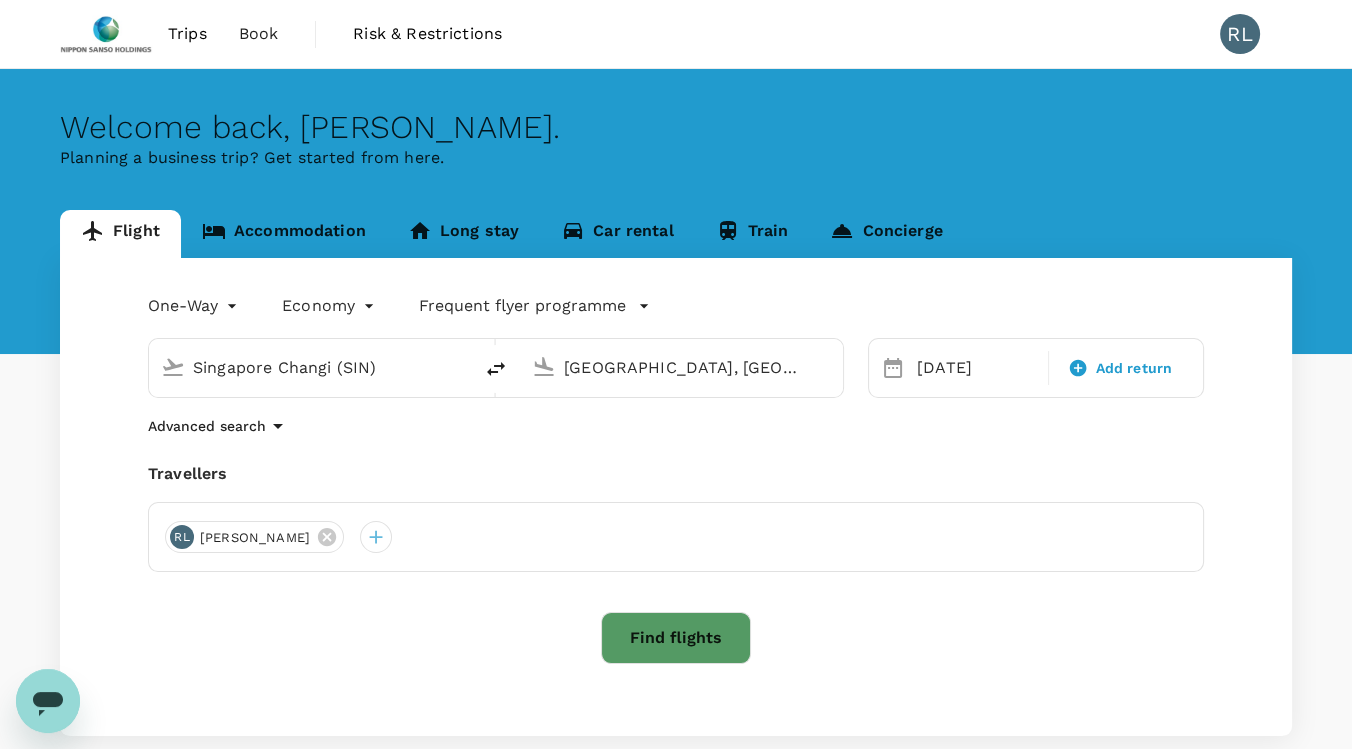 type 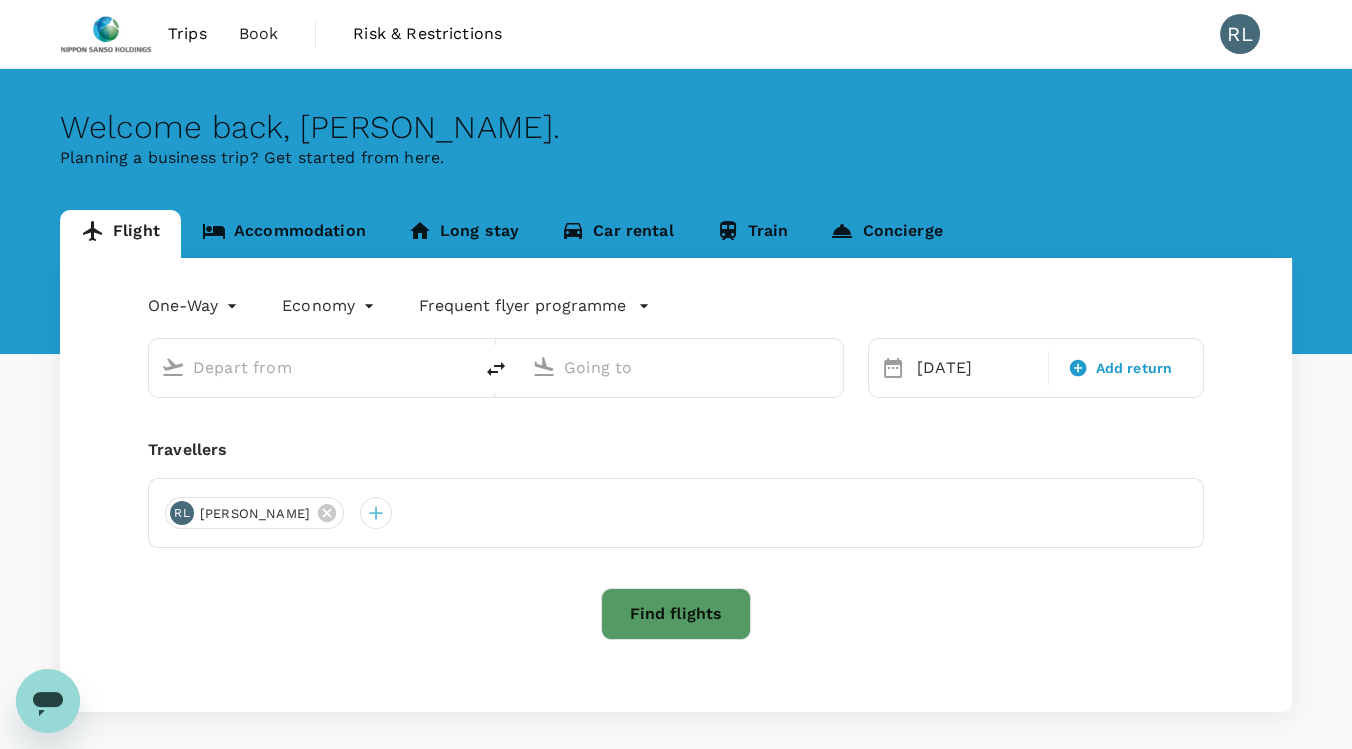 type on "Singapore Changi (SIN)" 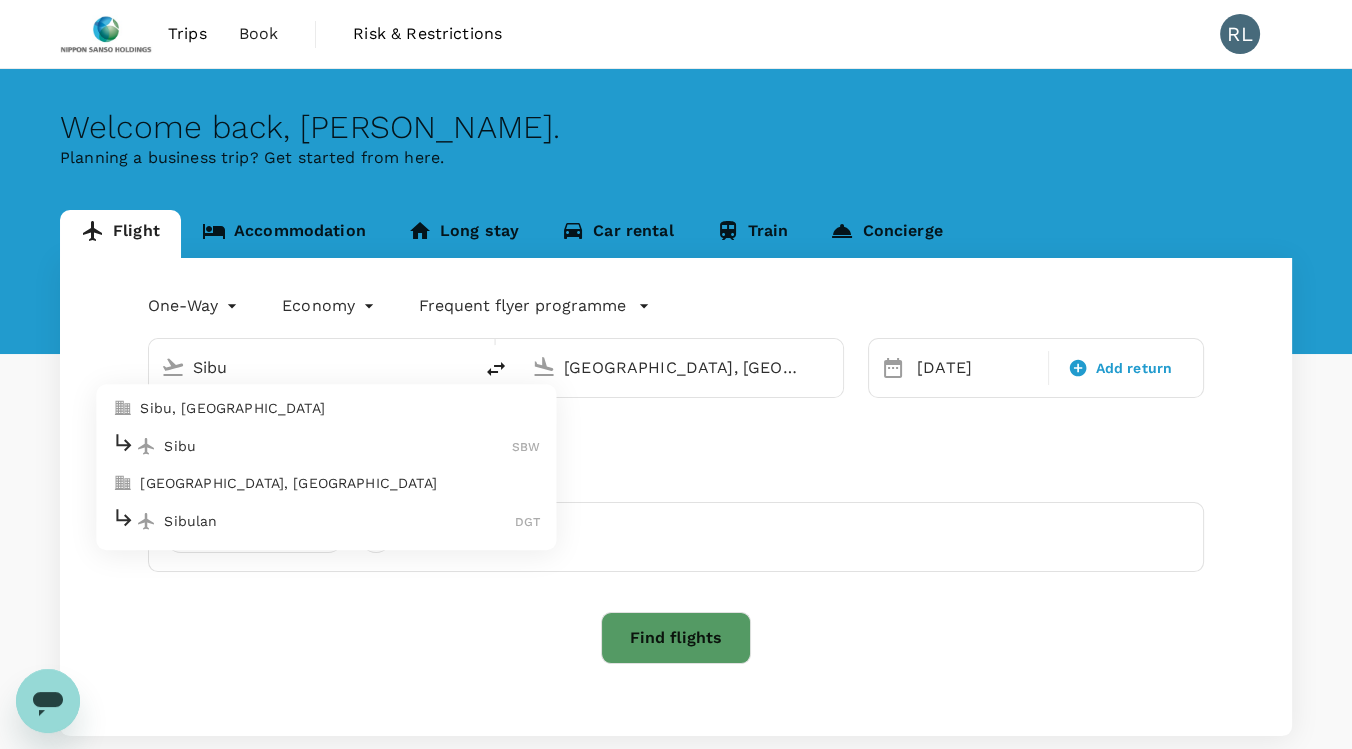 click on "Sibu" at bounding box center [338, 446] 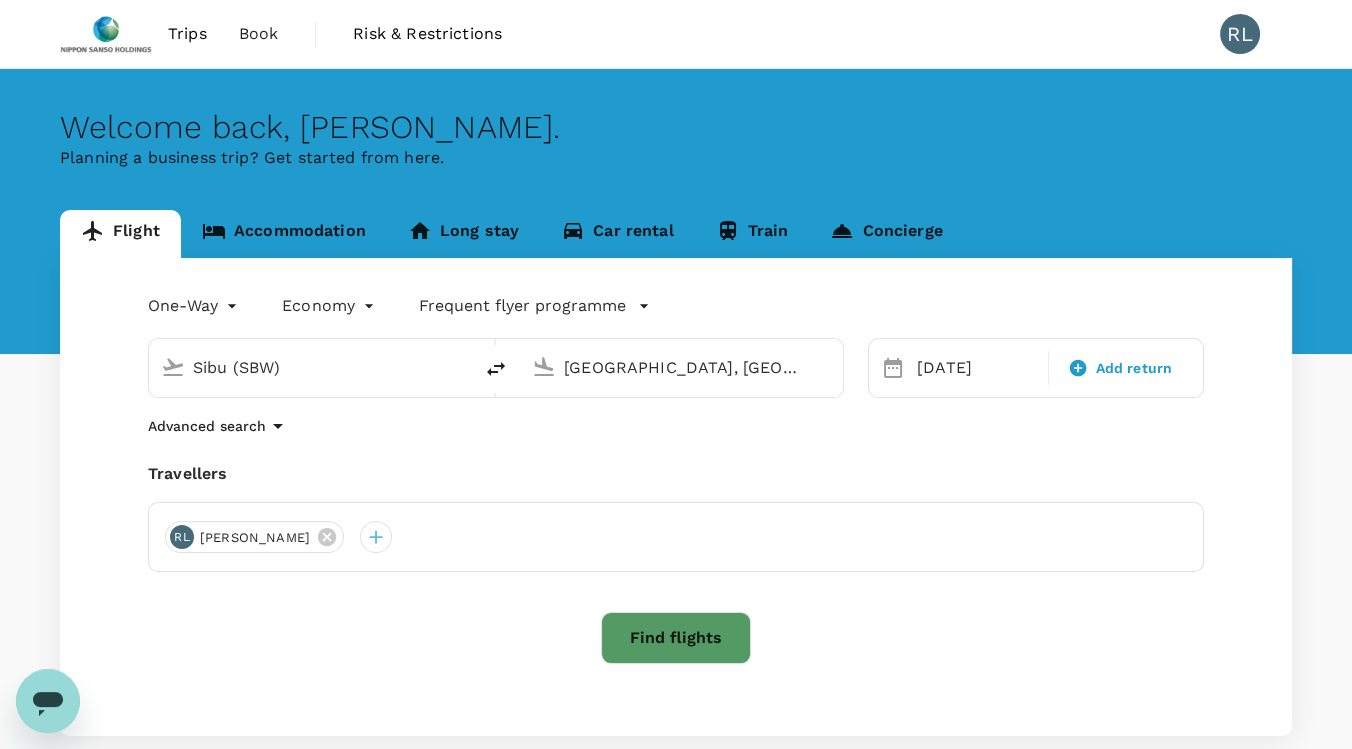 drag, startPoint x: 283, startPoint y: 364, endPoint x: 180, endPoint y: 388, distance: 105.75916 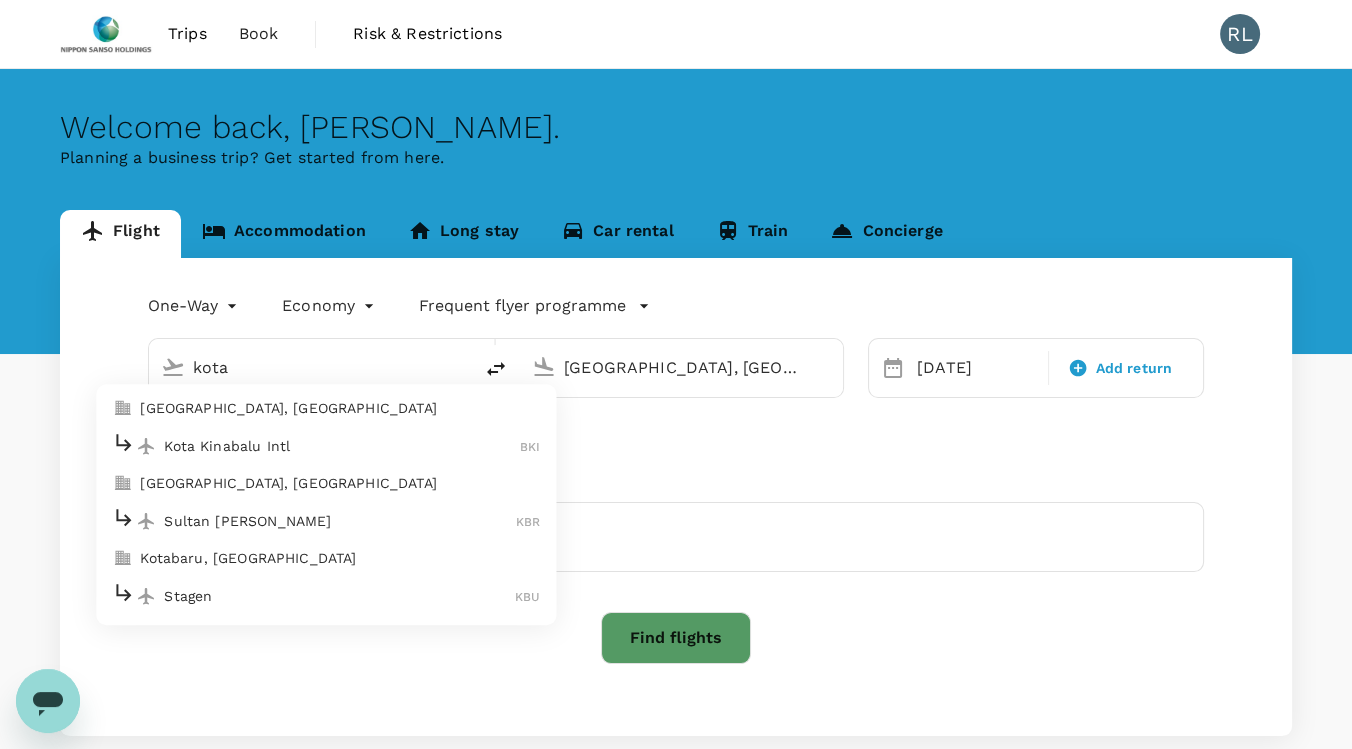click on "[GEOGRAPHIC_DATA], [GEOGRAPHIC_DATA]" at bounding box center (326, 409) 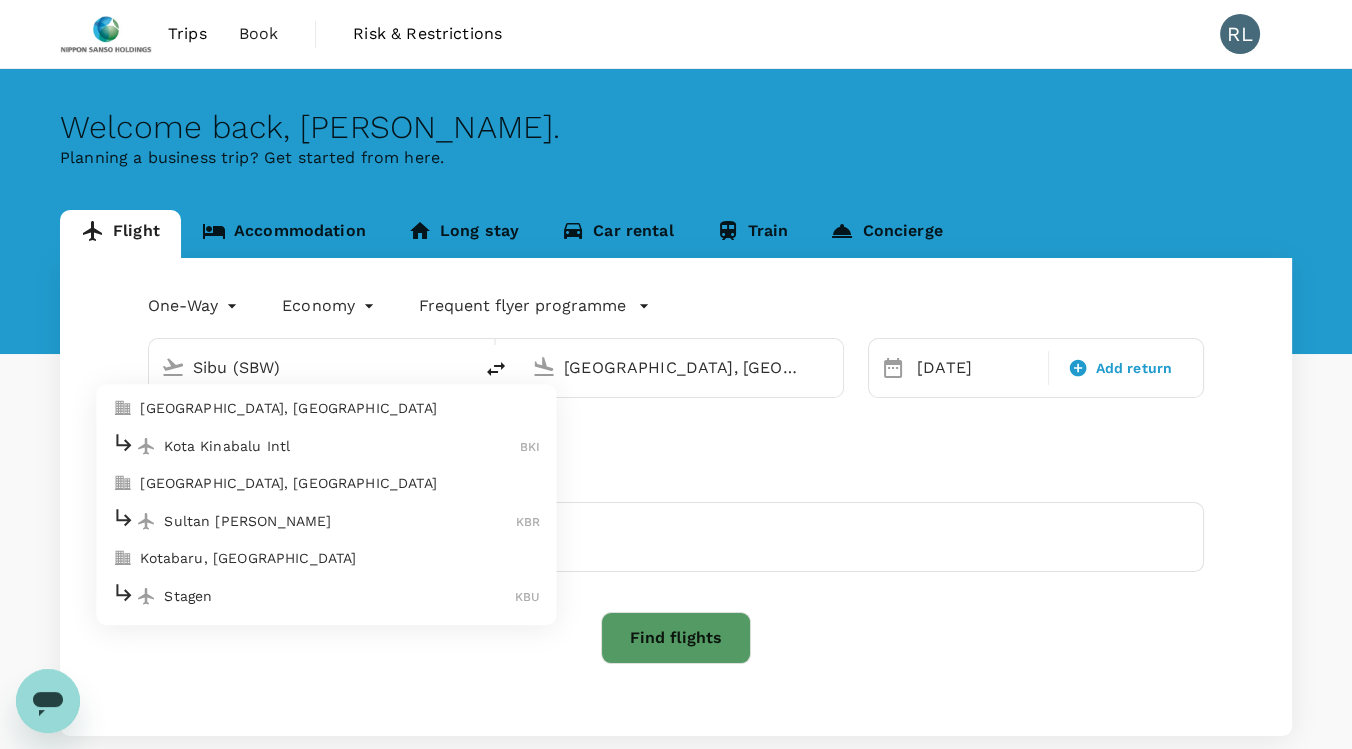 type on "[GEOGRAPHIC_DATA], [GEOGRAPHIC_DATA] (any)" 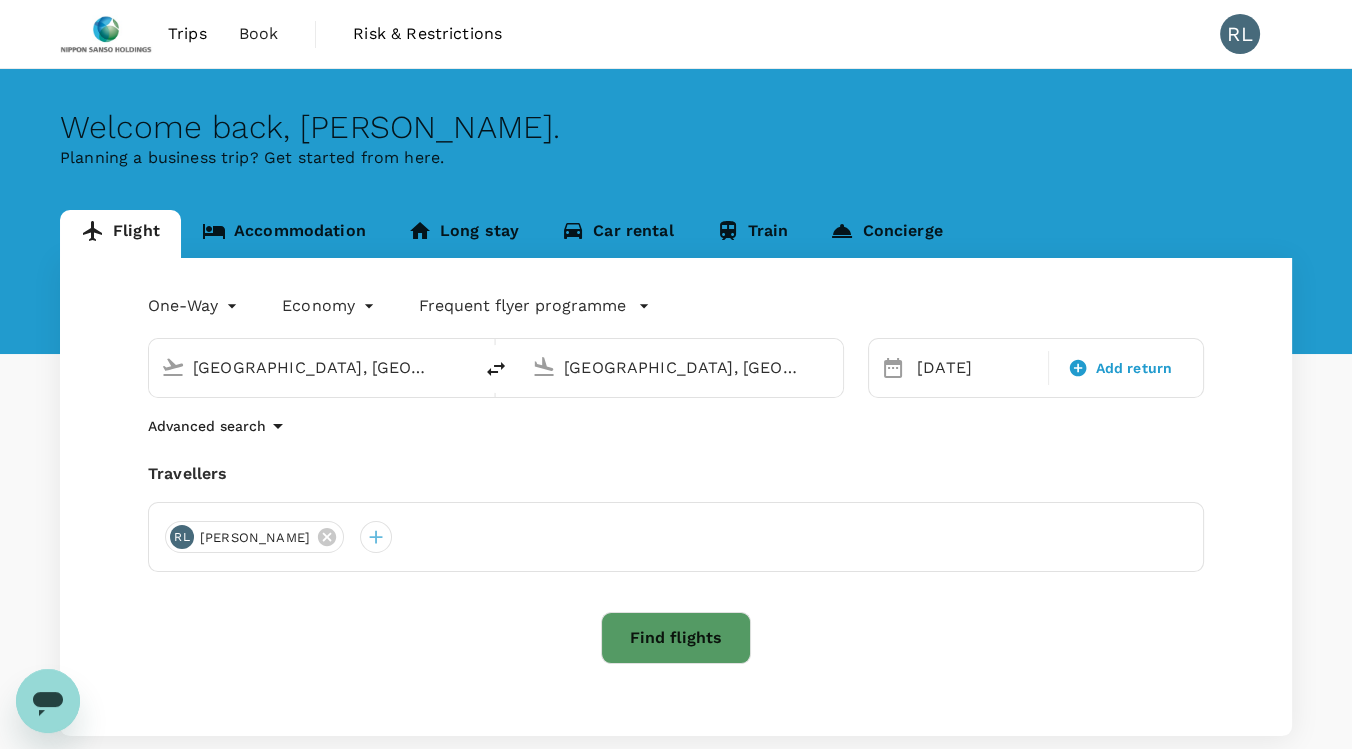 drag, startPoint x: 820, startPoint y: 372, endPoint x: 457, endPoint y: 351, distance: 363.60693 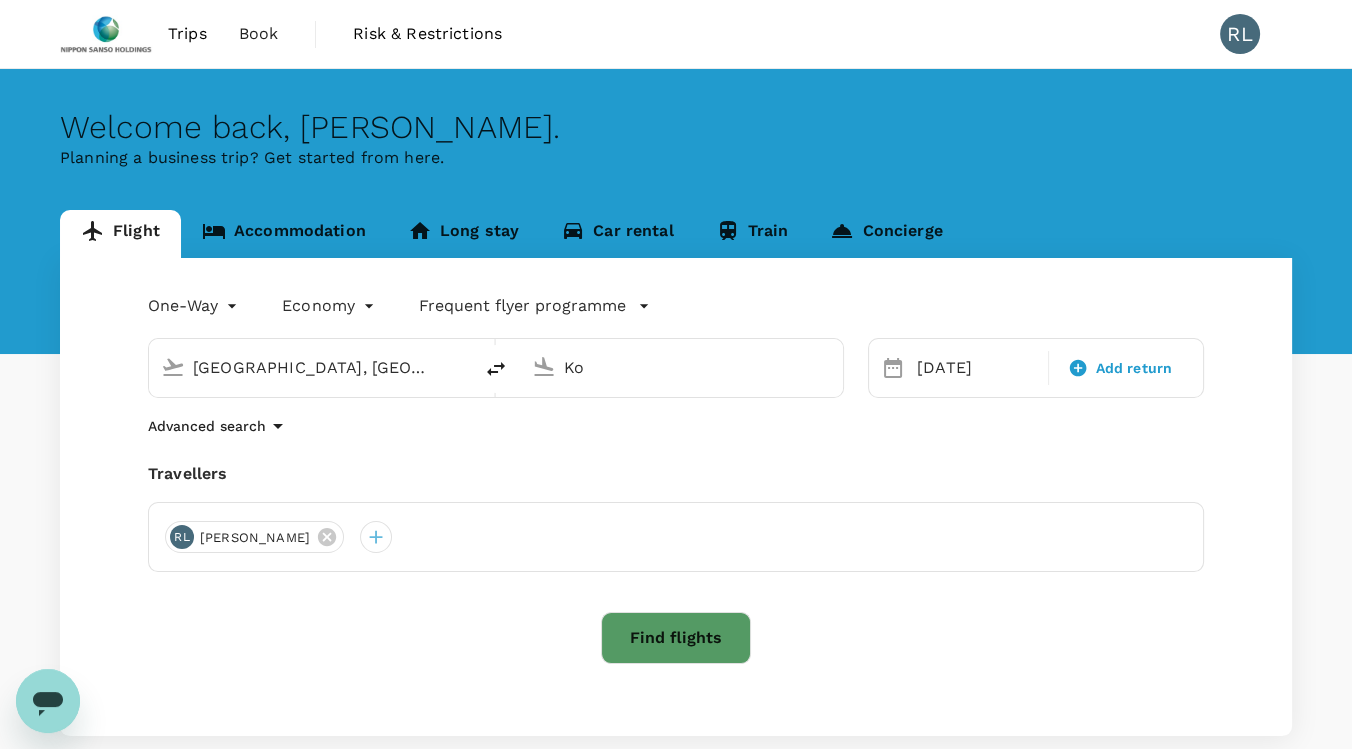 type on "K" 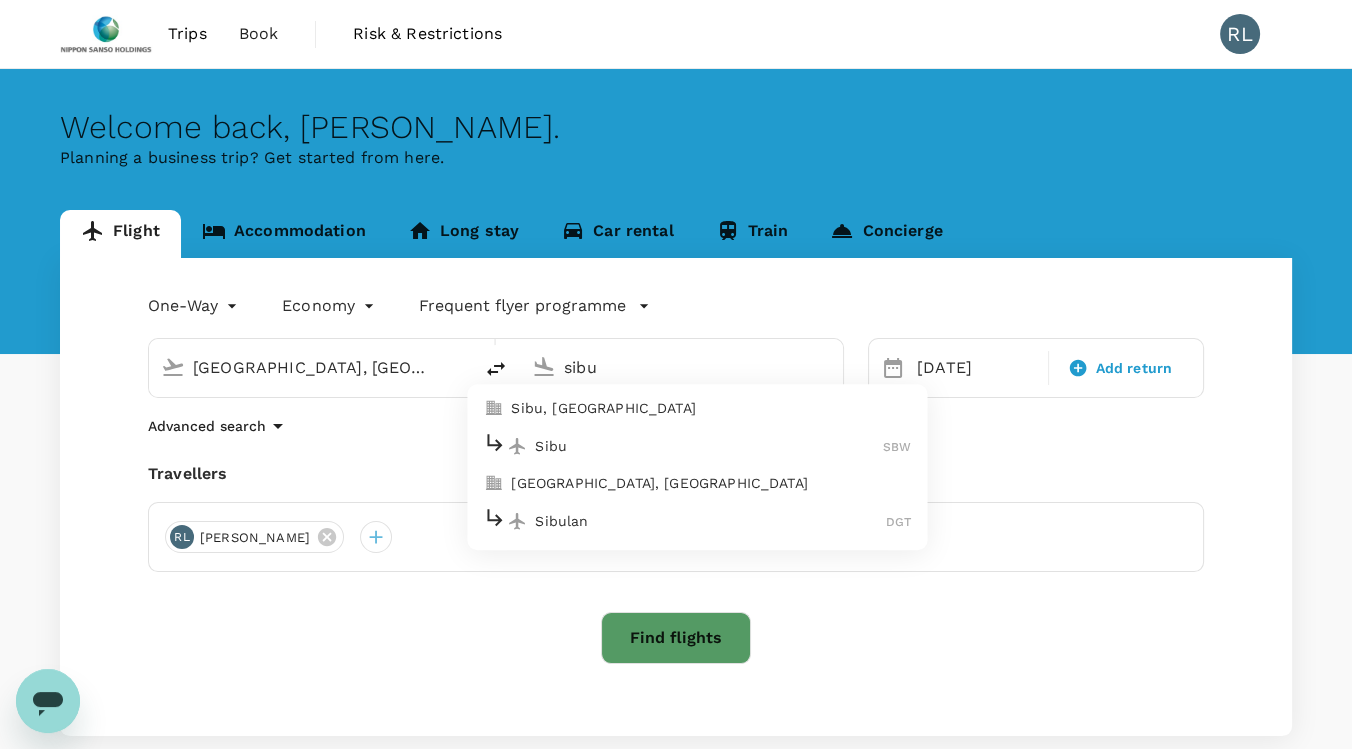 click on "Sibu" at bounding box center (709, 446) 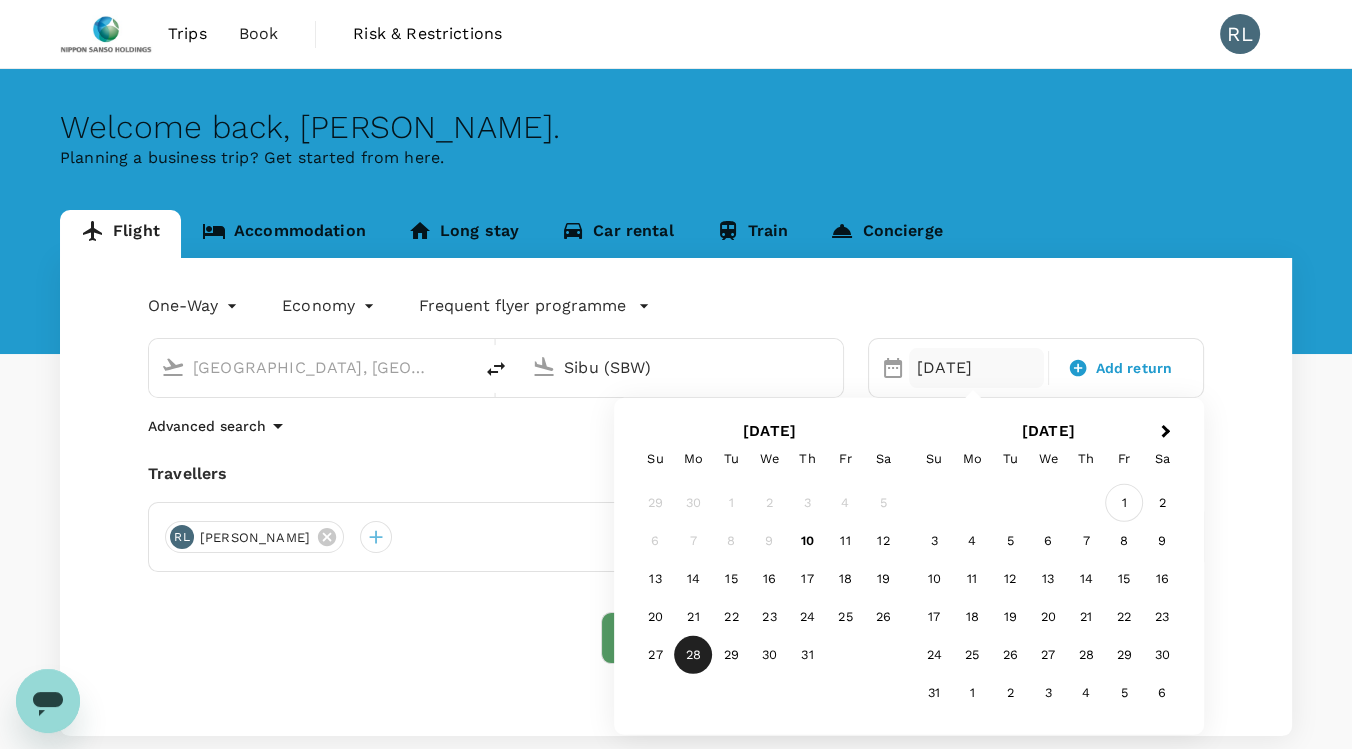 type on "Sibu (SBW)" 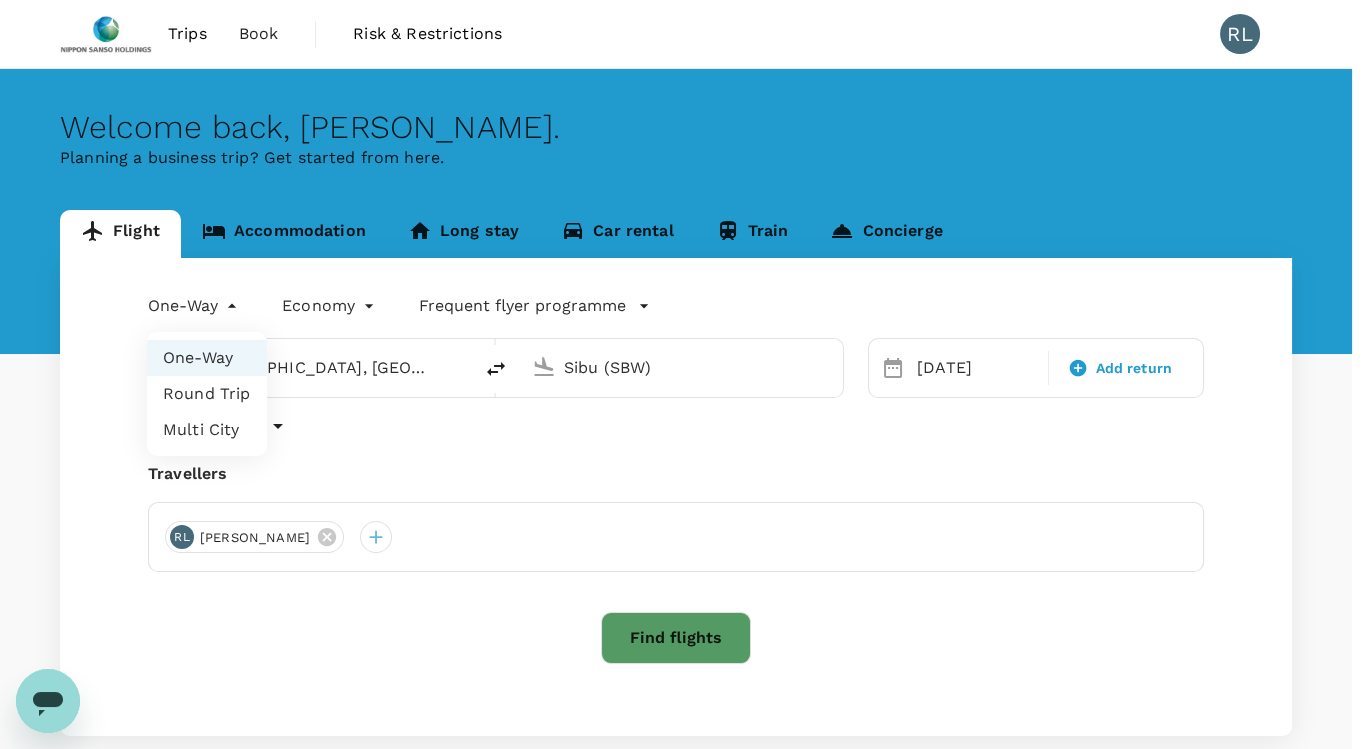 click on "Trips Book Risk & Restrictions RL Welcome back , [PERSON_NAME] . Planning a business trip? Get started from here. Flight Accommodation Long stay Car rental Train Concierge One-Way oneway Economy economy Frequent flyer programme [GEOGRAPHIC_DATA], [GEOGRAPHIC_DATA] (any) Sibu (SBW) Selected date: [DATE] [DATE] Add return Advanced search Travellers   [PERSON_NAME] Find flights Version 3.46.2 Privacy Policy Terms of Use Help Centre Frequent flyer programme Singapore Airlines PPS Club/ KrisFlyer Add new One-Way Round Trip Multi City" at bounding box center (684, 431) 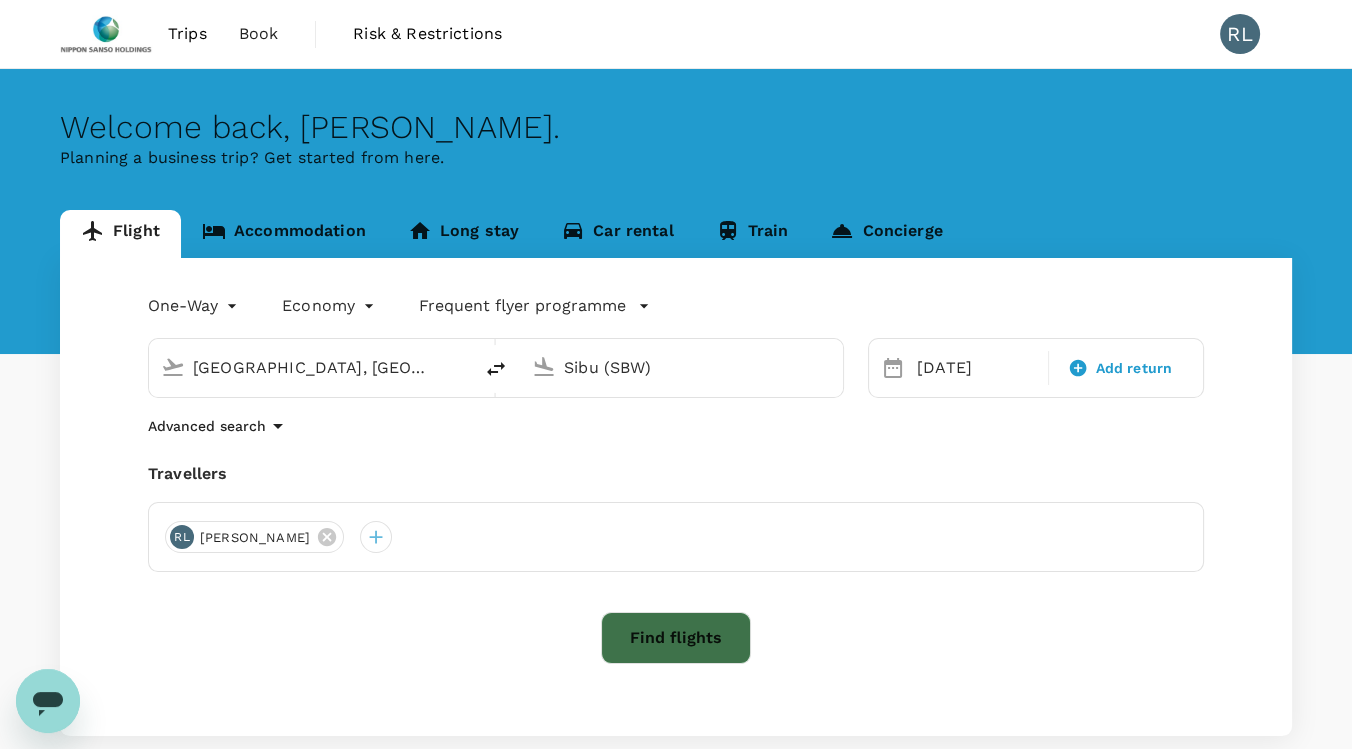 click on "Find flights" at bounding box center [676, 638] 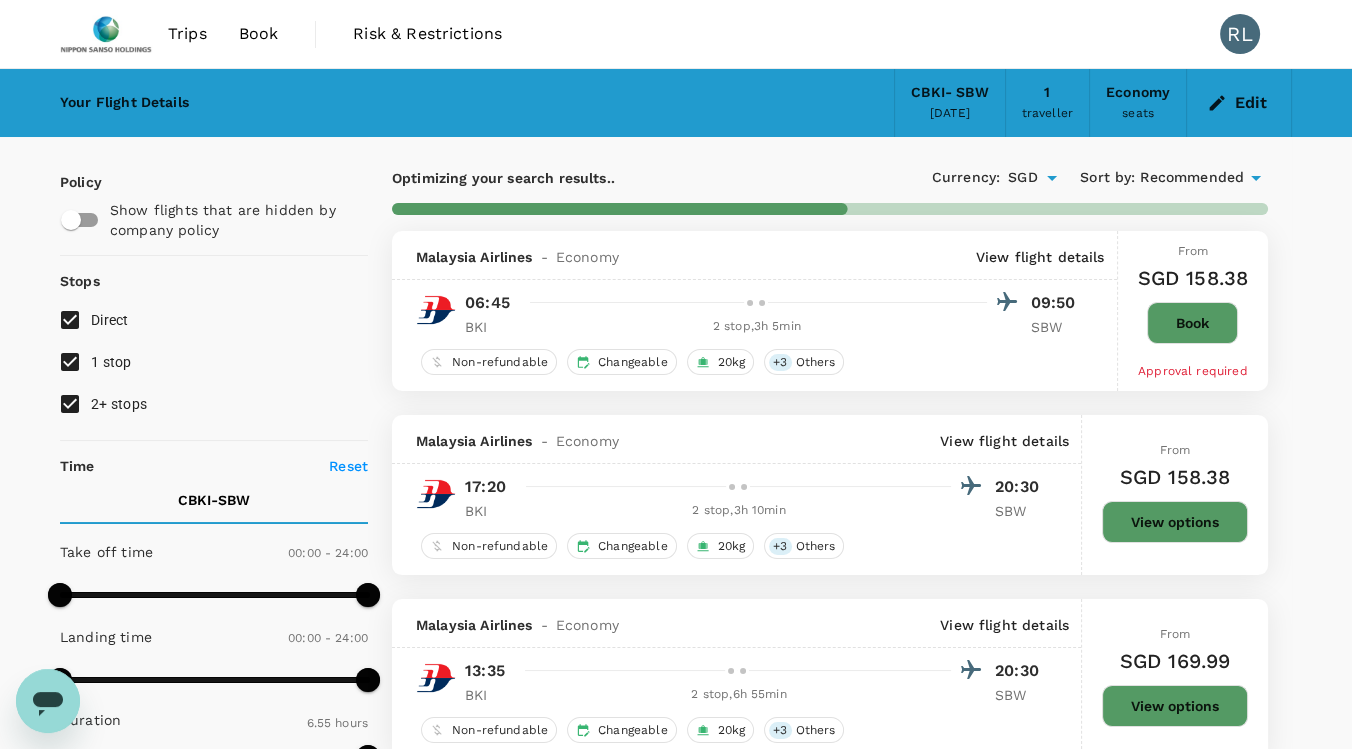 type on "2130" 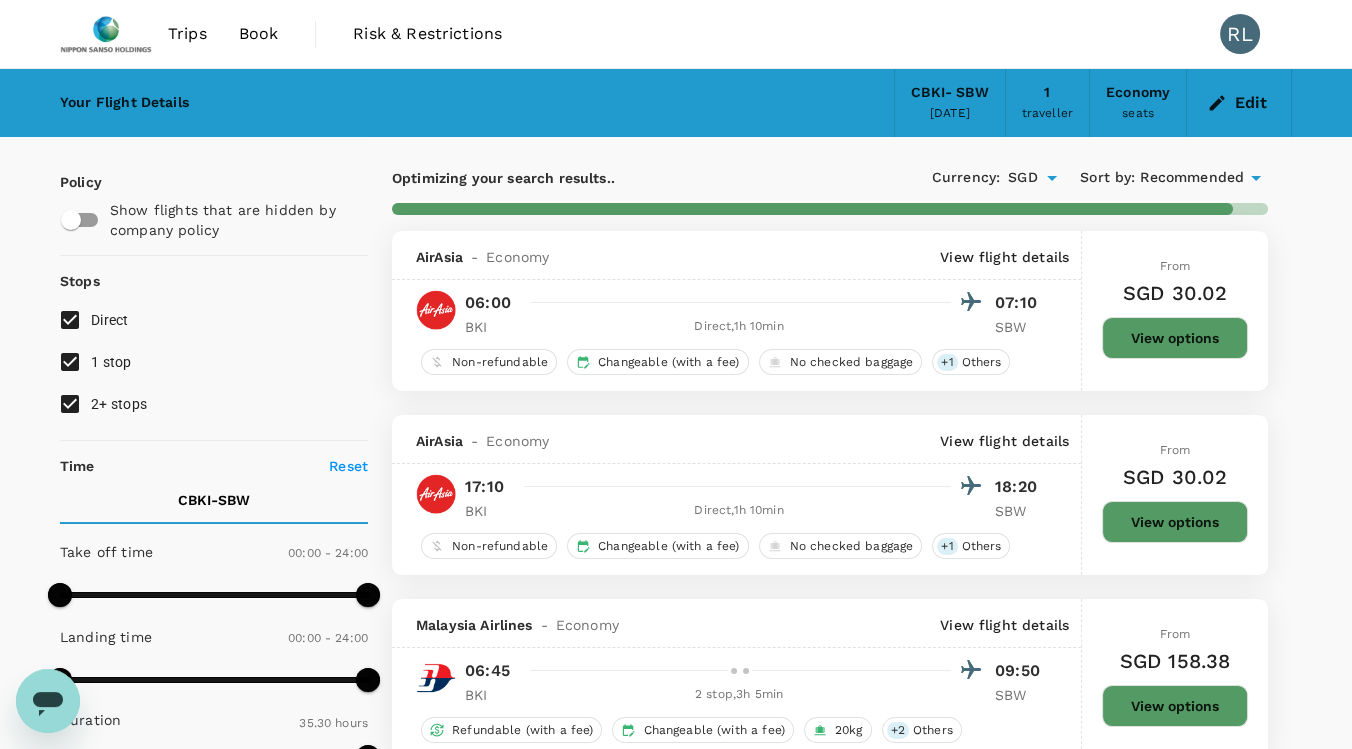 click on "1 stop" at bounding box center (111, 362) 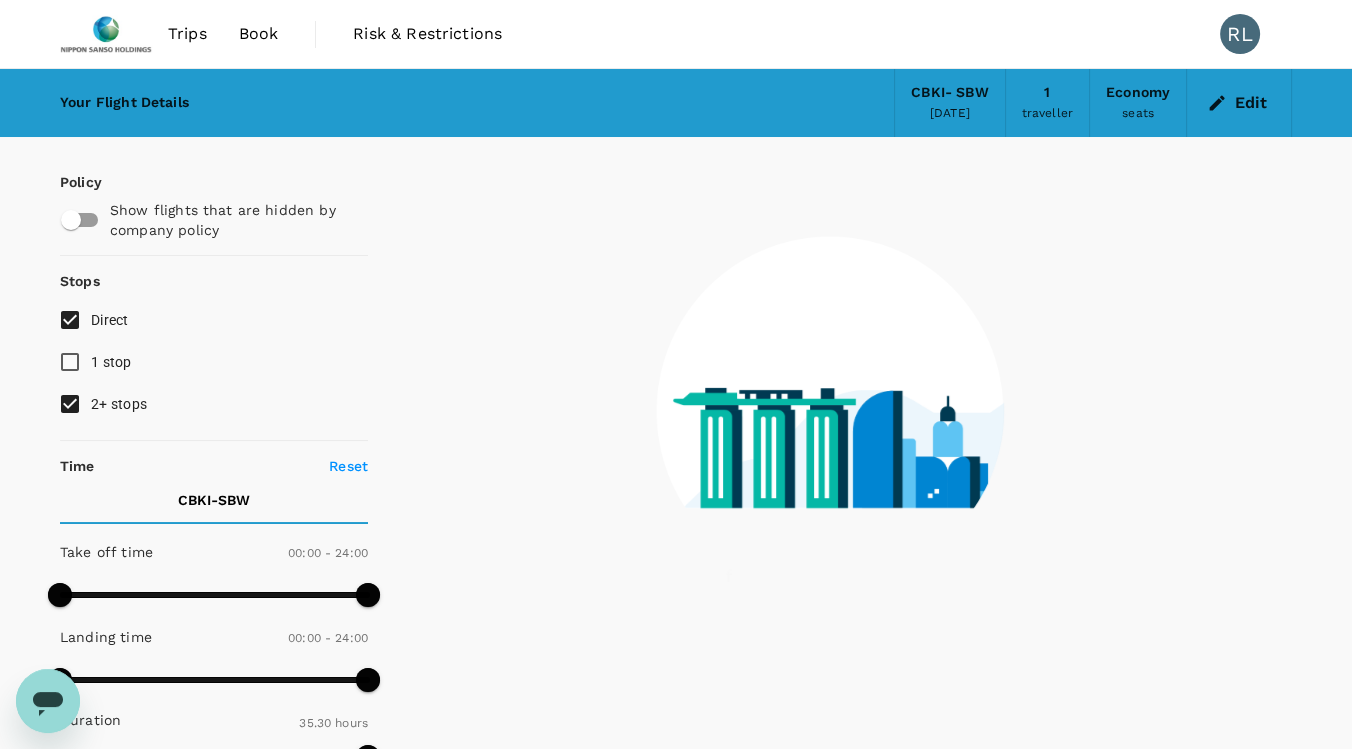 click on "2+ stops" at bounding box center (119, 404) 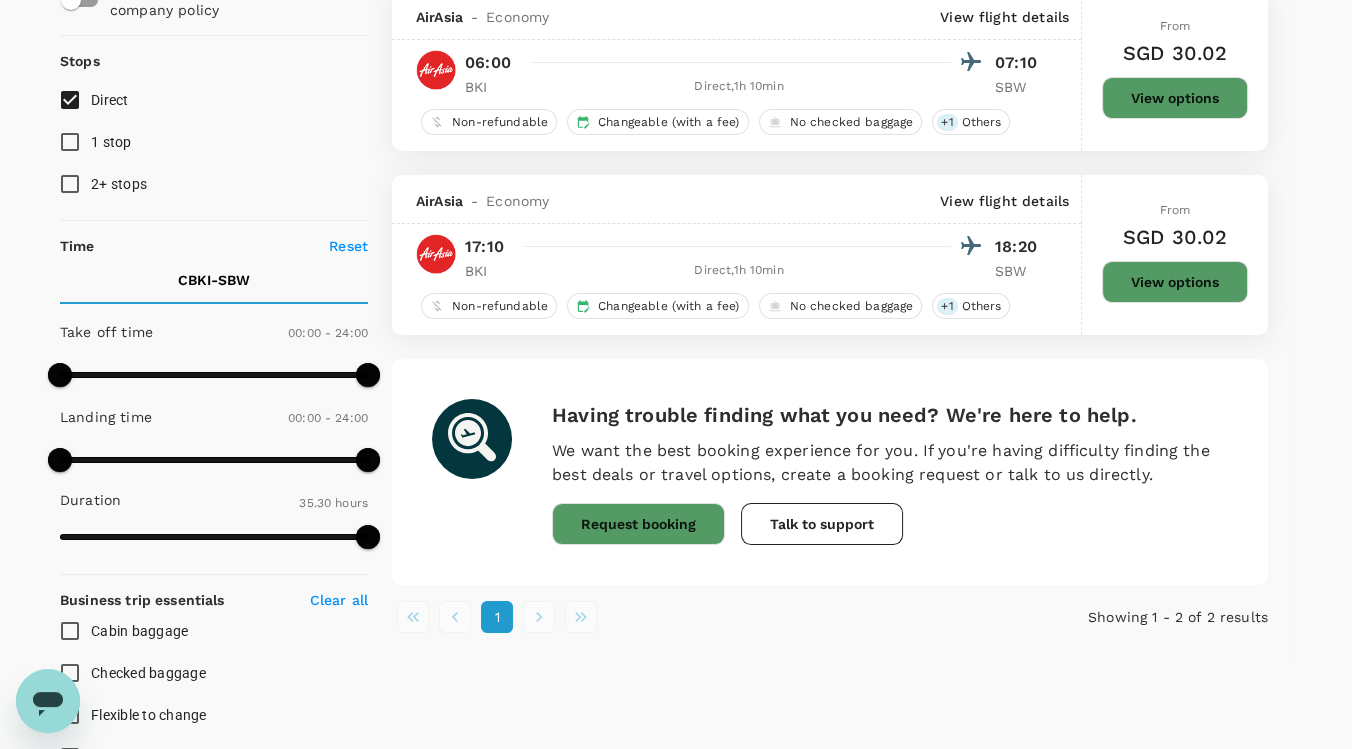 scroll, scrollTop: 222, scrollLeft: 0, axis: vertical 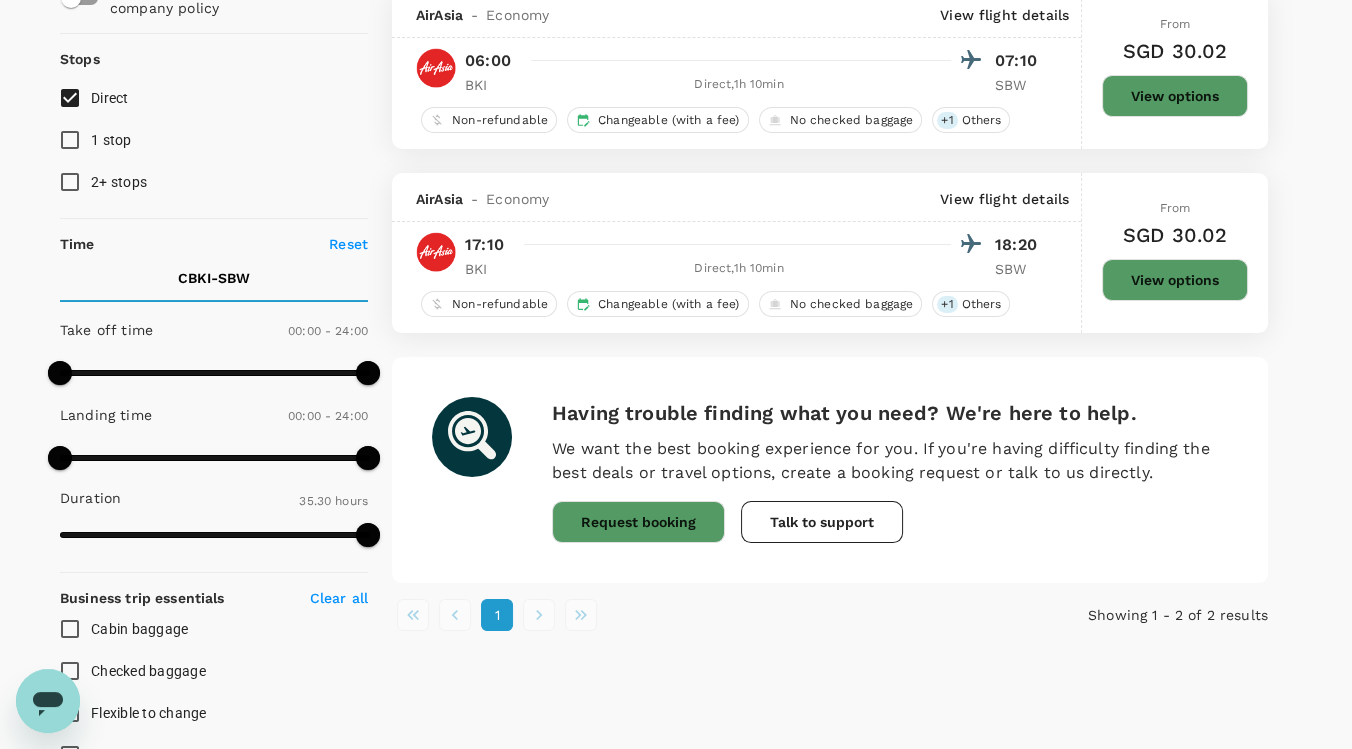 click on "Checked baggage" at bounding box center (148, 671) 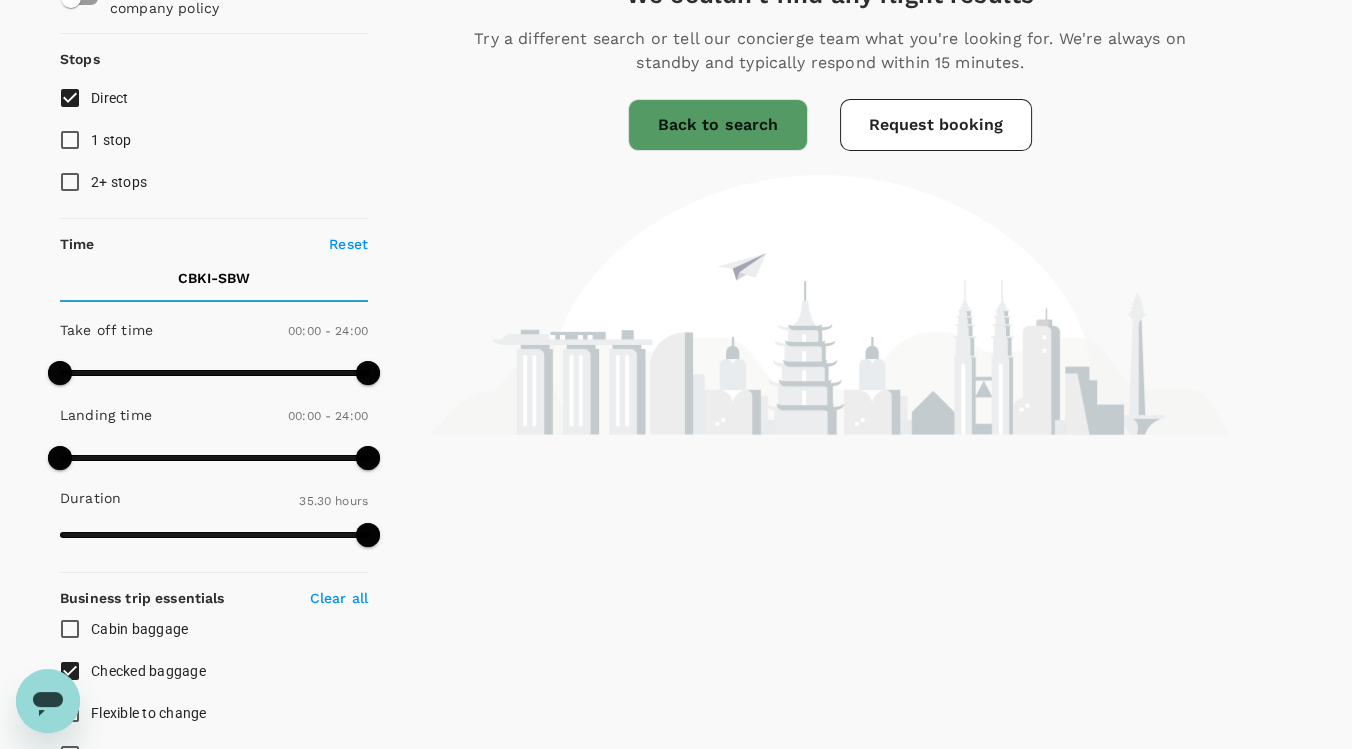 scroll, scrollTop: 0, scrollLeft: 0, axis: both 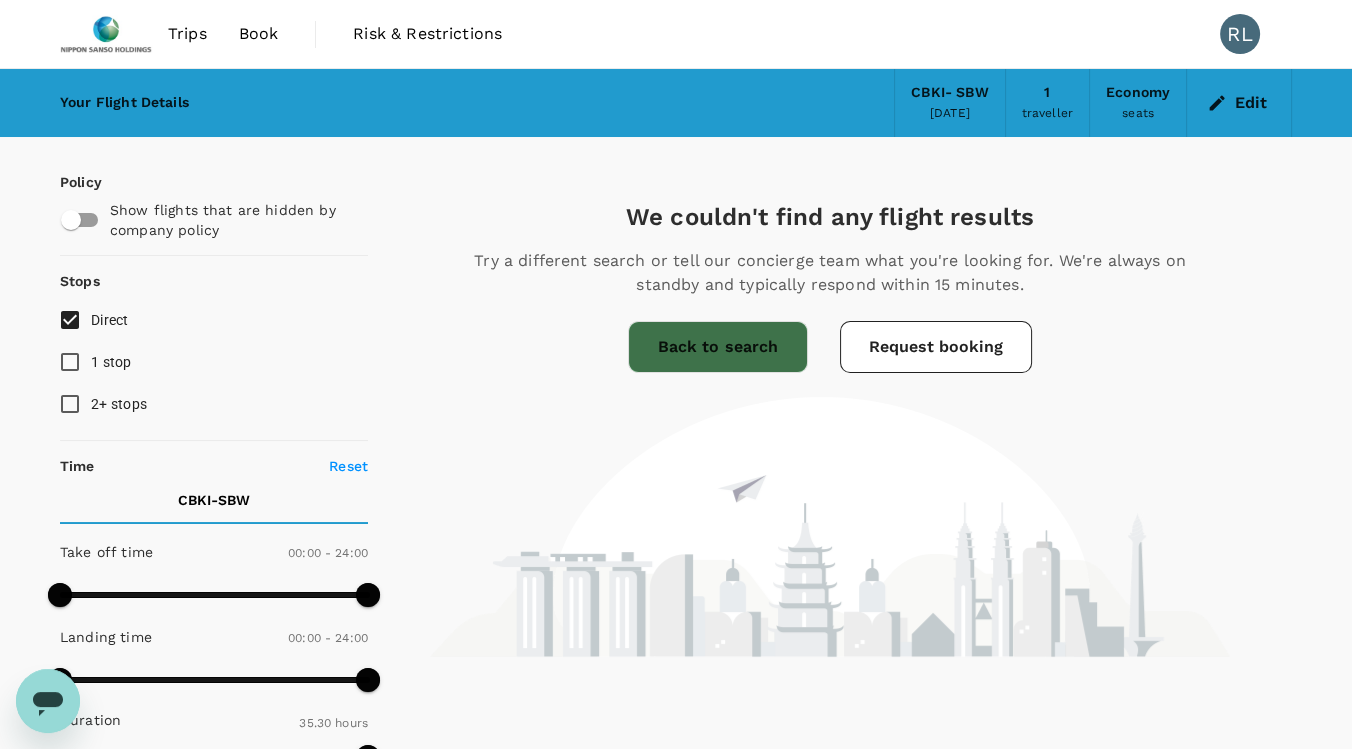 click on "Back to search" at bounding box center [717, 347] 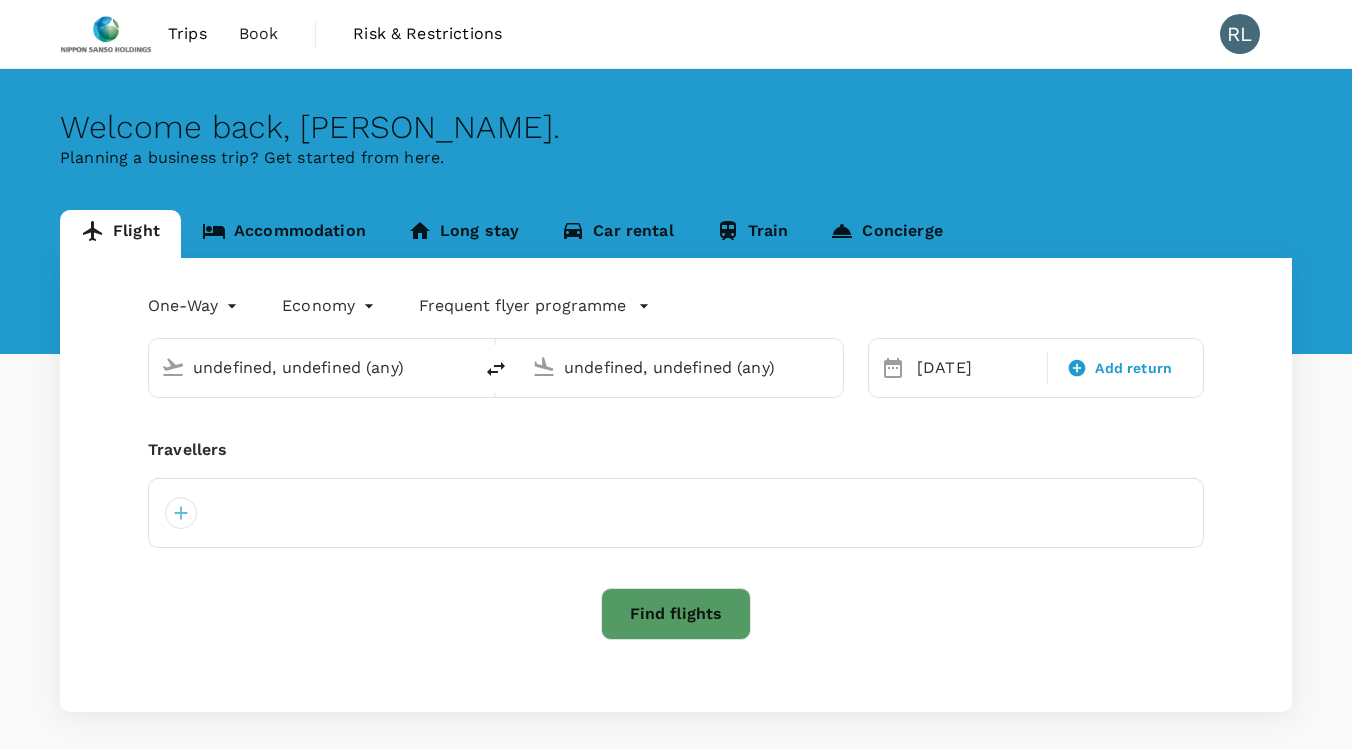 type on "Kota Kinabalu, Malaysia (any)" 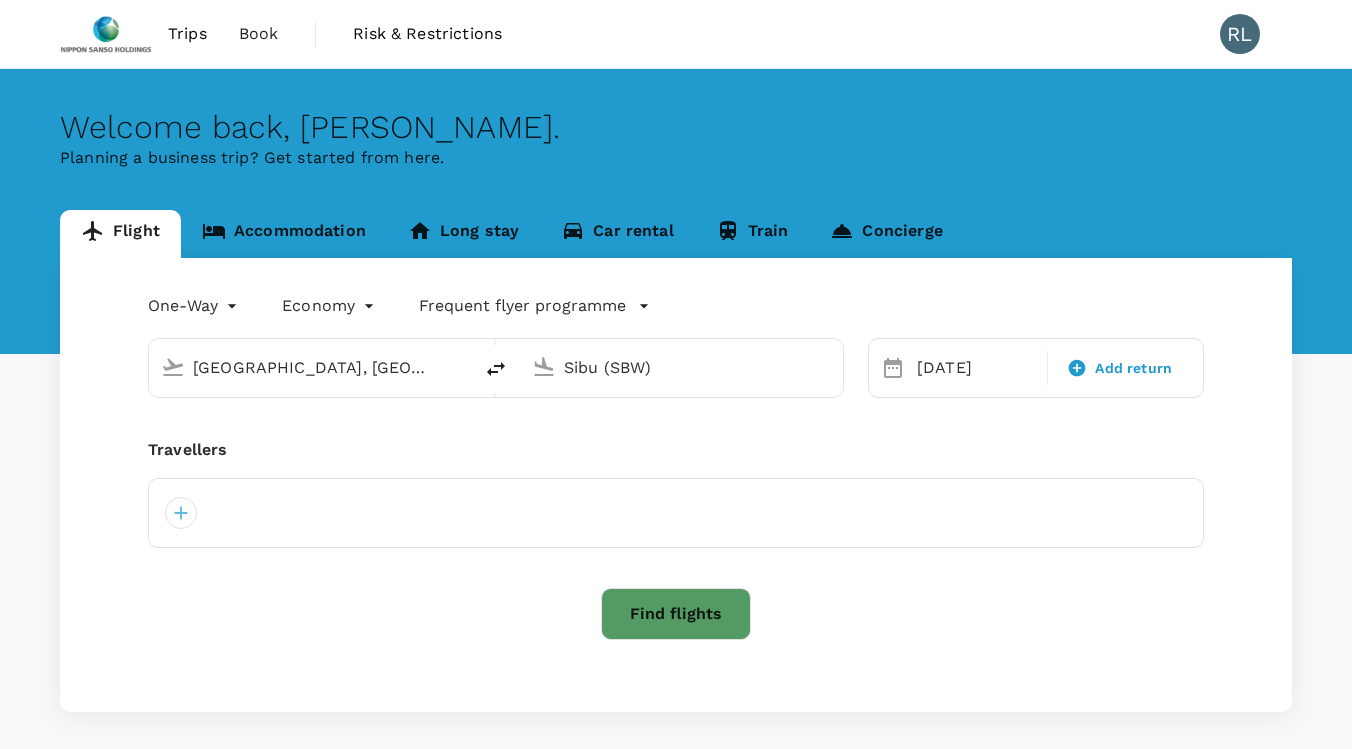type 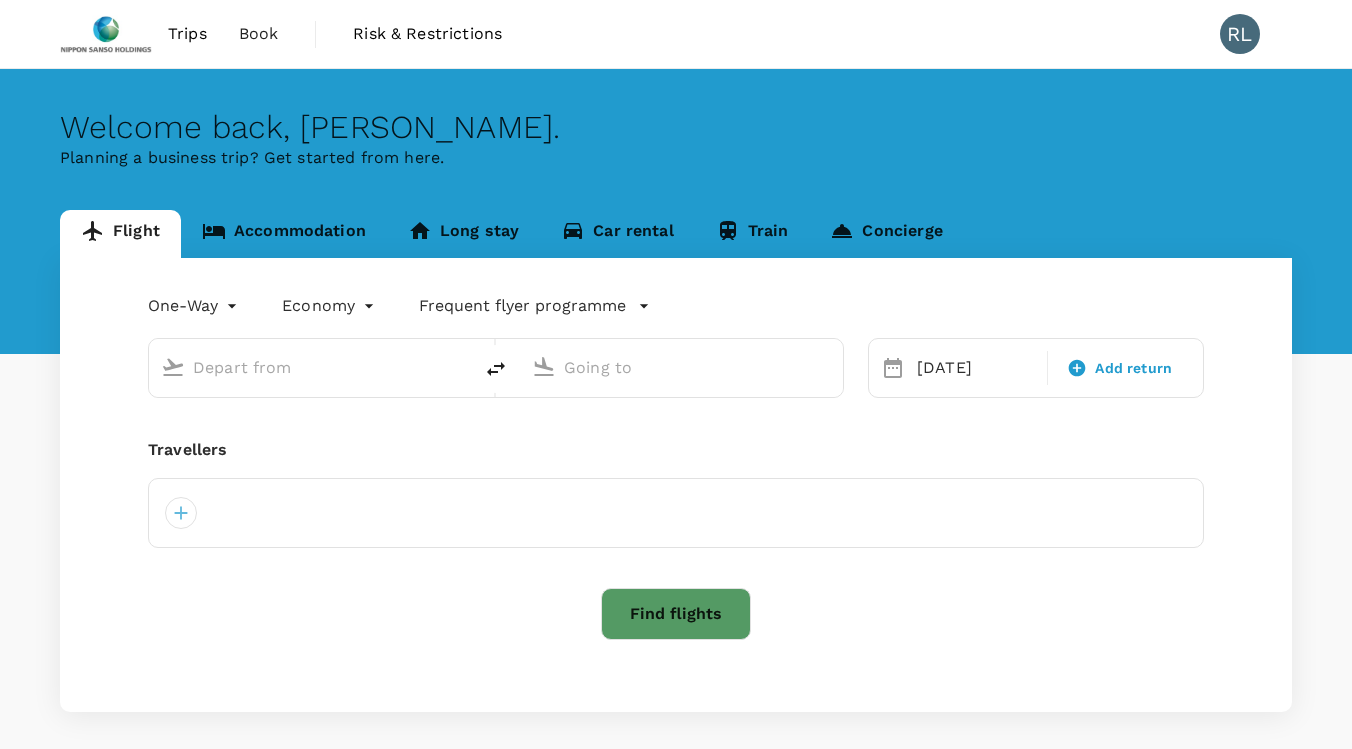 scroll, scrollTop: 0, scrollLeft: 0, axis: both 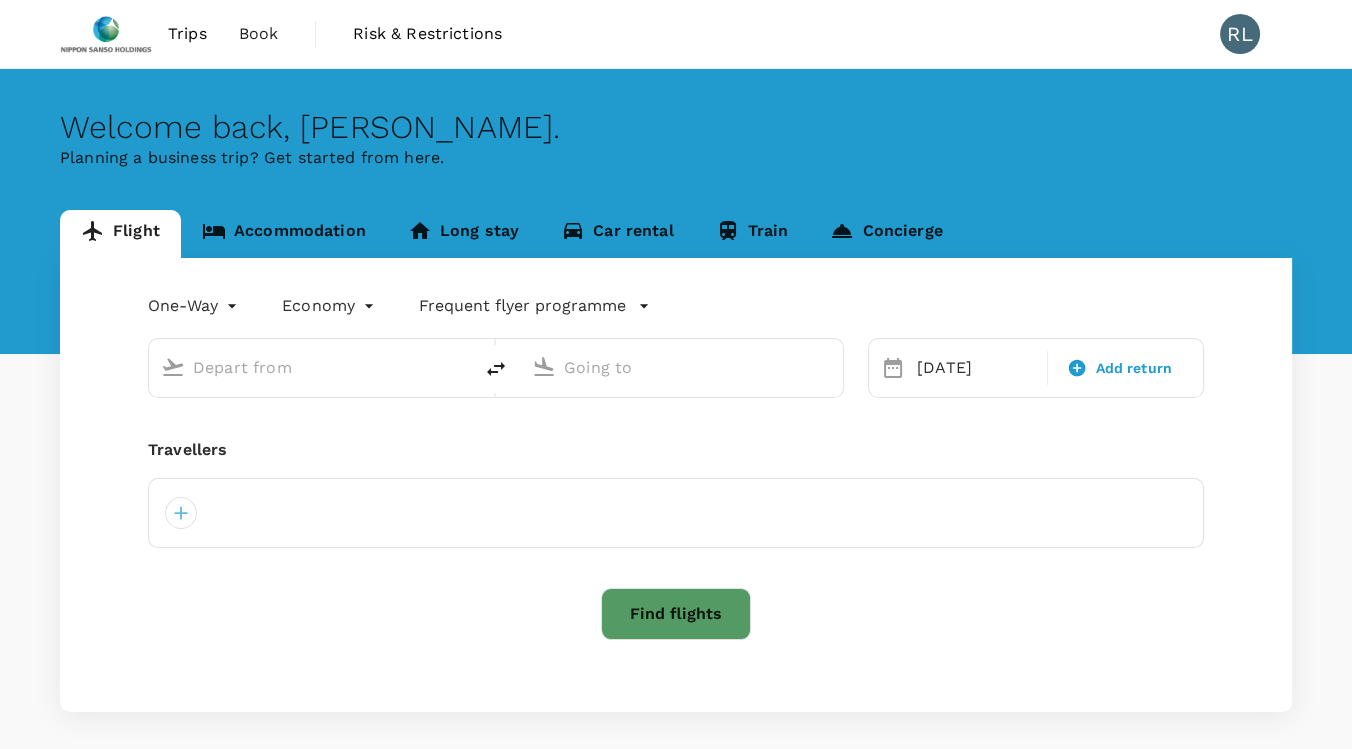type on "Kota Kinabalu, Malaysia (any)" 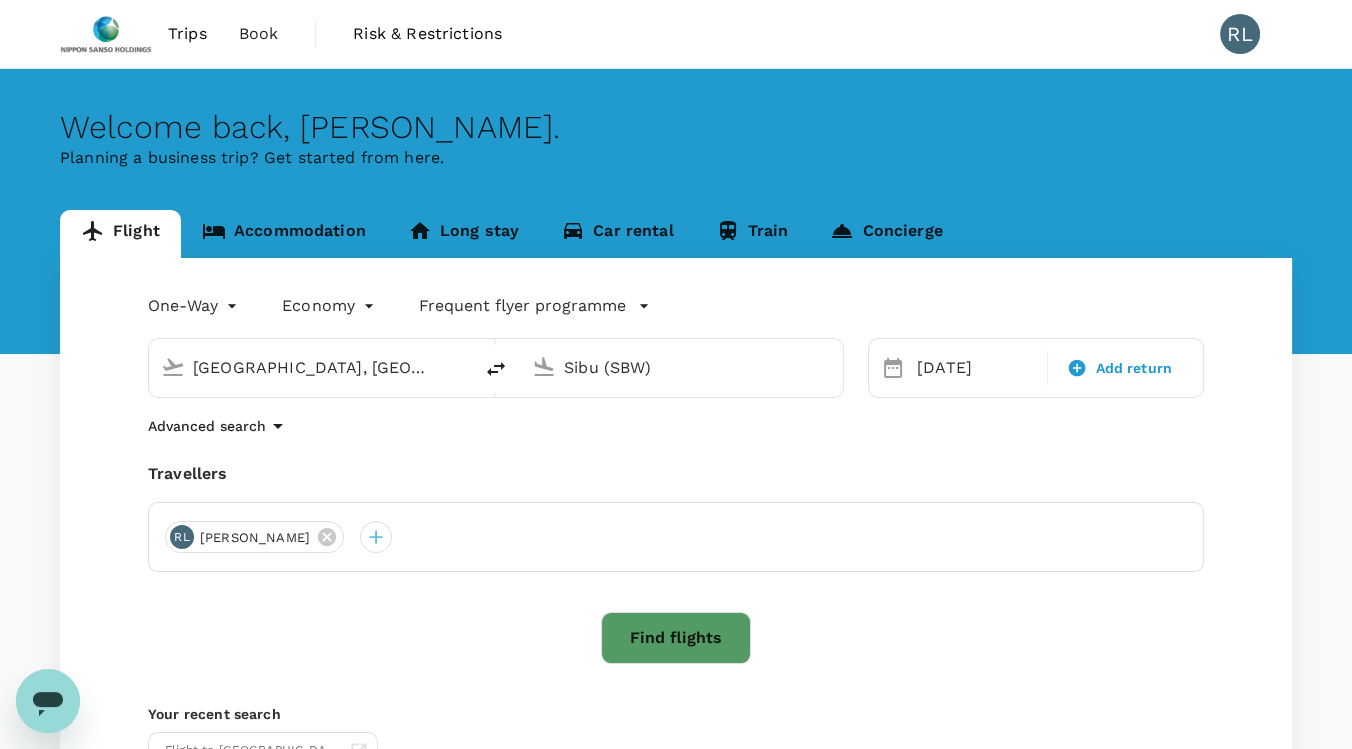 click on "Find flights" at bounding box center [676, 638] 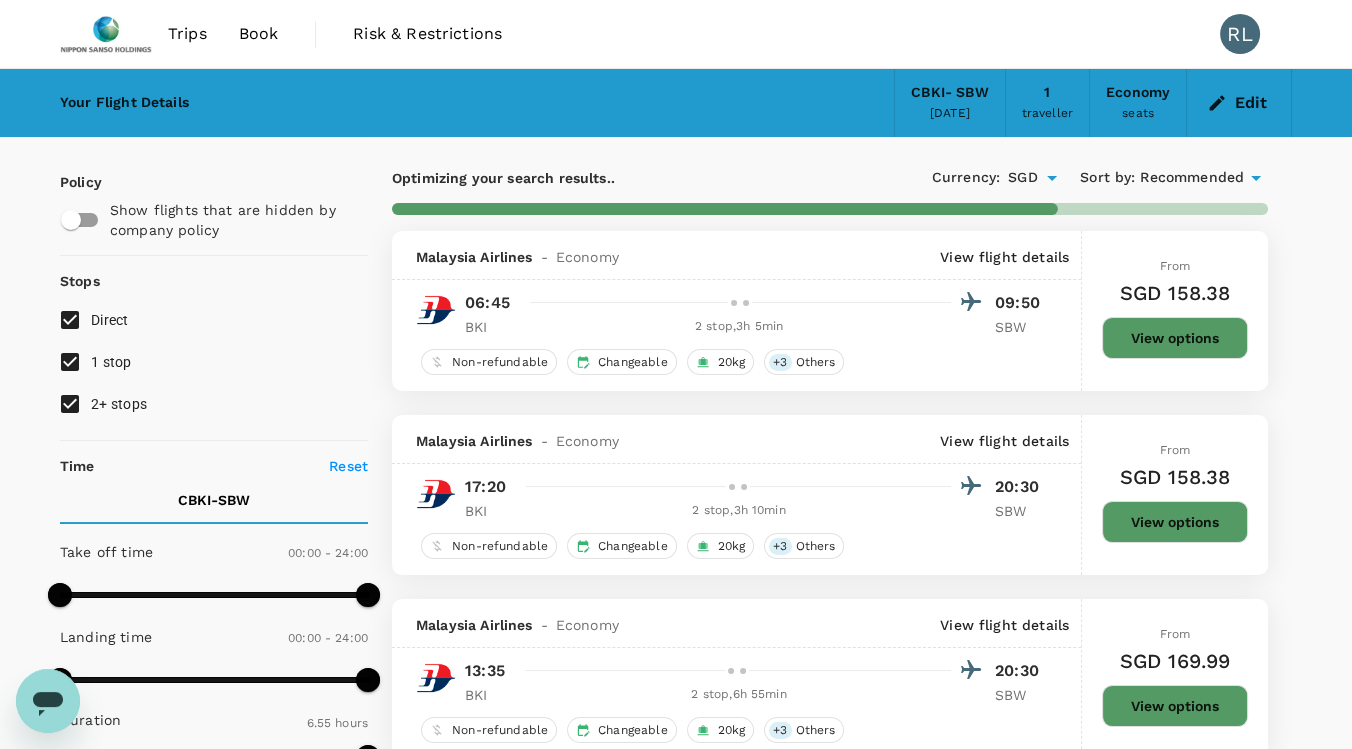 type on "2130" 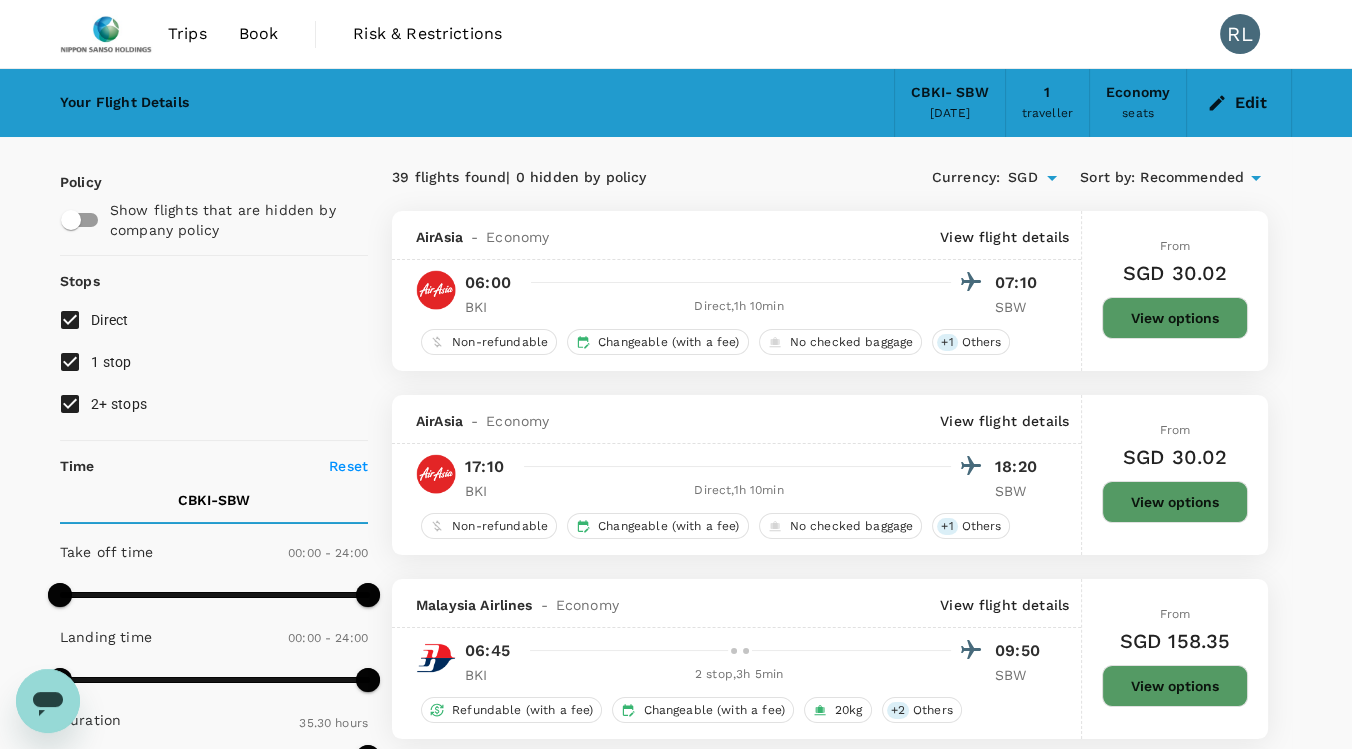 click on "View options" at bounding box center [1175, 502] 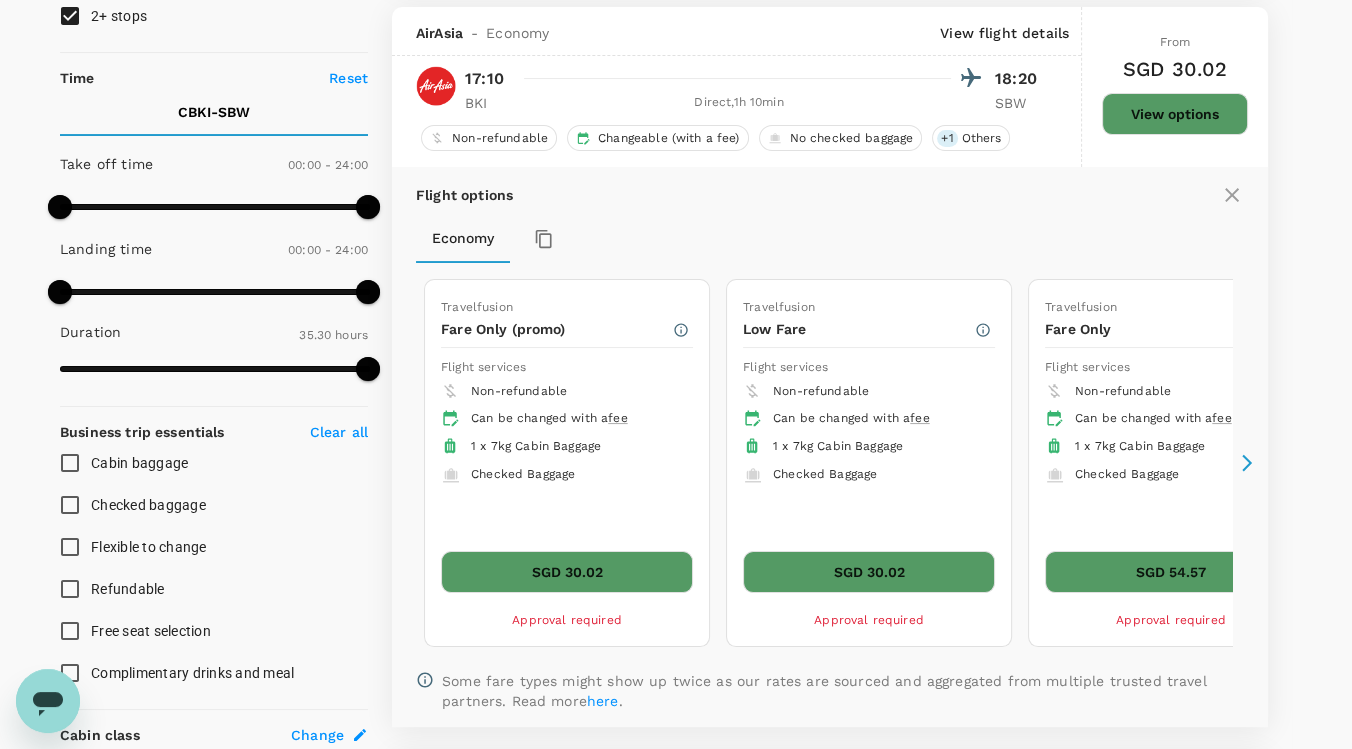 scroll, scrollTop: 394, scrollLeft: 0, axis: vertical 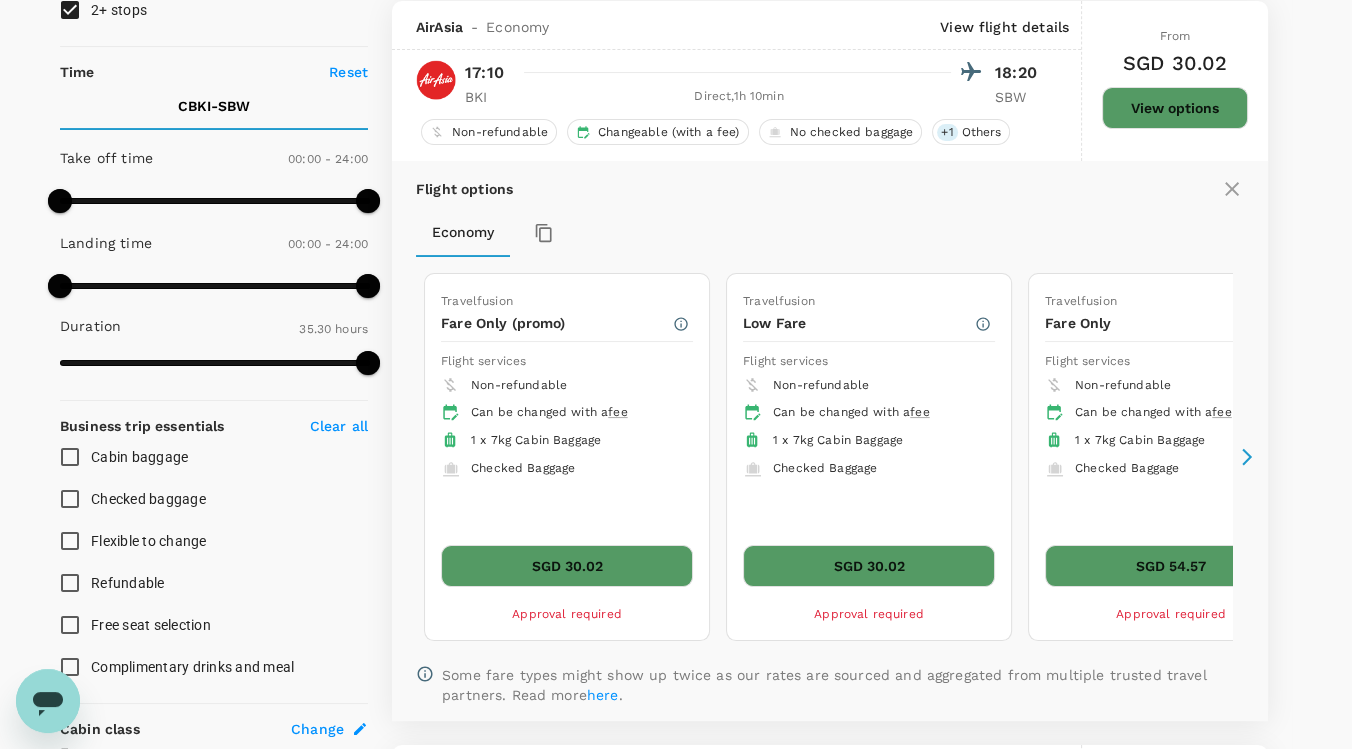 click 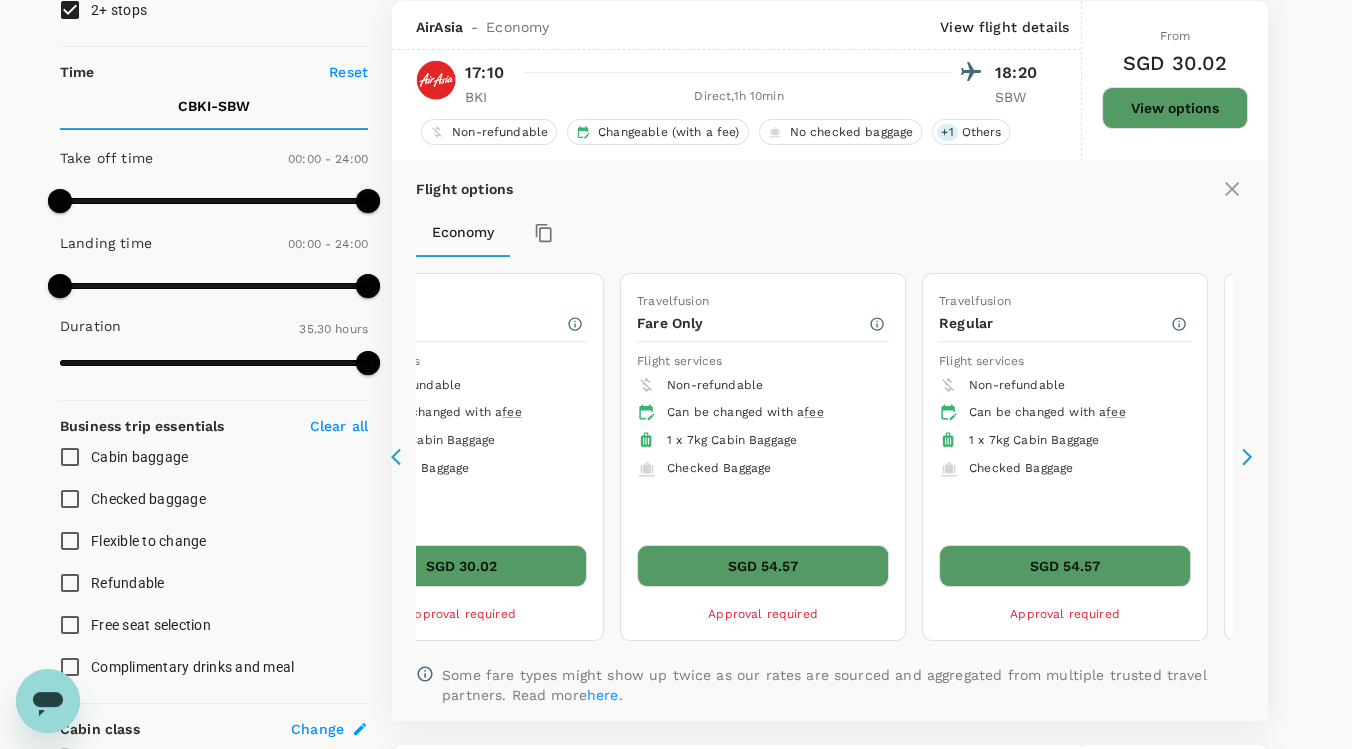 click 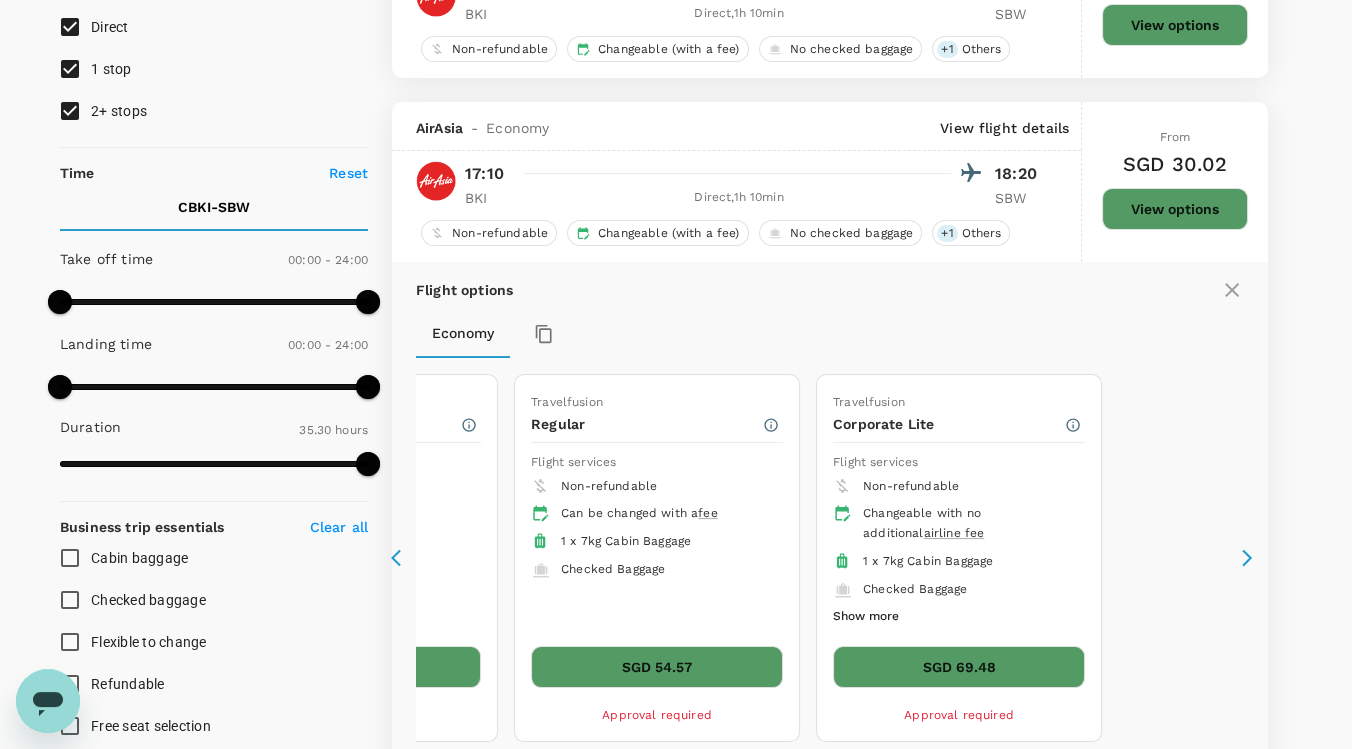 scroll, scrollTop: 282, scrollLeft: 0, axis: vertical 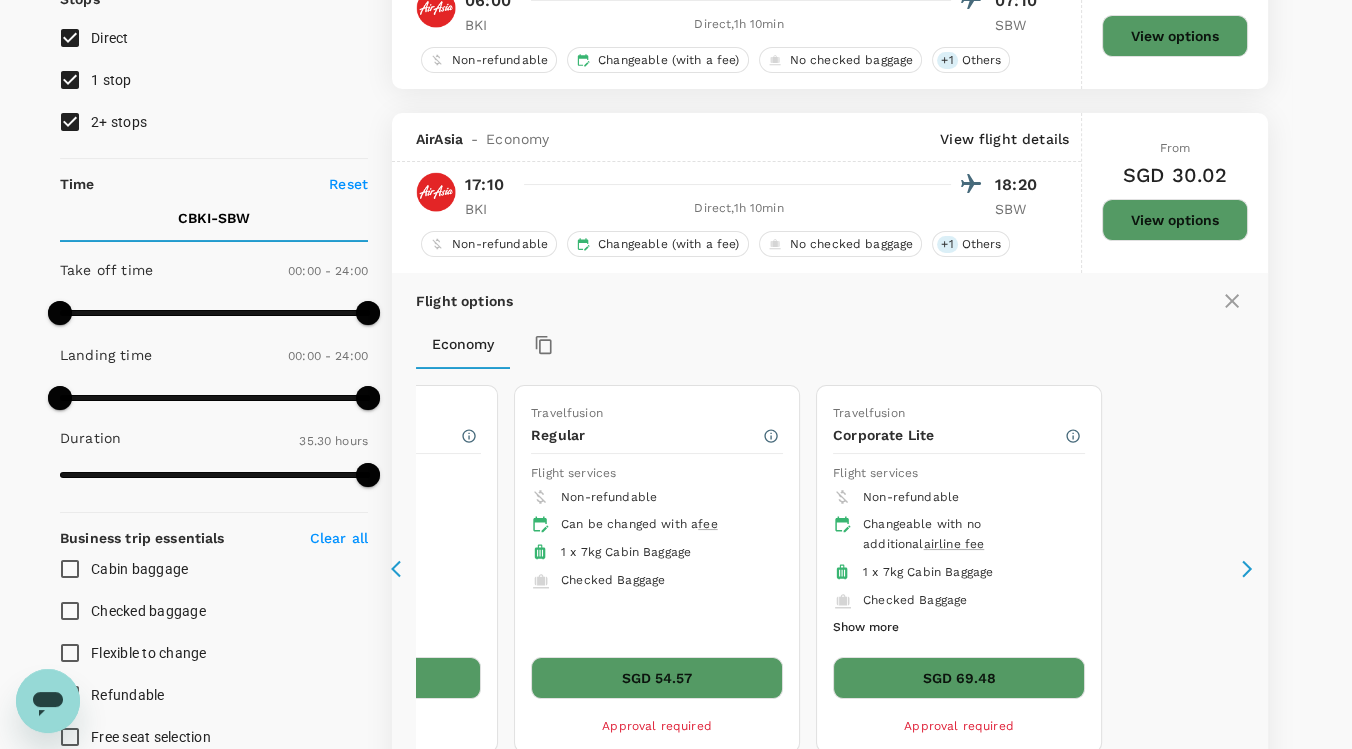 click on "Show more" at bounding box center (866, 628) 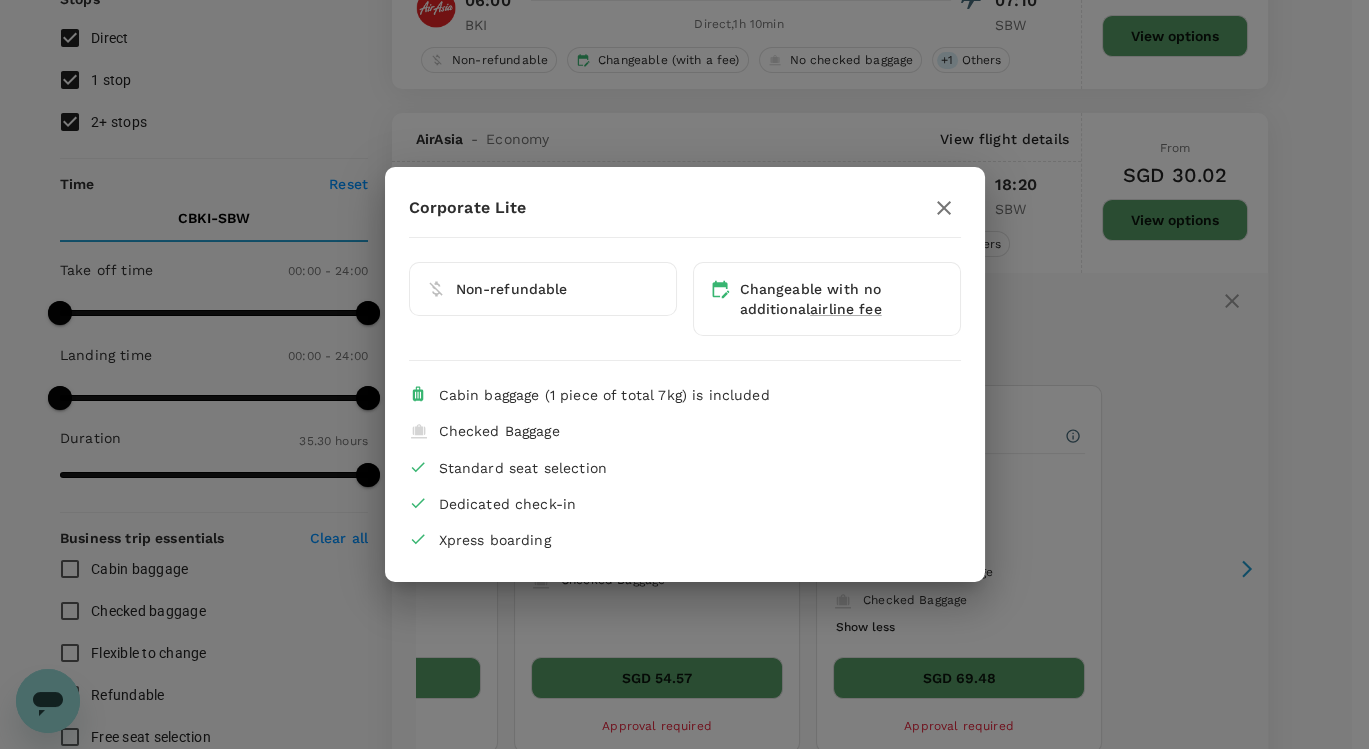 click 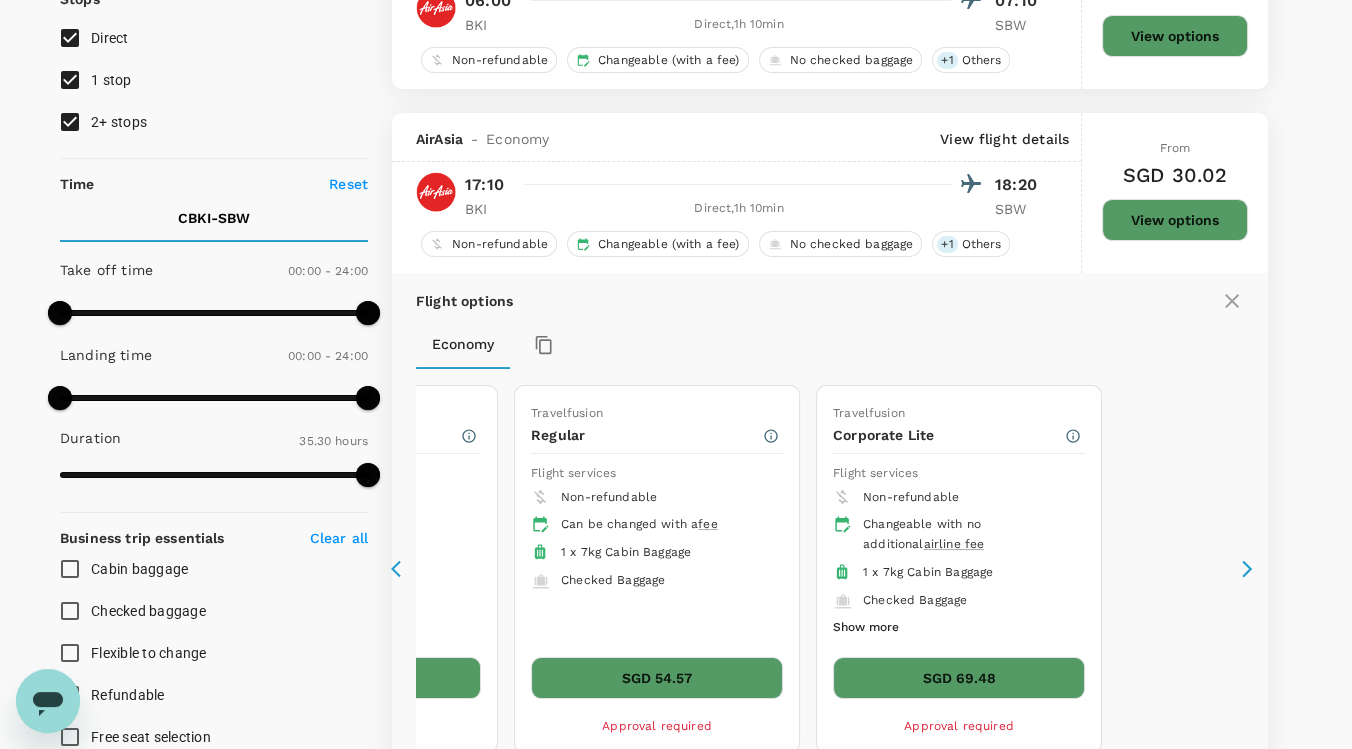 click 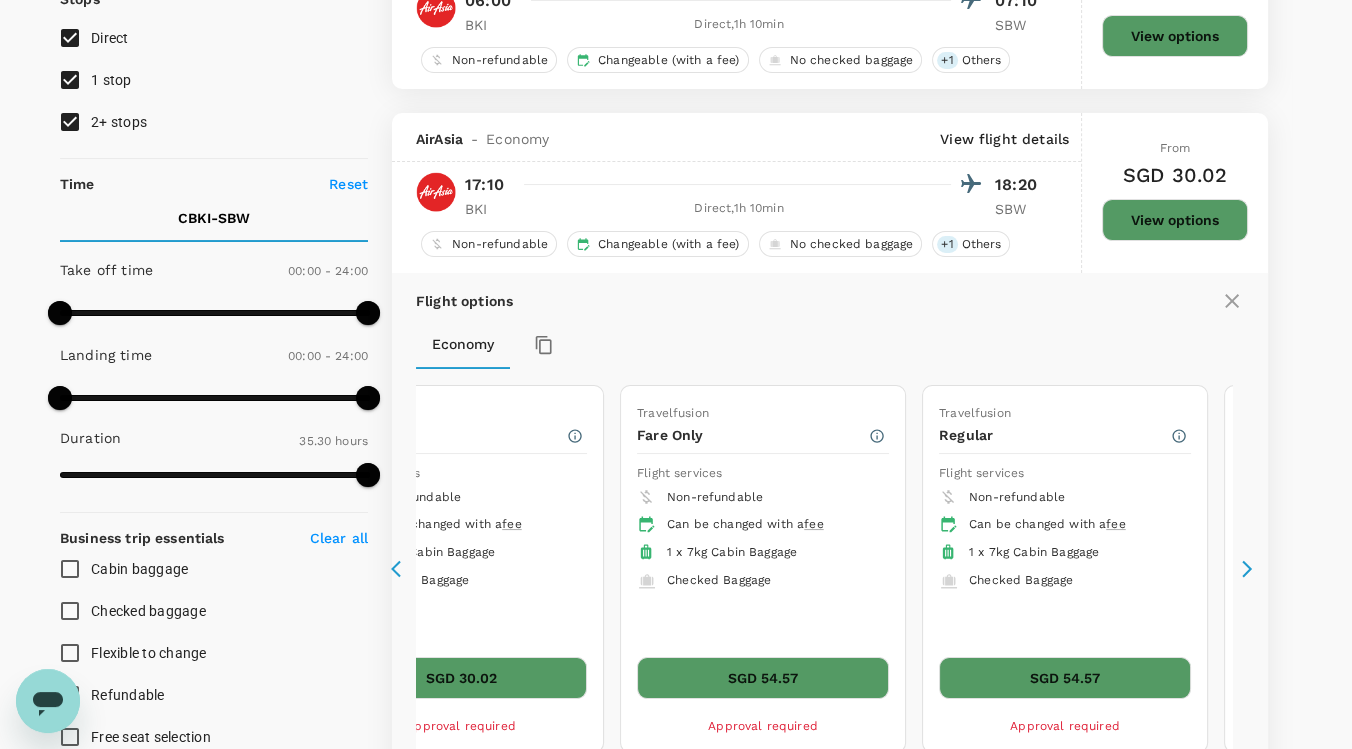 click 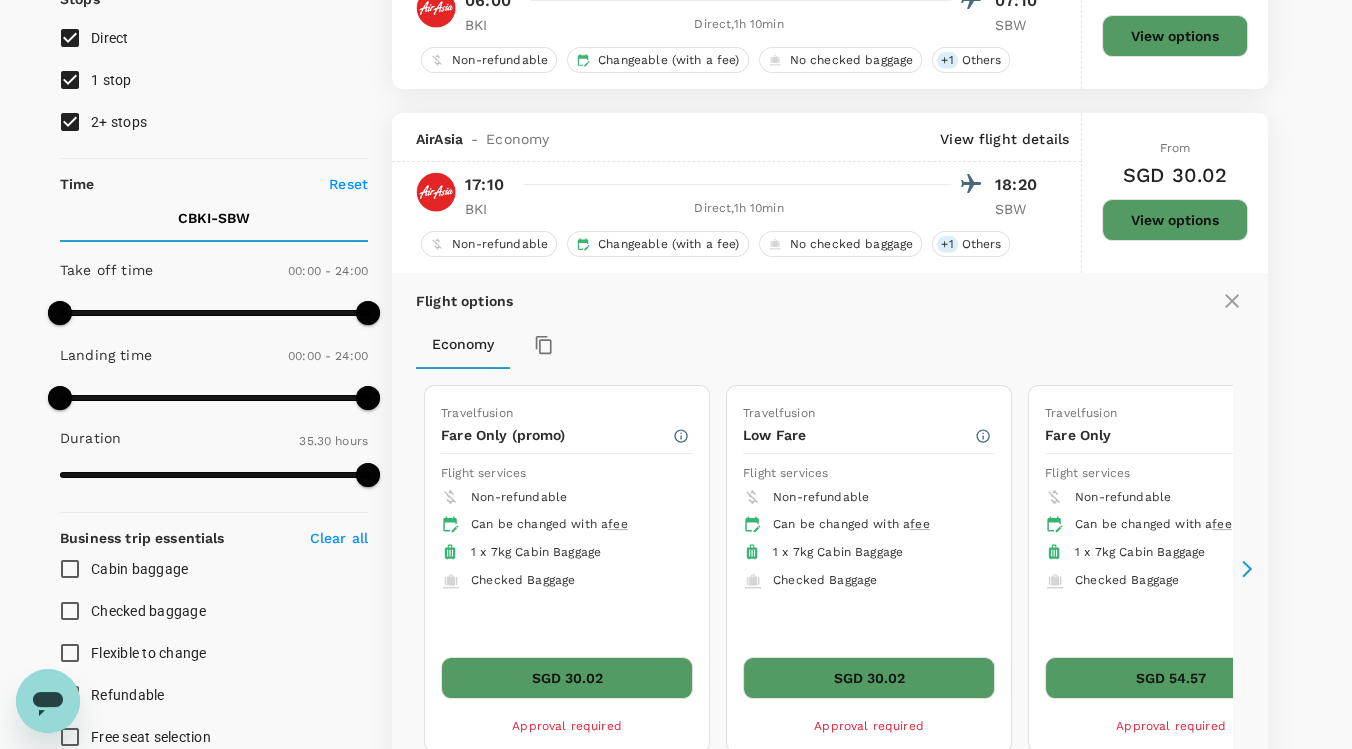 click 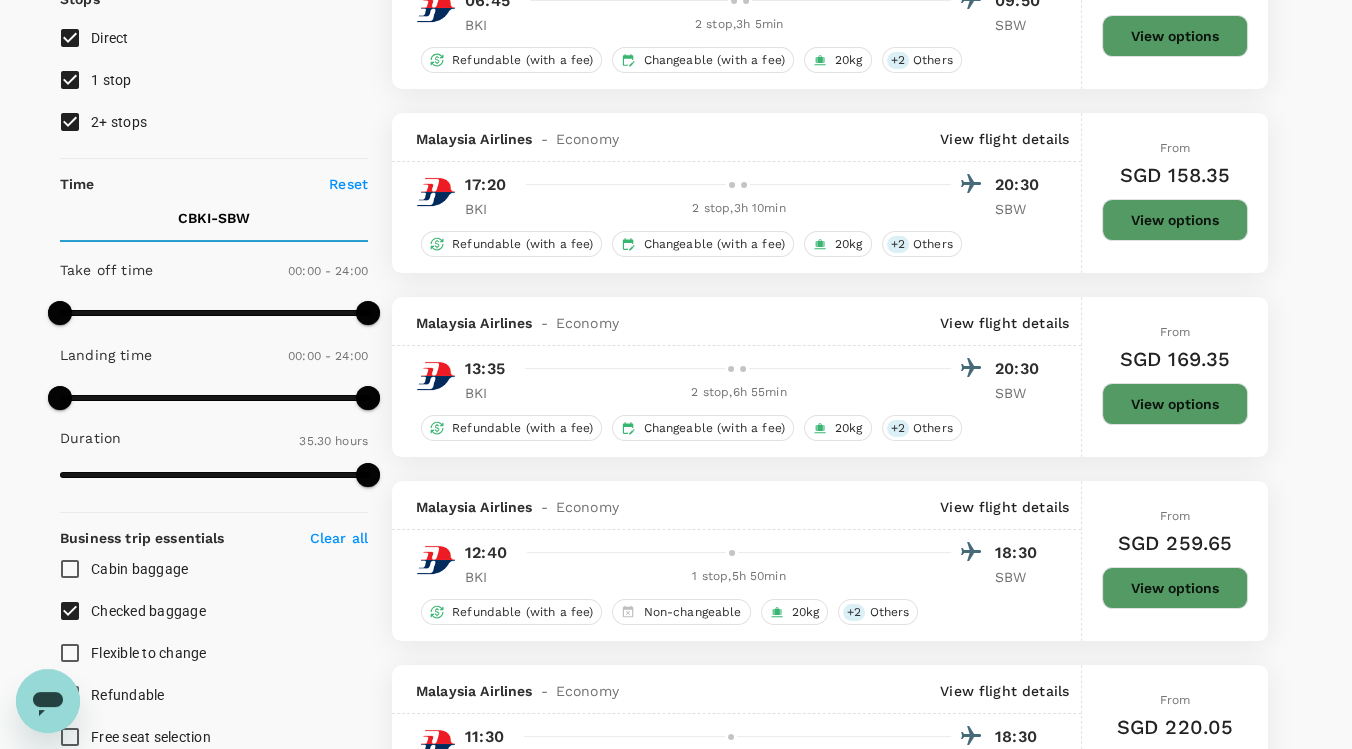 click on "2+ stops" at bounding box center (119, 122) 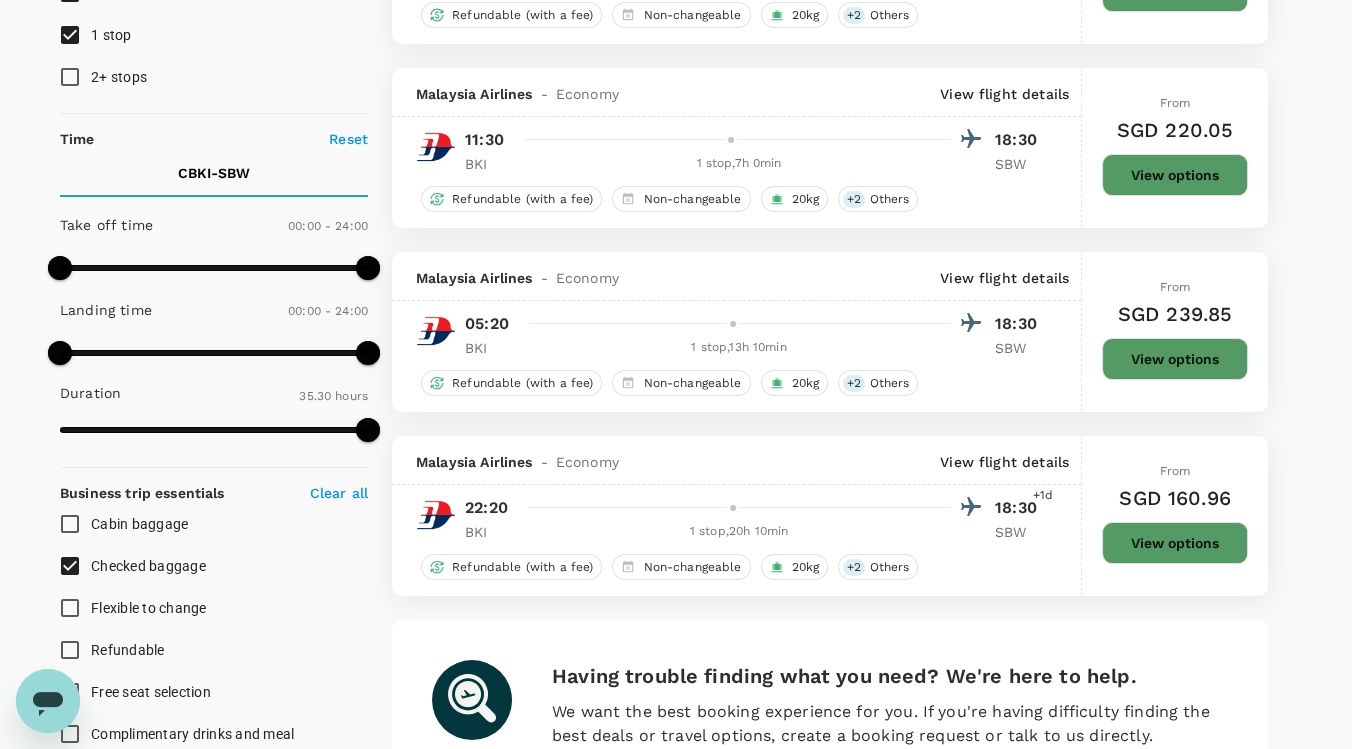 scroll, scrollTop: 60, scrollLeft: 0, axis: vertical 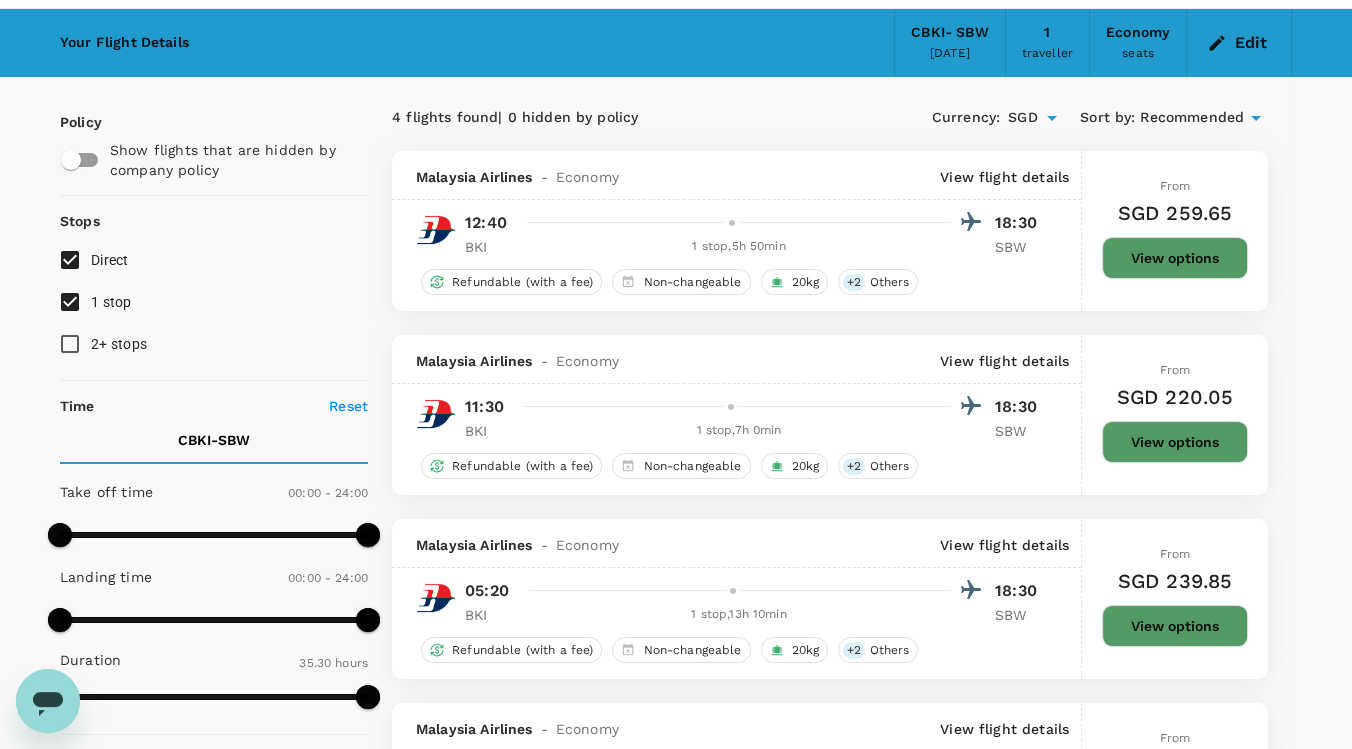 click on "View options" at bounding box center [1175, 442] 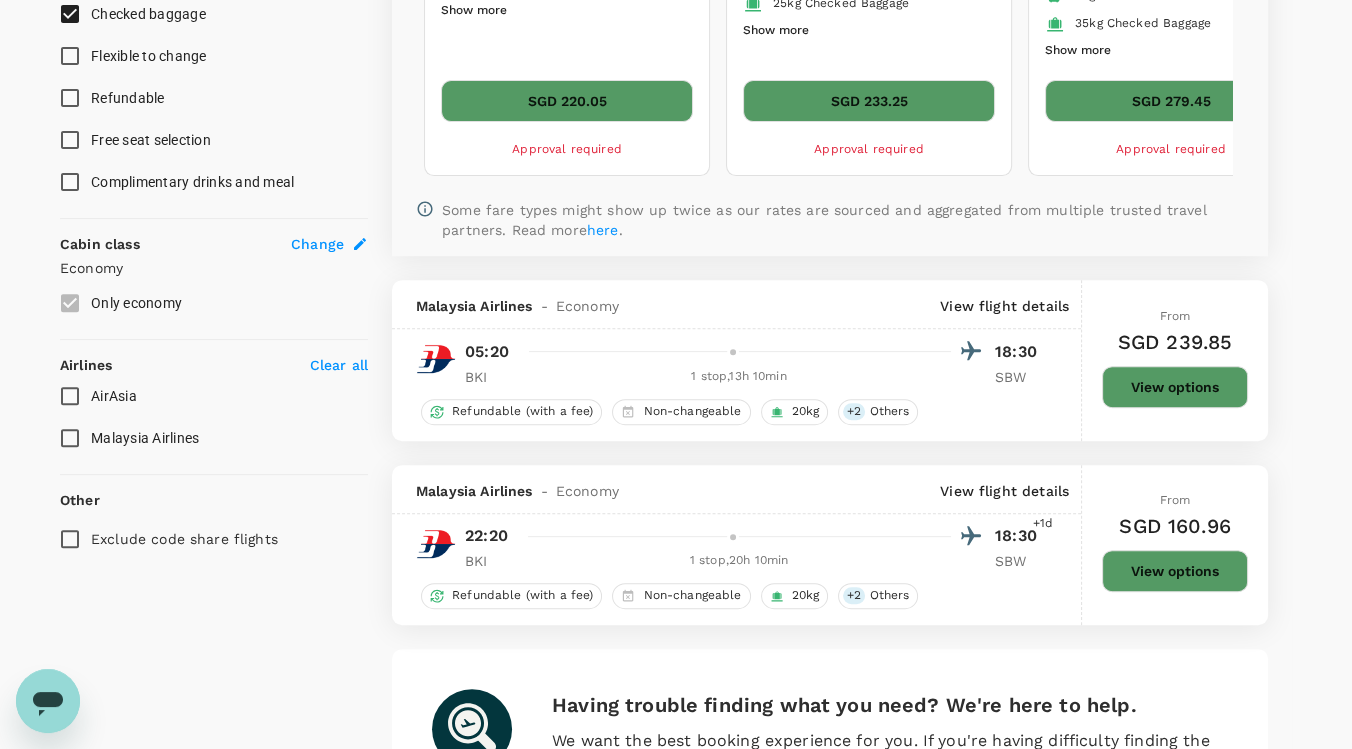 scroll, scrollTop: 888, scrollLeft: 0, axis: vertical 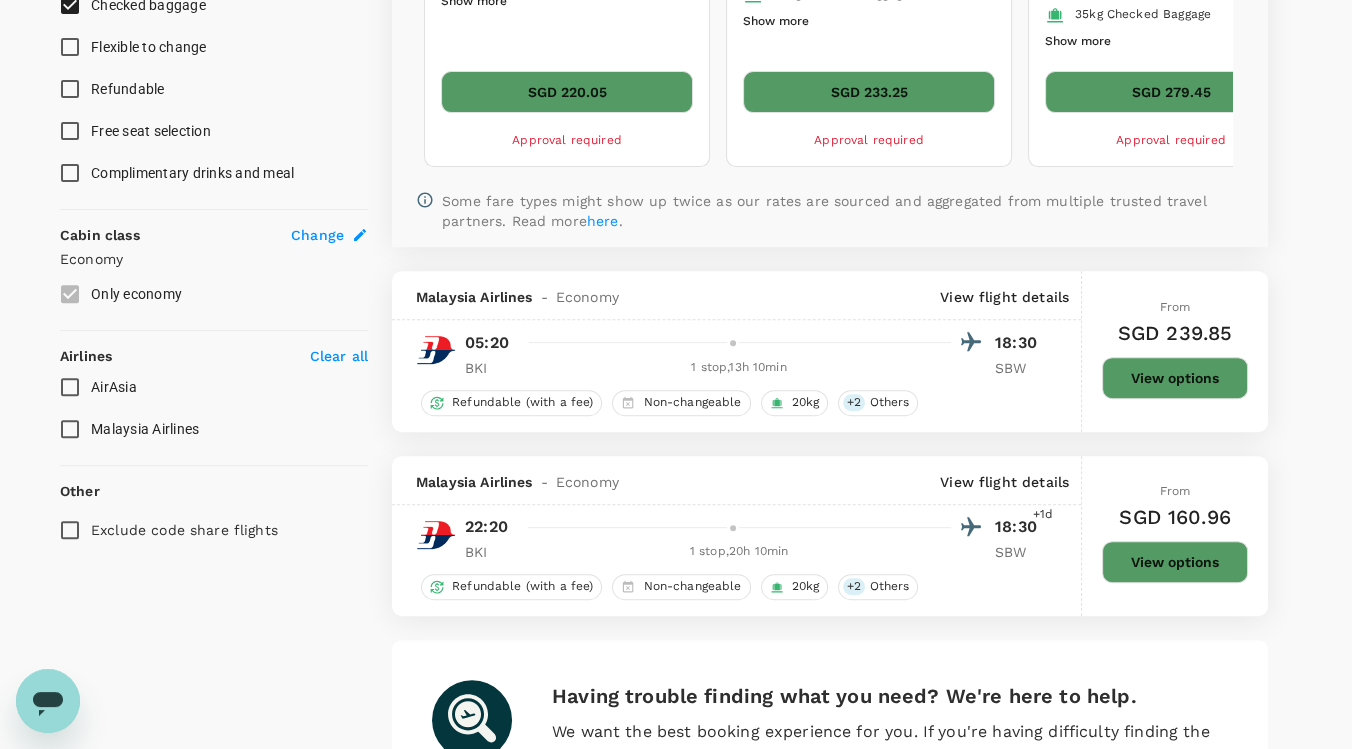 click on "AirAsia" at bounding box center [114, 387] 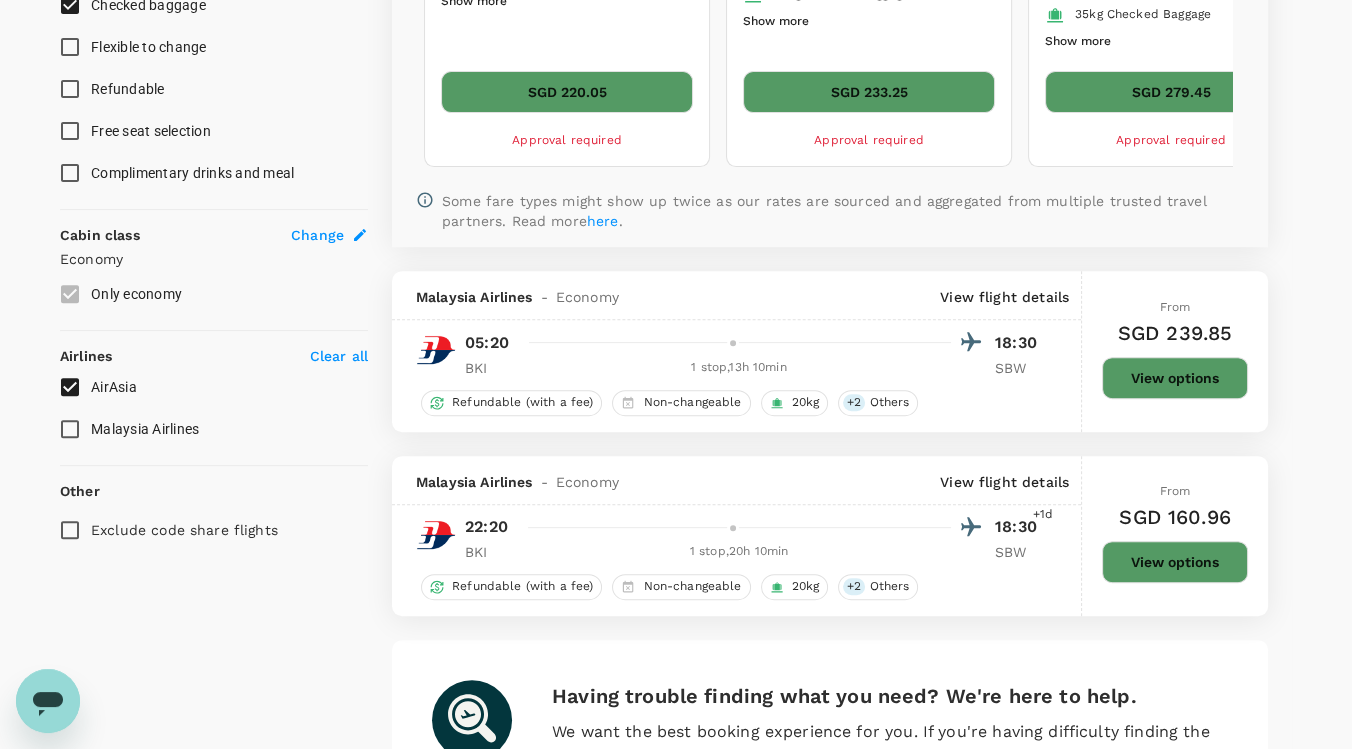 scroll, scrollTop: 773, scrollLeft: 0, axis: vertical 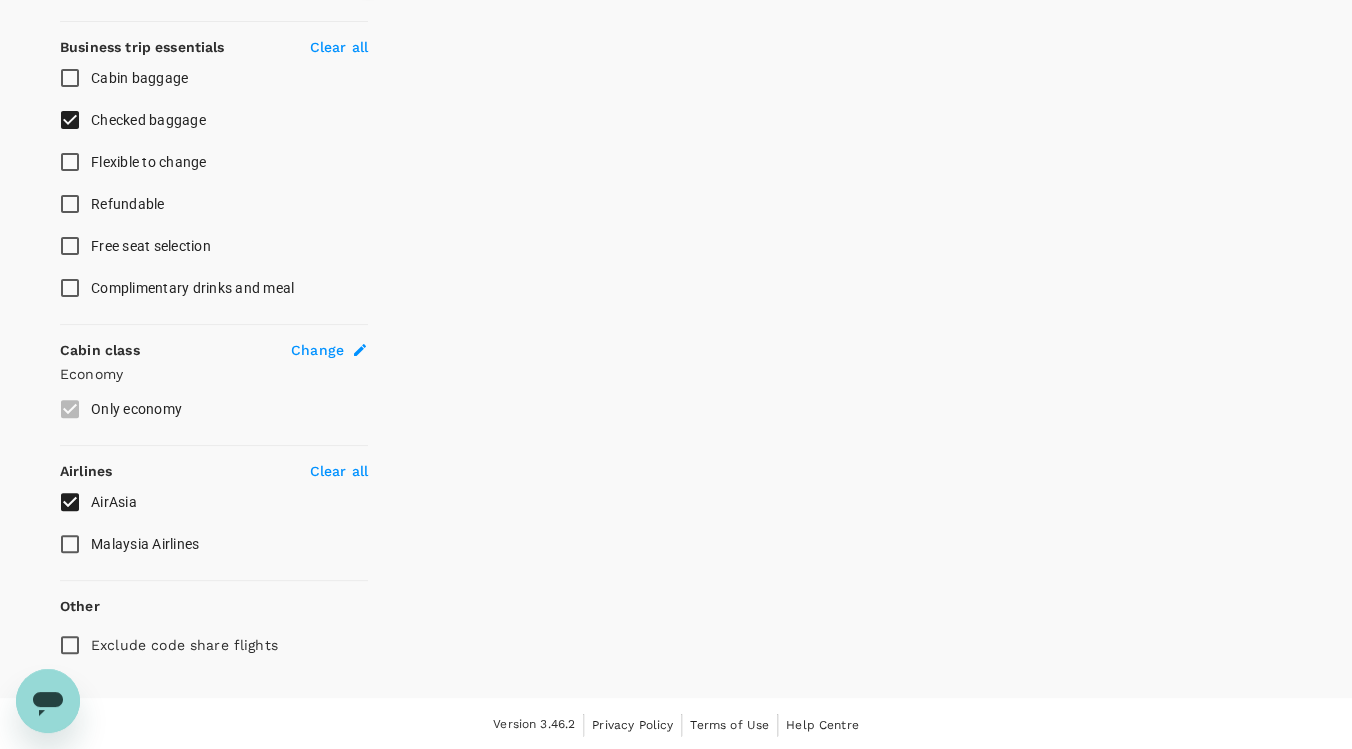 click on "Checked baggage" at bounding box center (148, 120) 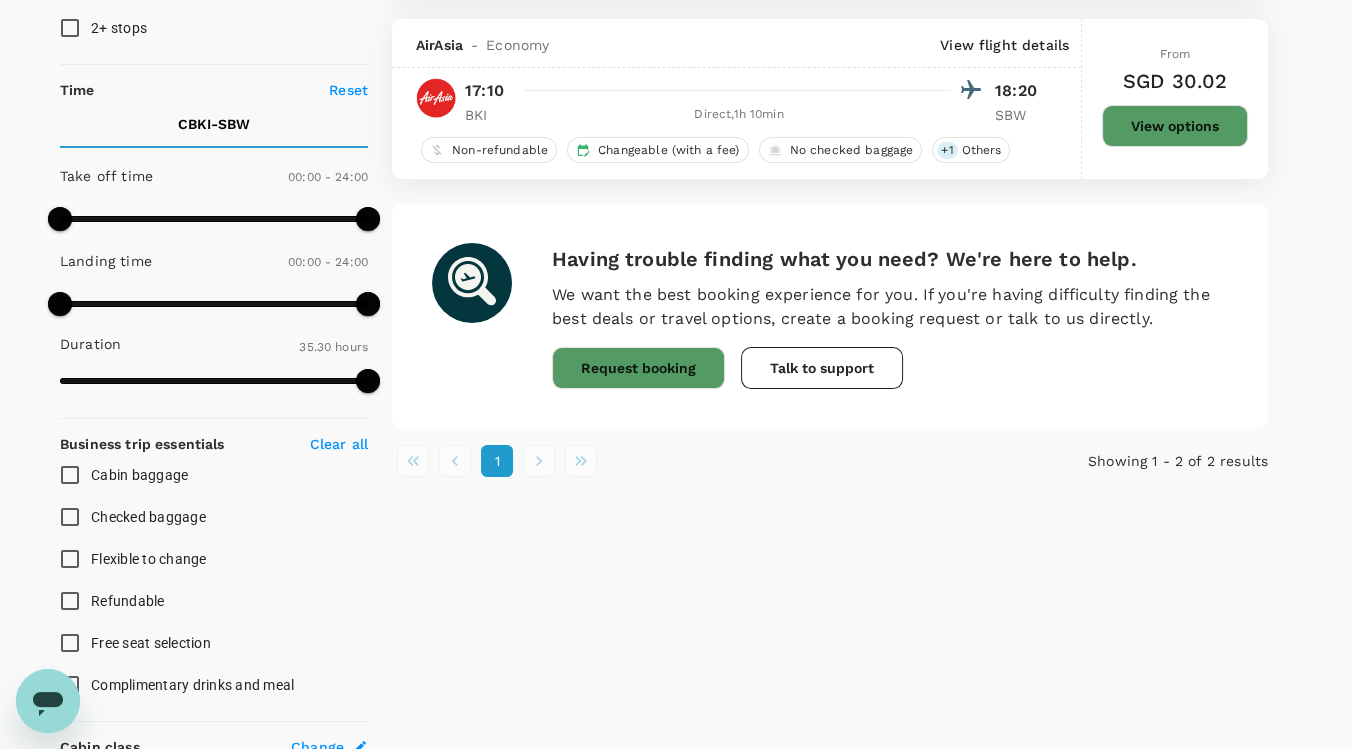 scroll, scrollTop: 328, scrollLeft: 0, axis: vertical 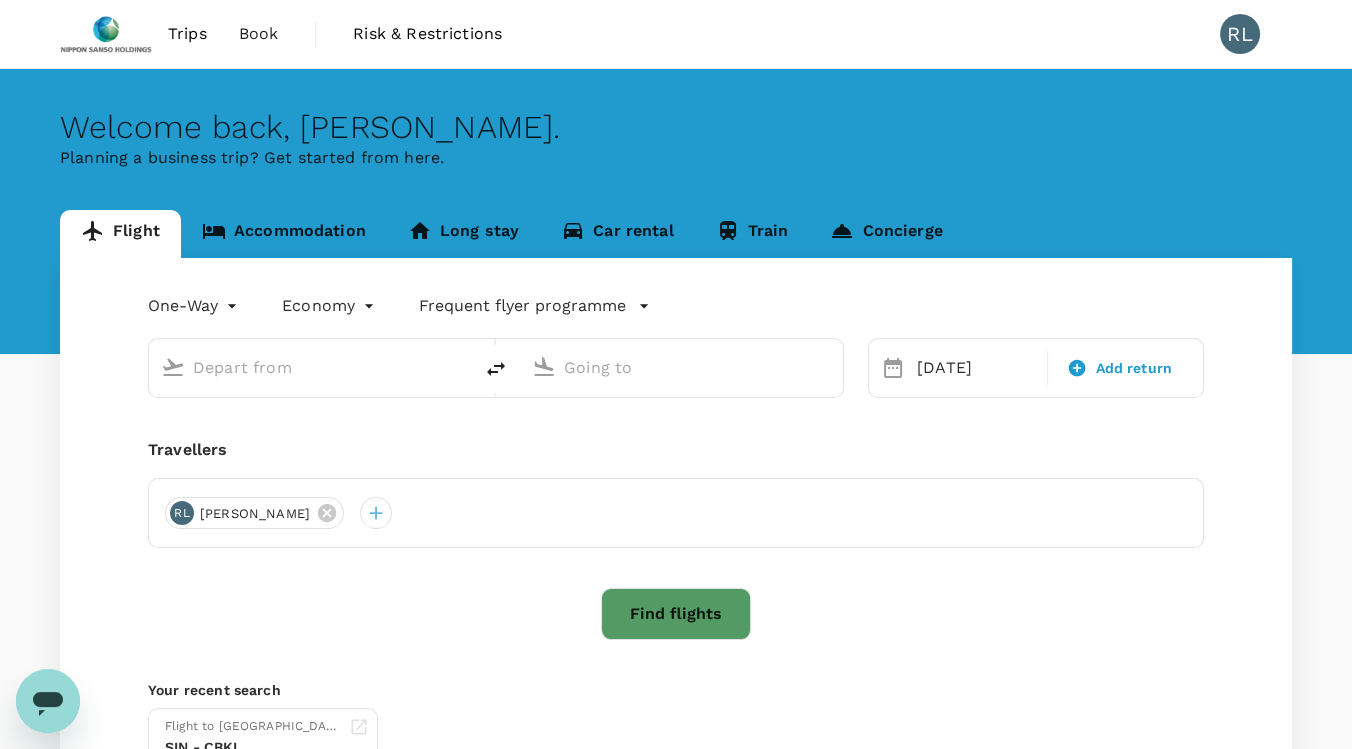 type on "[GEOGRAPHIC_DATA], [GEOGRAPHIC_DATA] (any)" 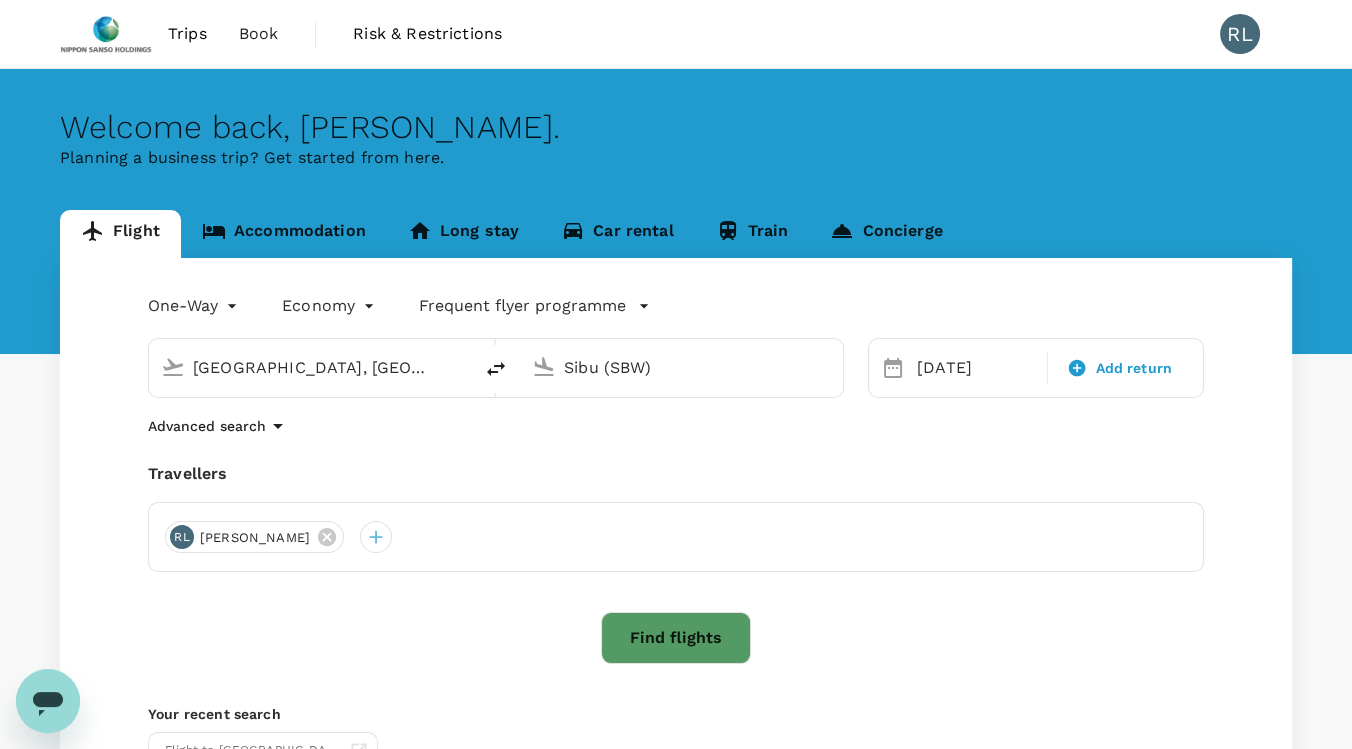 type 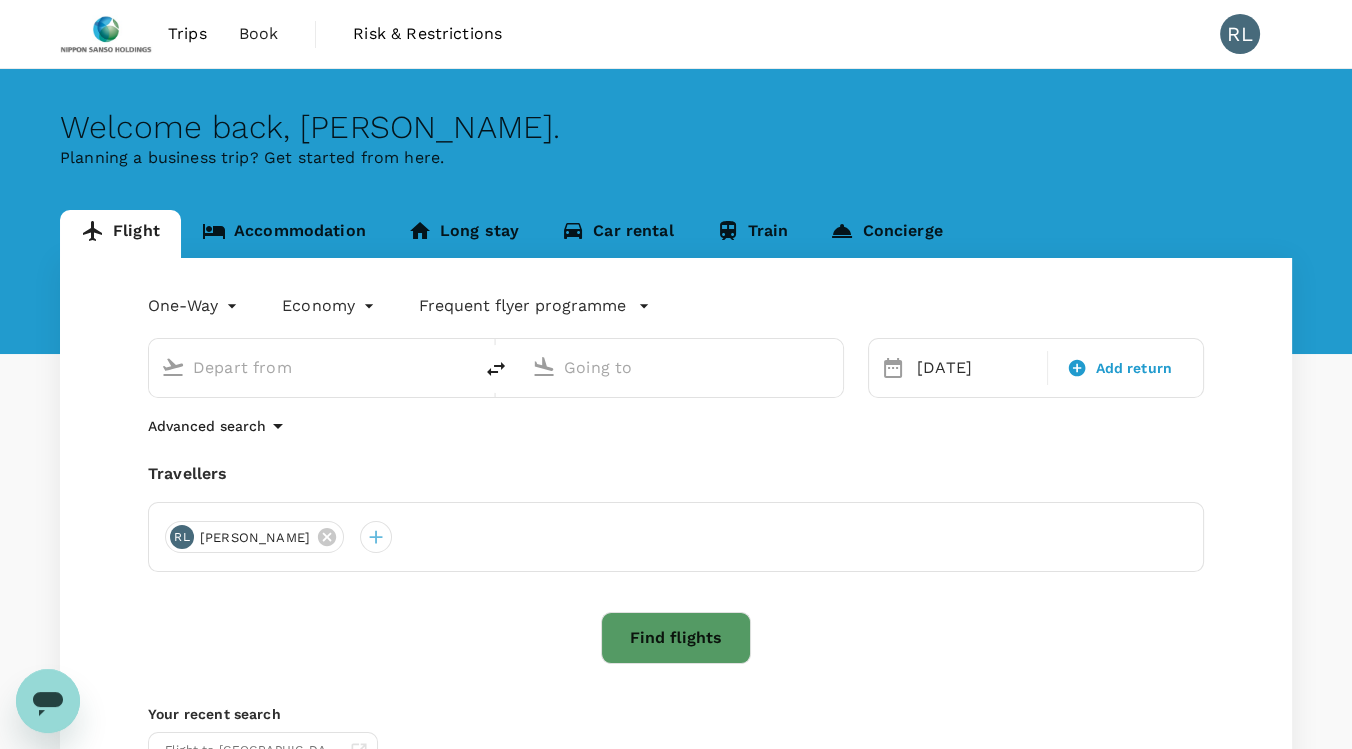 type on "[GEOGRAPHIC_DATA], [GEOGRAPHIC_DATA] (any)" 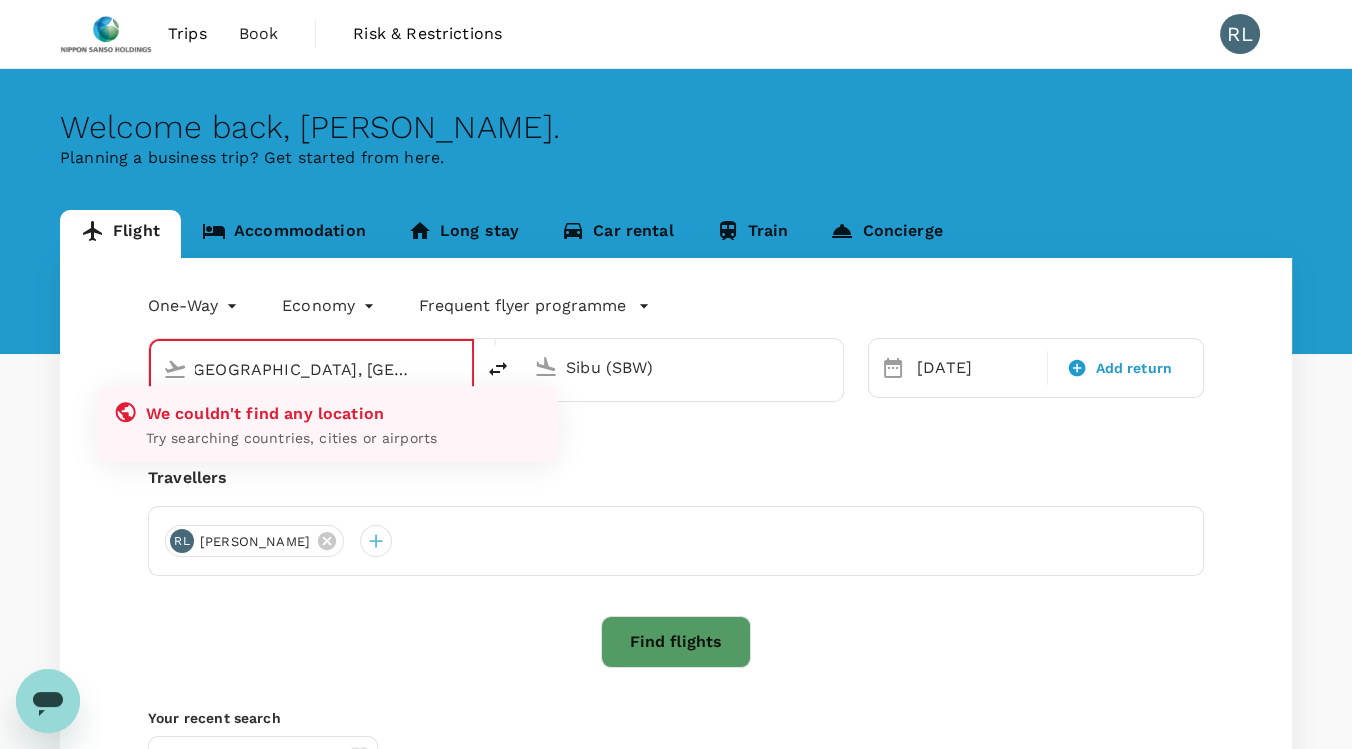 scroll, scrollTop: 0, scrollLeft: 0, axis: both 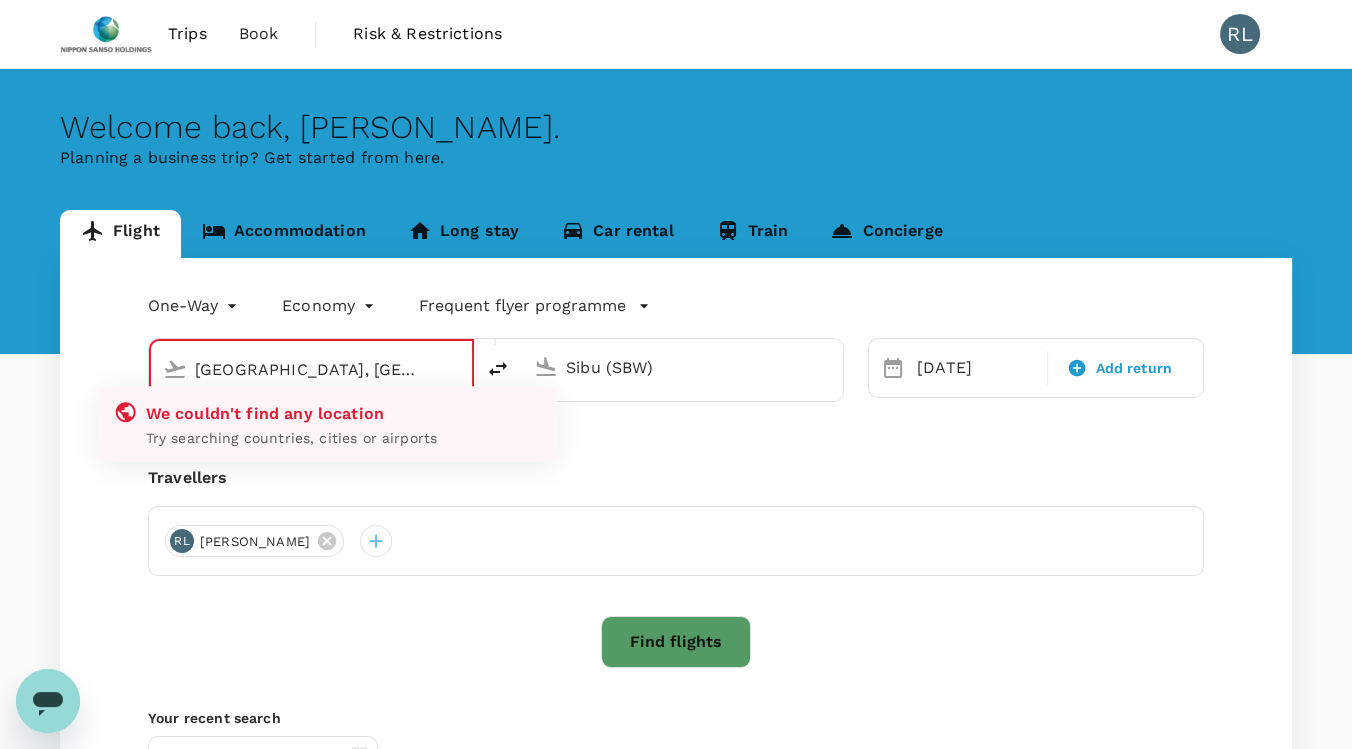 drag, startPoint x: 437, startPoint y: 369, endPoint x: 281, endPoint y: 420, distance: 164.12495 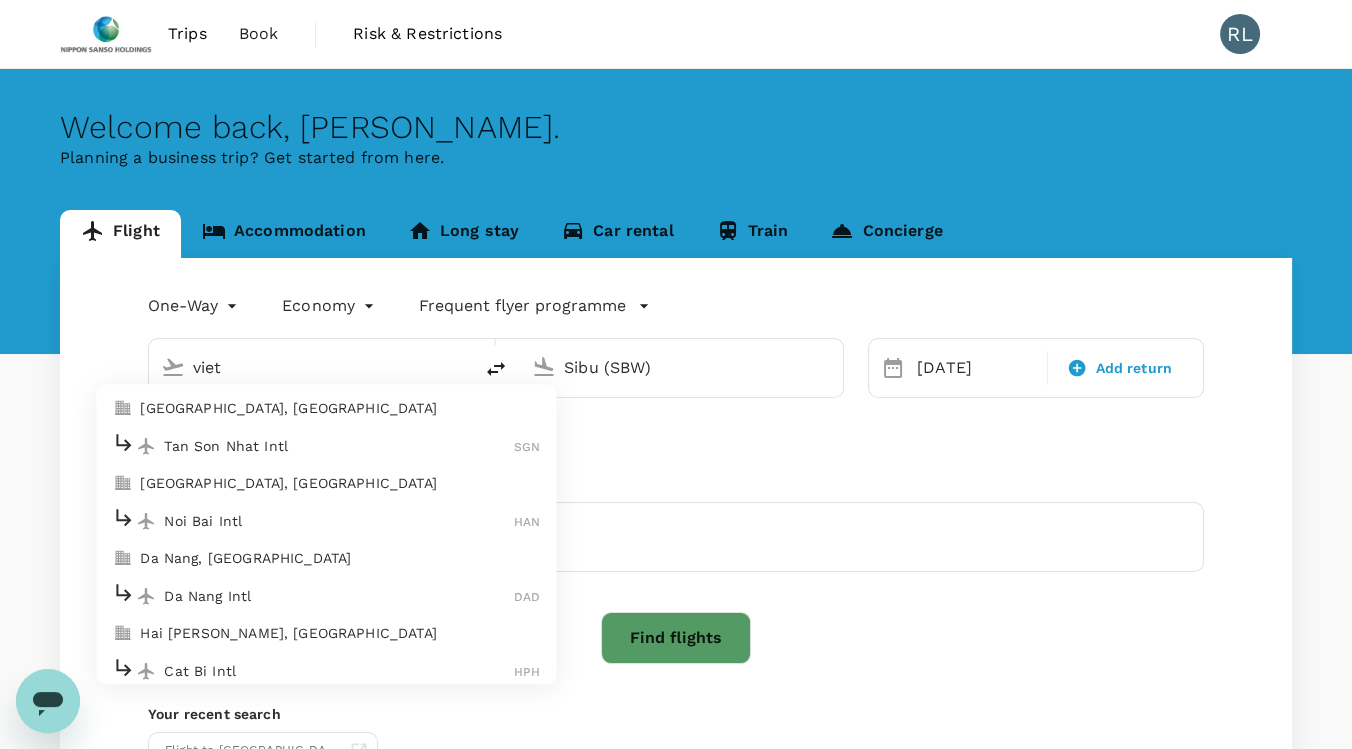 click on "Ho Chi Minh City, Vietnam" at bounding box center [340, 409] 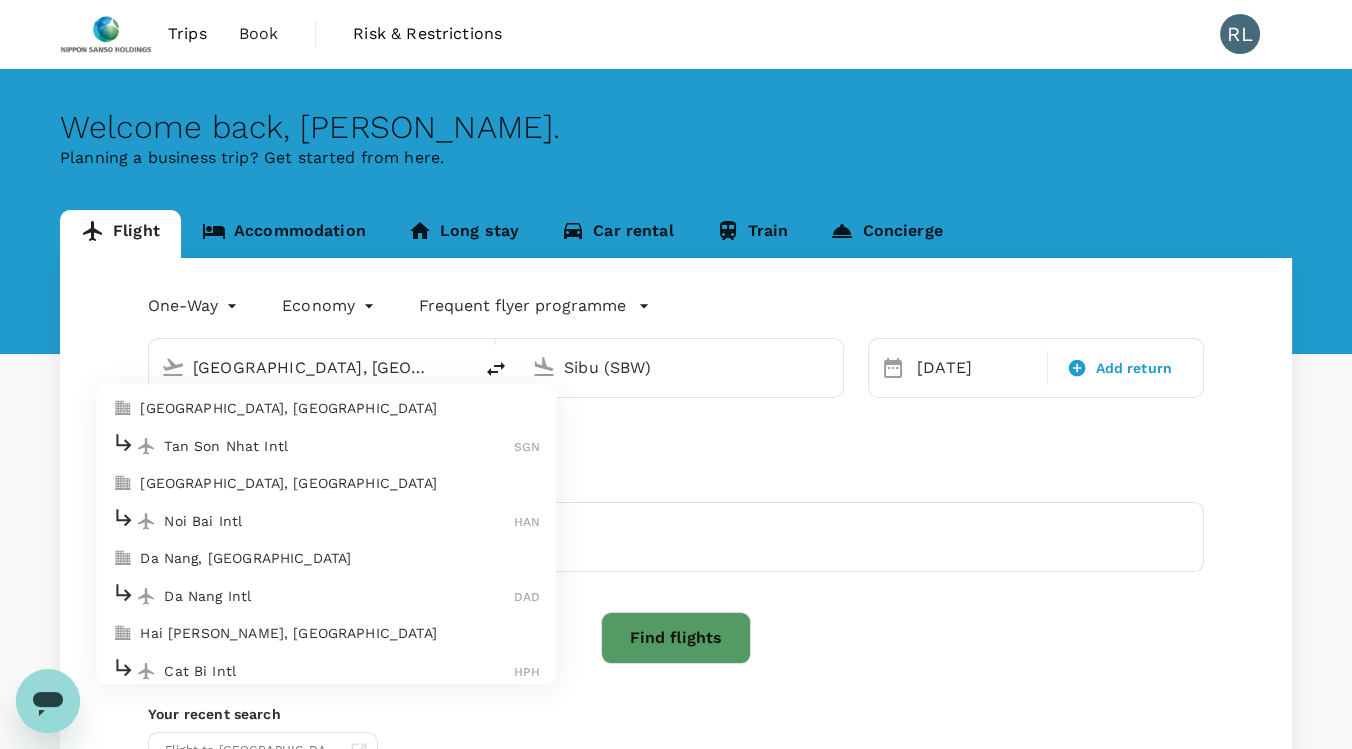 type on "Ho Chi Minh City, Vietnam (any)" 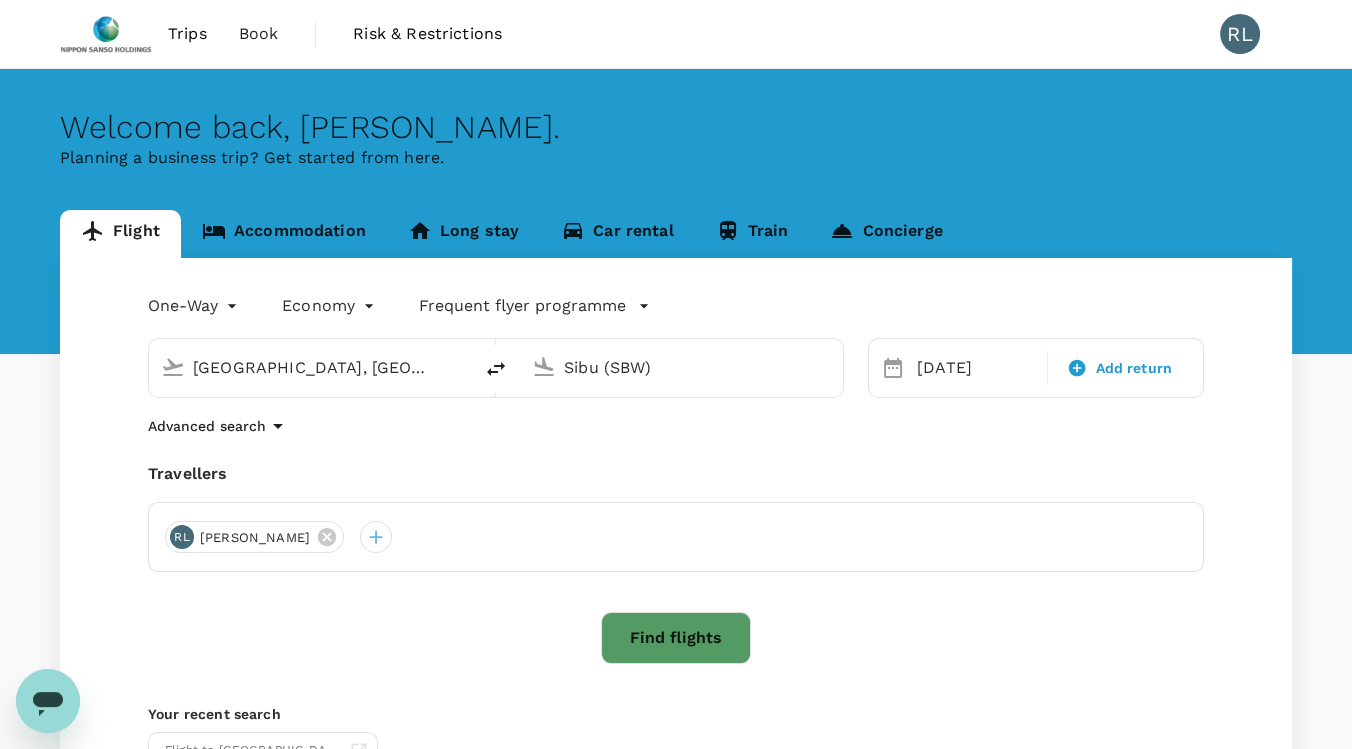 click on "Sibu (SBW)" at bounding box center (682, 367) 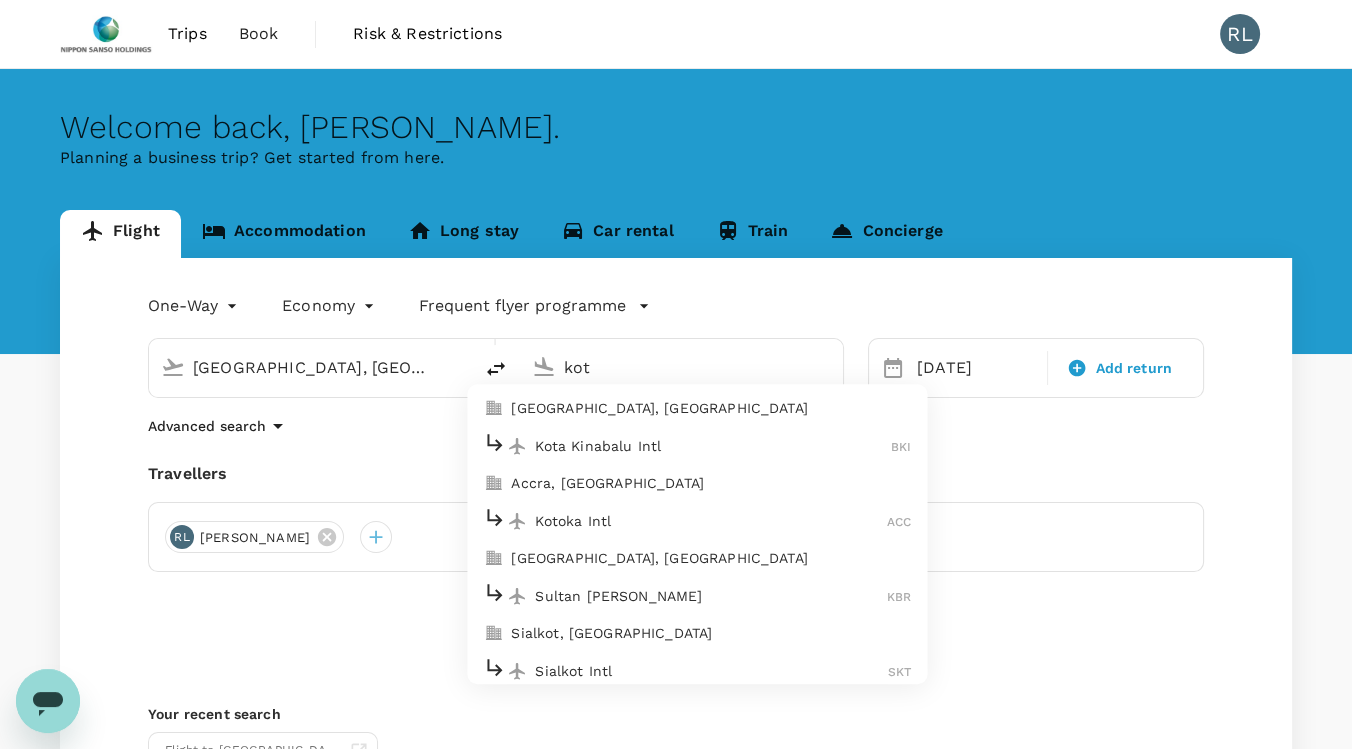 click on "[GEOGRAPHIC_DATA], [GEOGRAPHIC_DATA]" at bounding box center (711, 409) 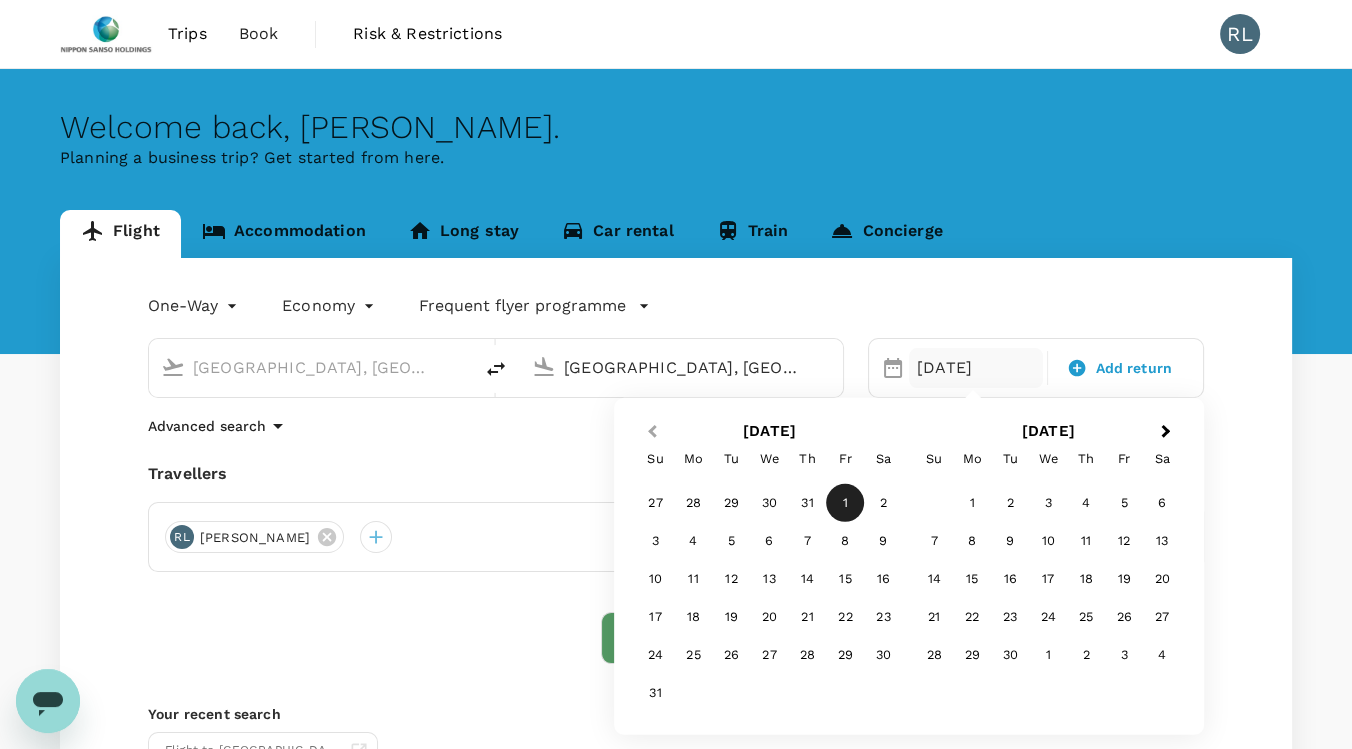 type on "[GEOGRAPHIC_DATA], [GEOGRAPHIC_DATA] (any)" 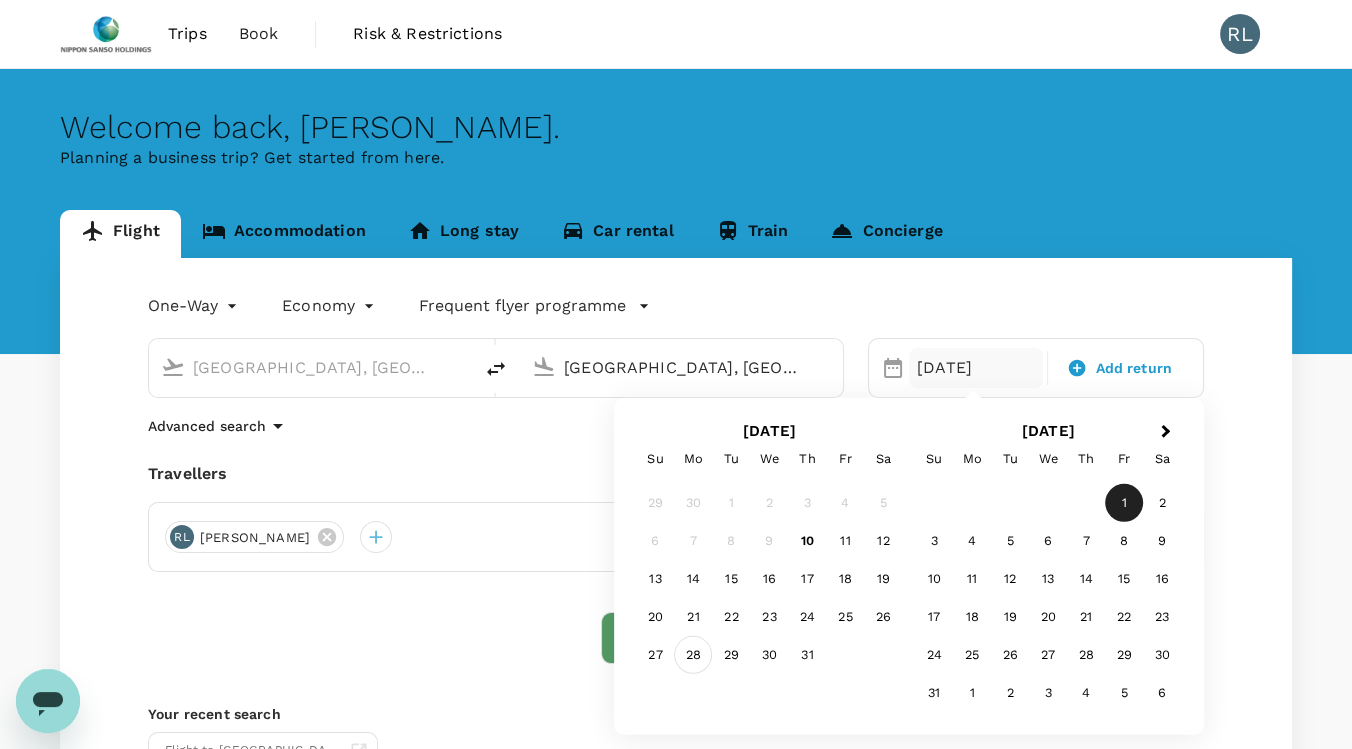click on "28" at bounding box center (693, 655) 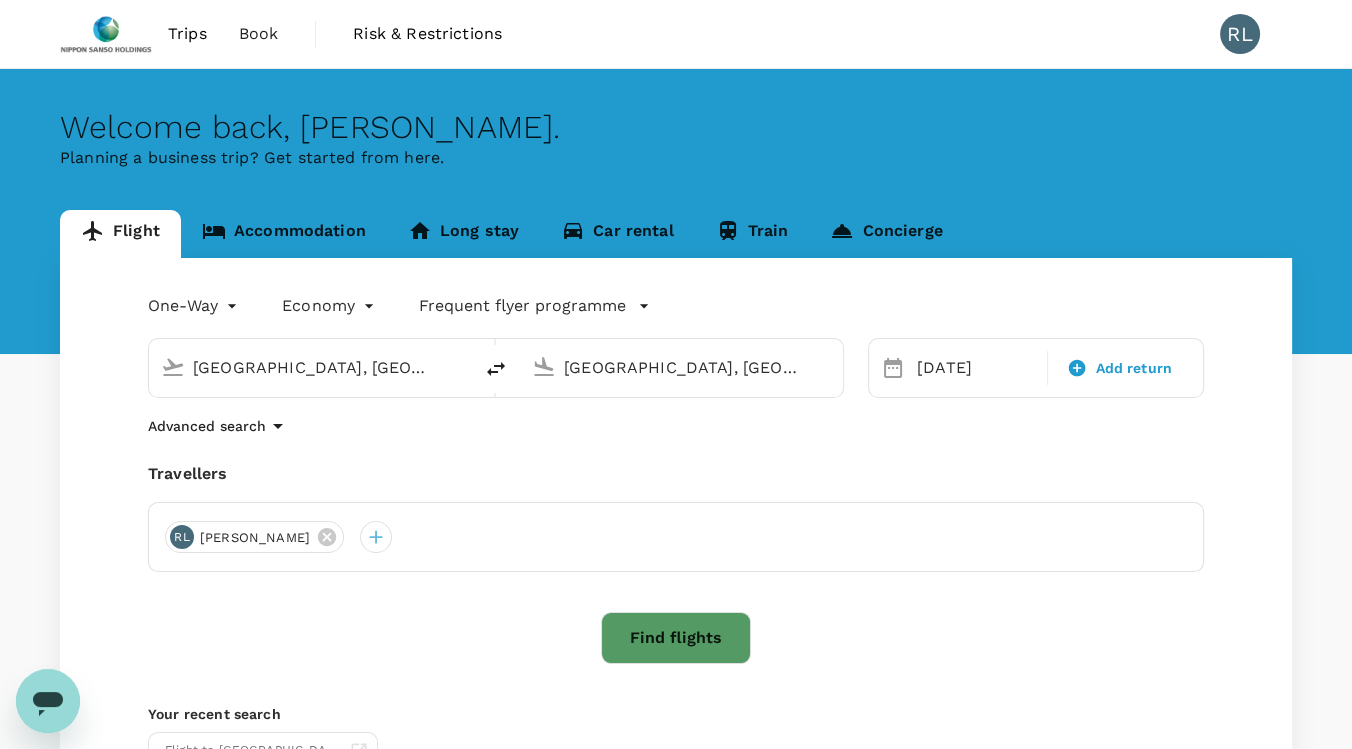 click on "Find flights" at bounding box center (676, 638) 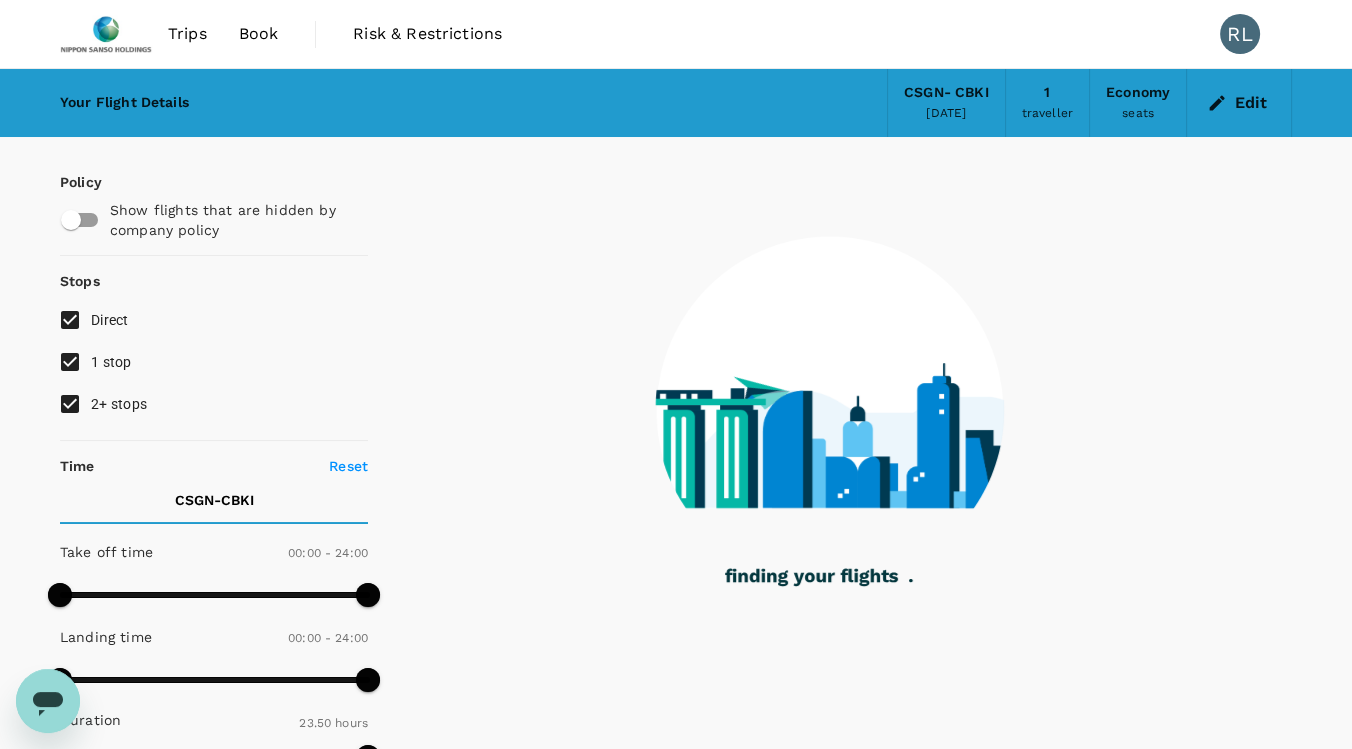 click on "2+ stops" at bounding box center [119, 404] 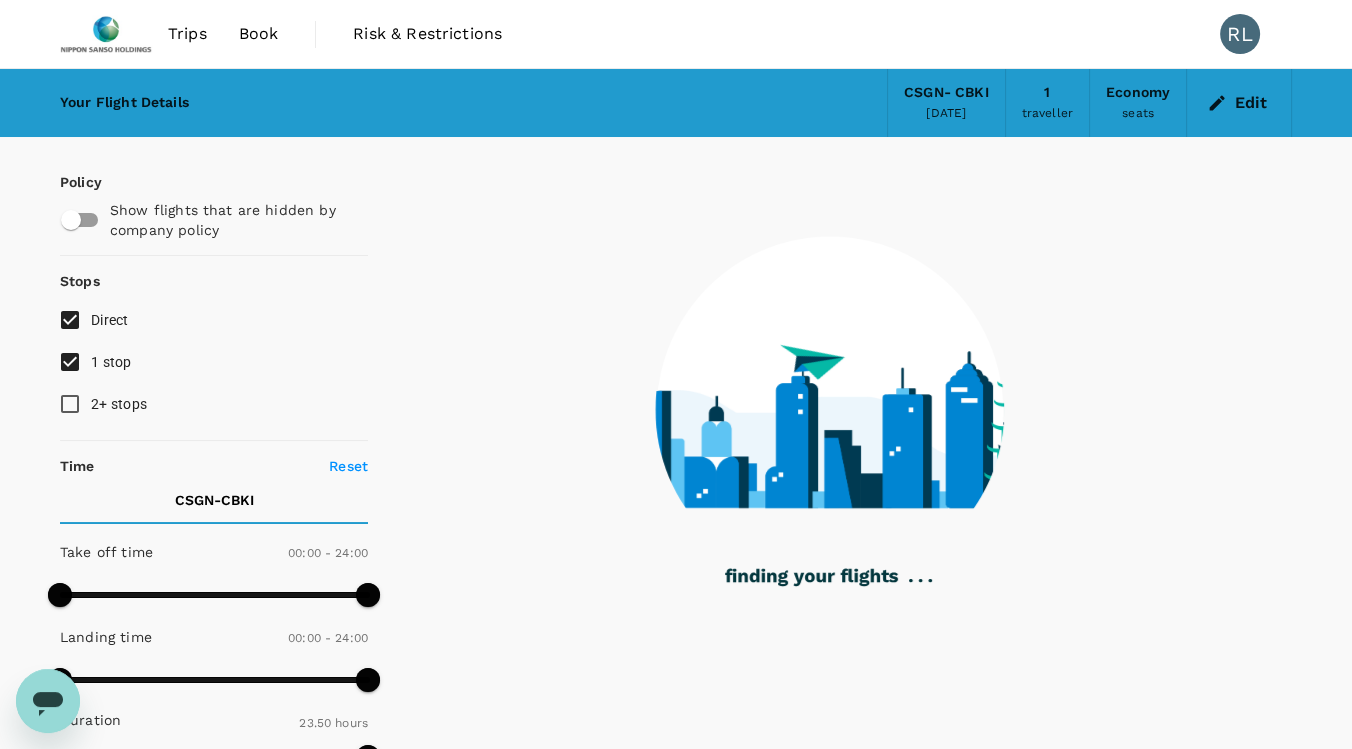 click on "1 stop" at bounding box center (111, 362) 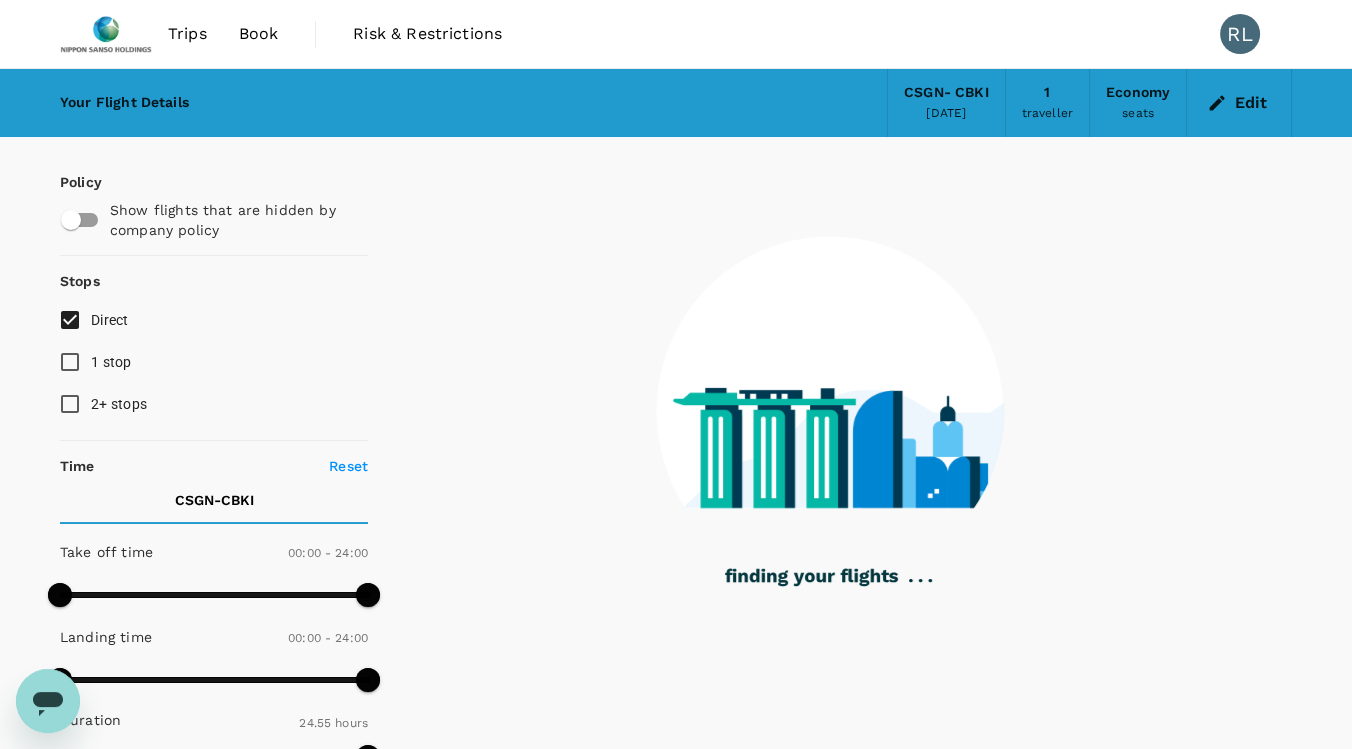 type on "2805" 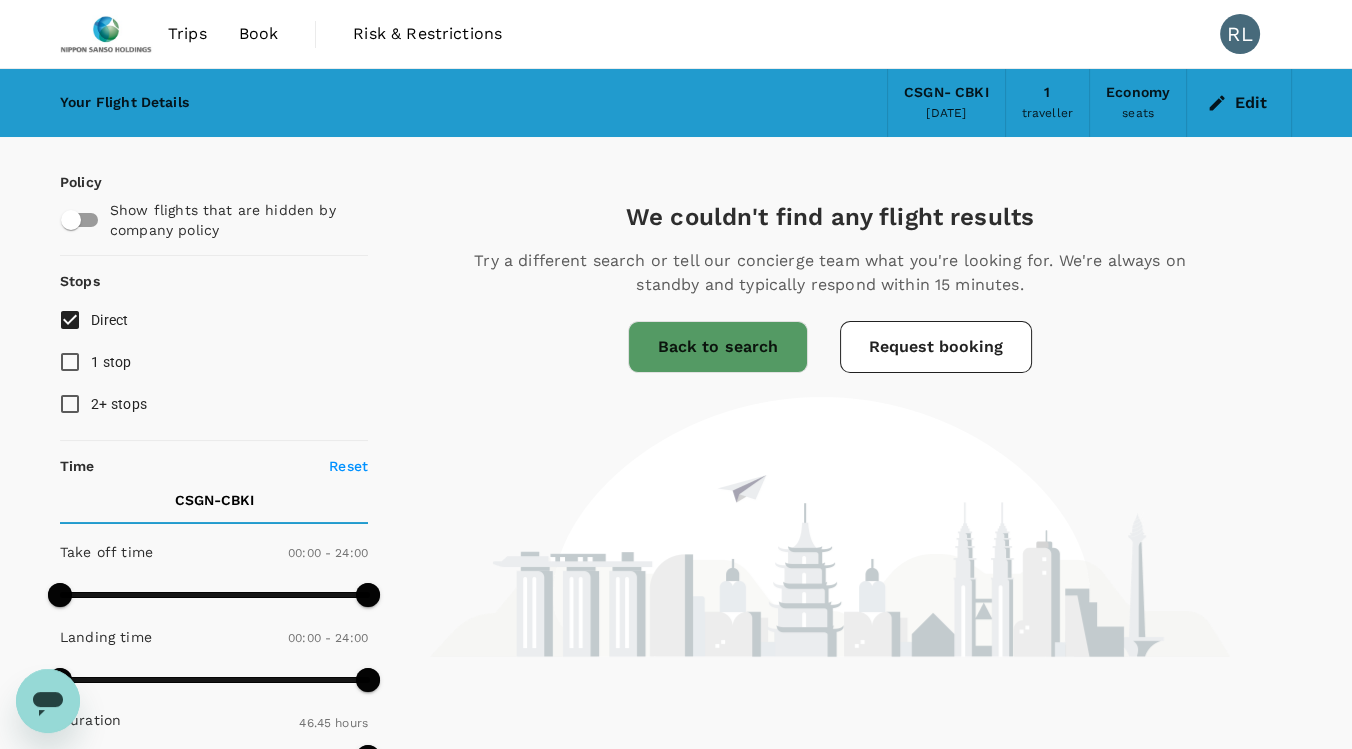 click on "1 stop" at bounding box center [70, 362] 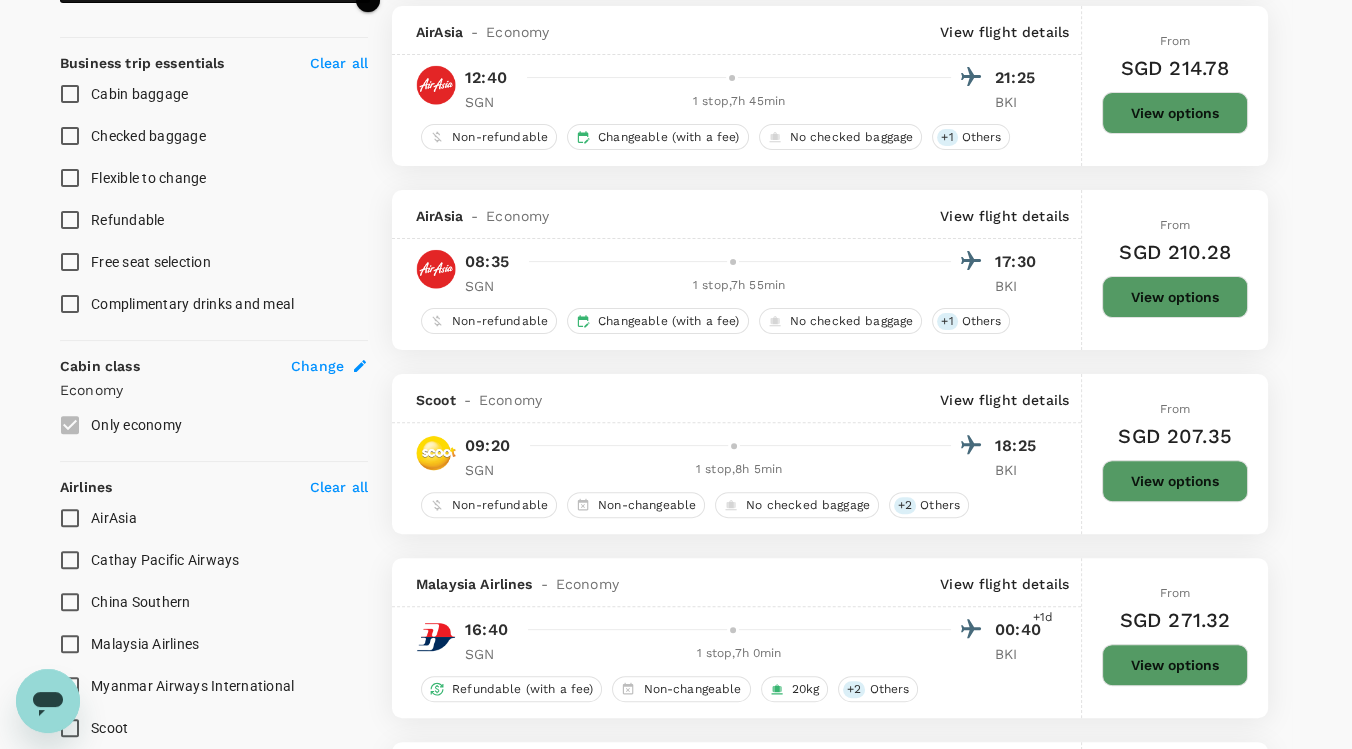 scroll, scrollTop: 777, scrollLeft: 0, axis: vertical 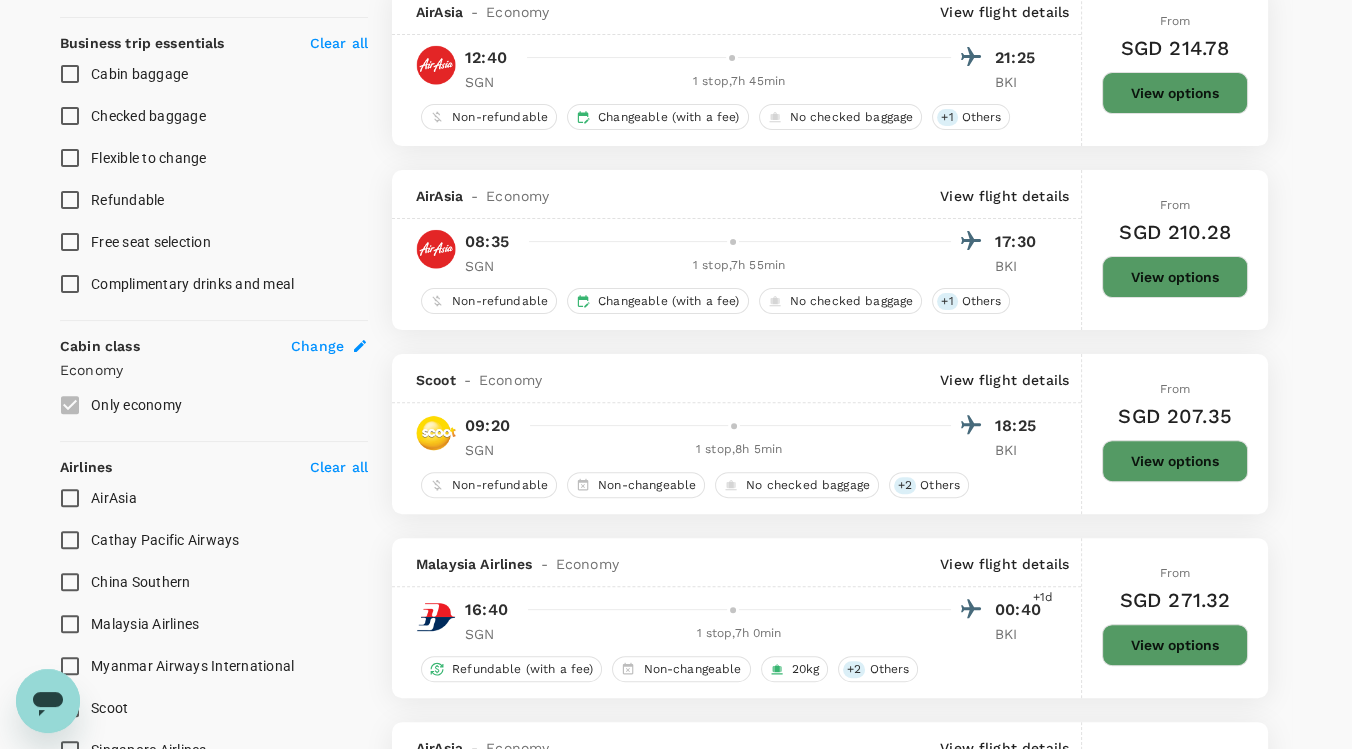 click on "Scoot     - Economy   View flight details 09:20 18:25 SGN 1 stop ,  8h 5min BKI Non-refundable Non-changeable No checked baggage + 2 Others" at bounding box center (737, 434) 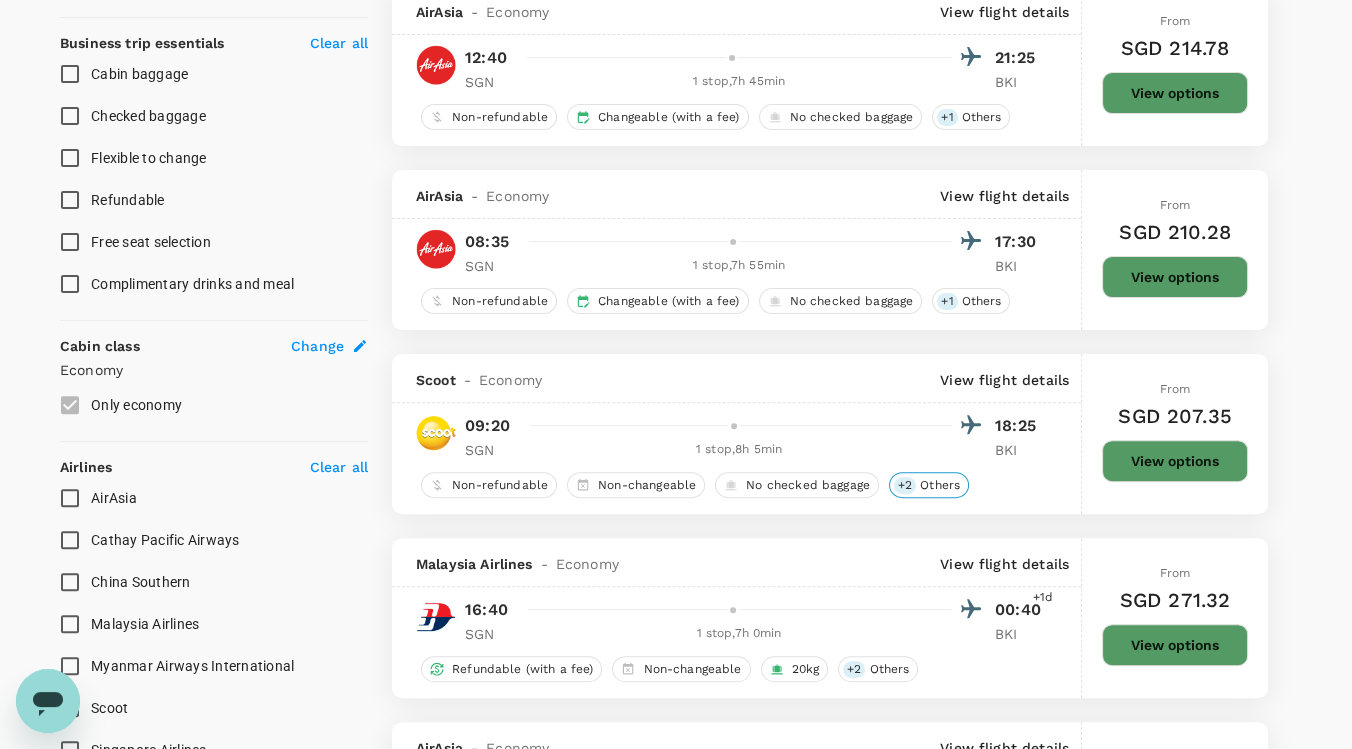 click on "Others" at bounding box center (940, 485) 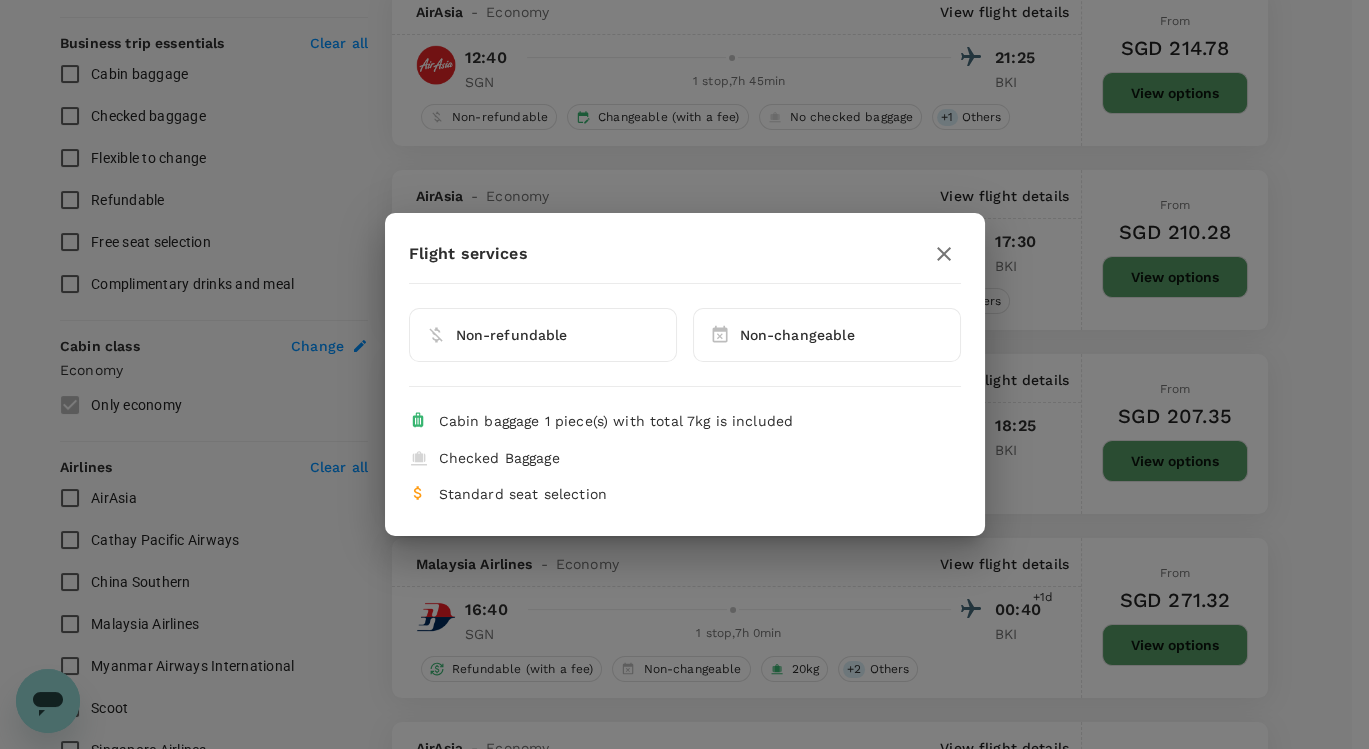 click 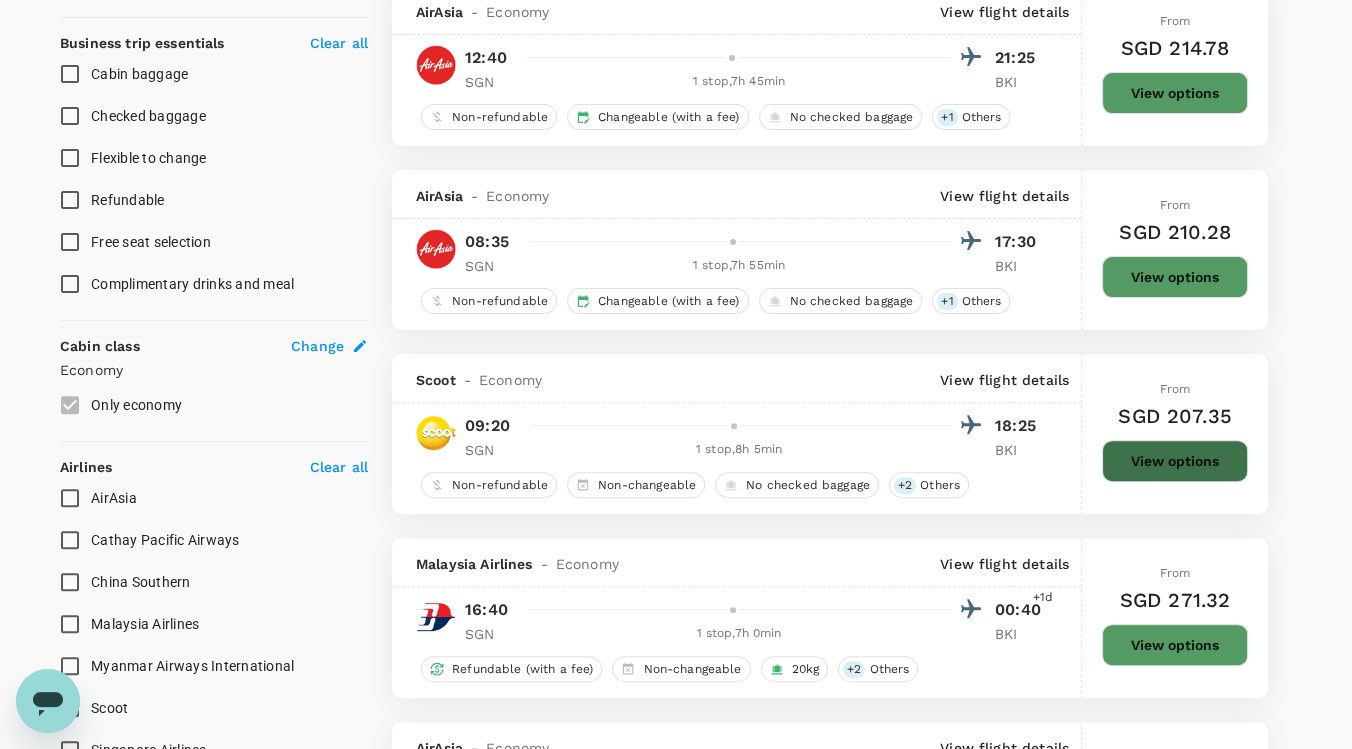 click on "View options" at bounding box center (1175, 461) 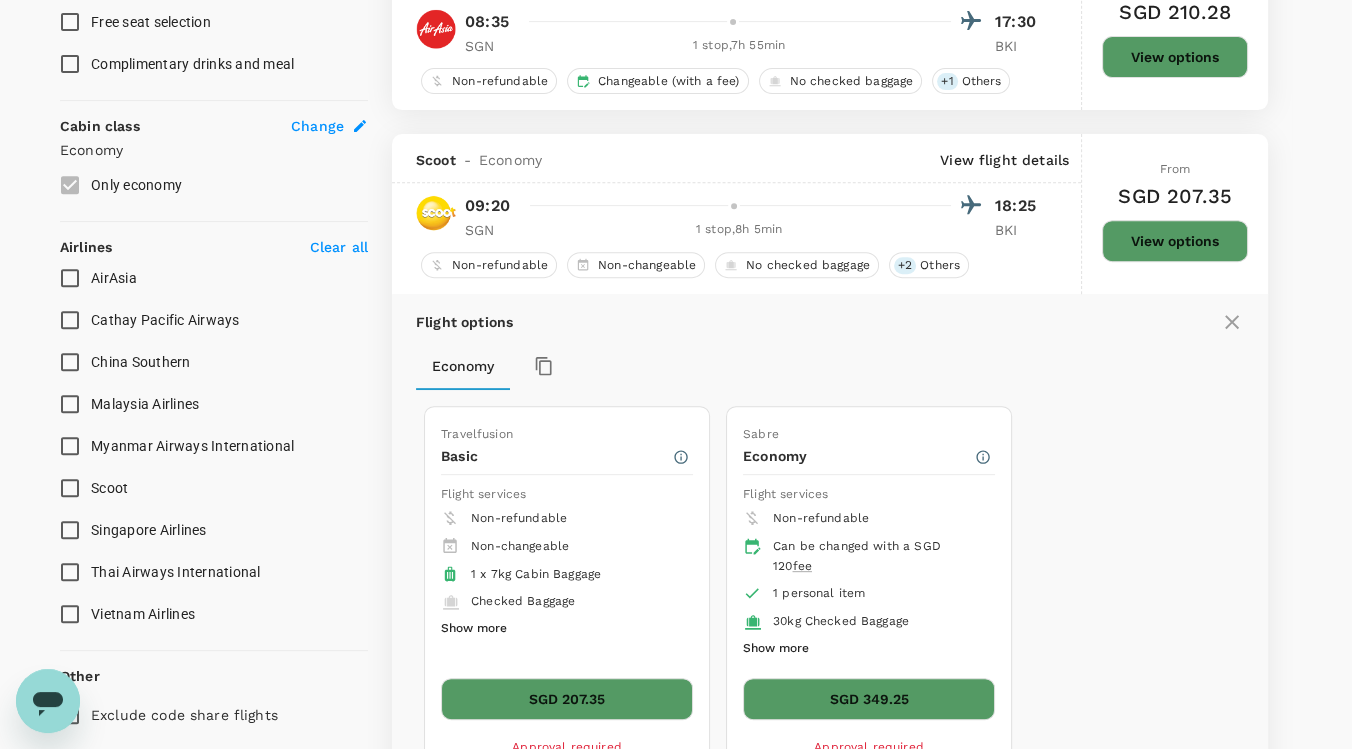 scroll, scrollTop: 1017, scrollLeft: 0, axis: vertical 